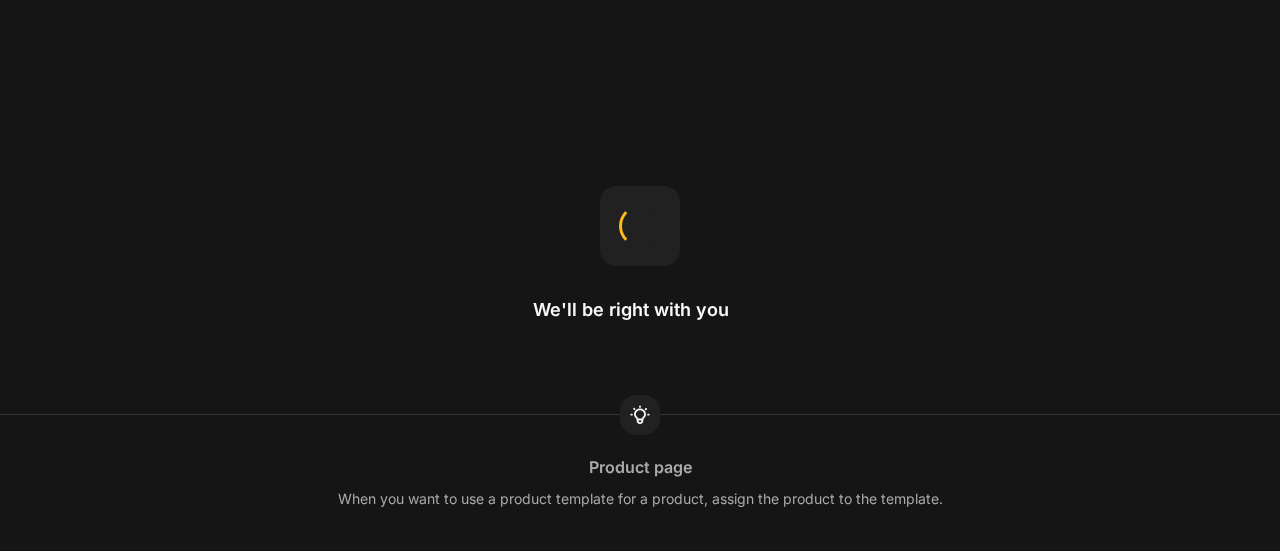 scroll, scrollTop: 0, scrollLeft: 0, axis: both 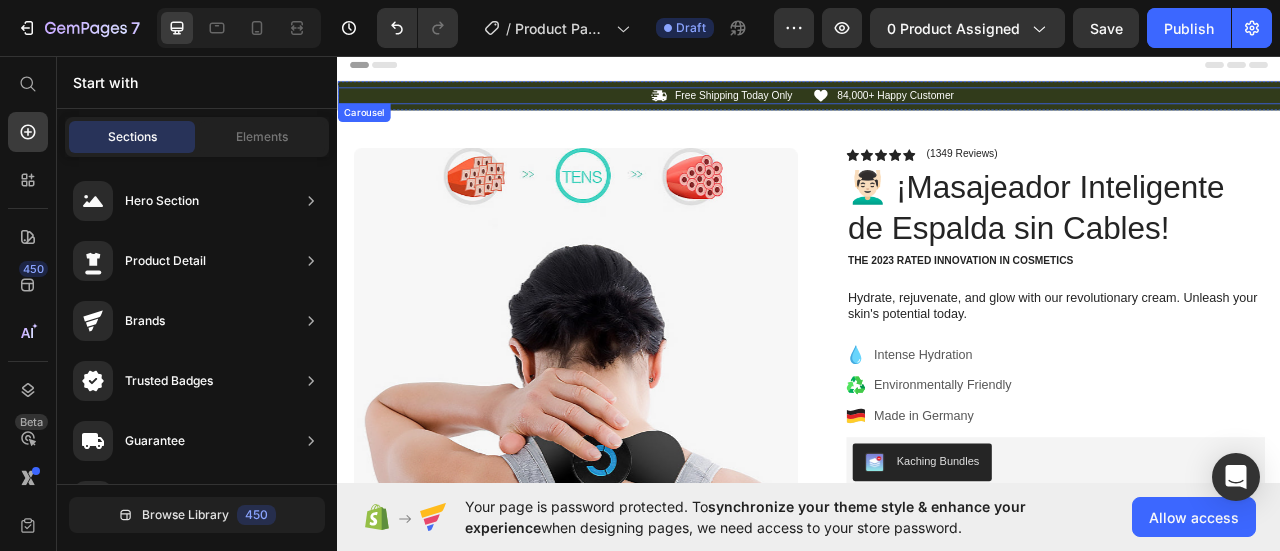click on "Icon Free Shipping Today Only Text Block Row
Icon 84,000+ Happy Customer Text Block Row" at bounding box center (937, 107) 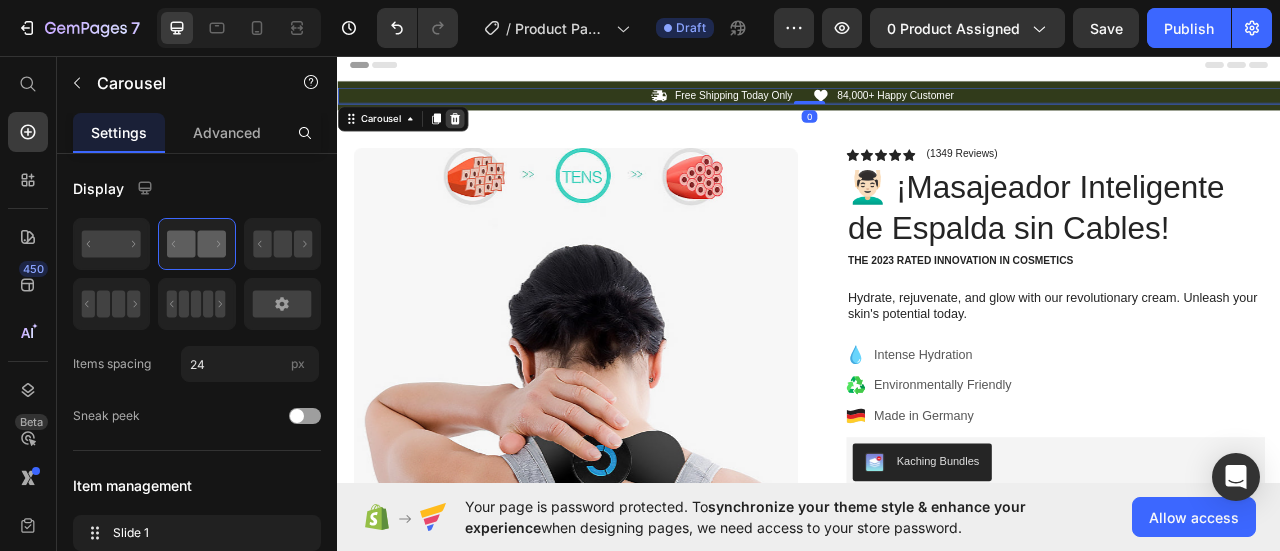 click 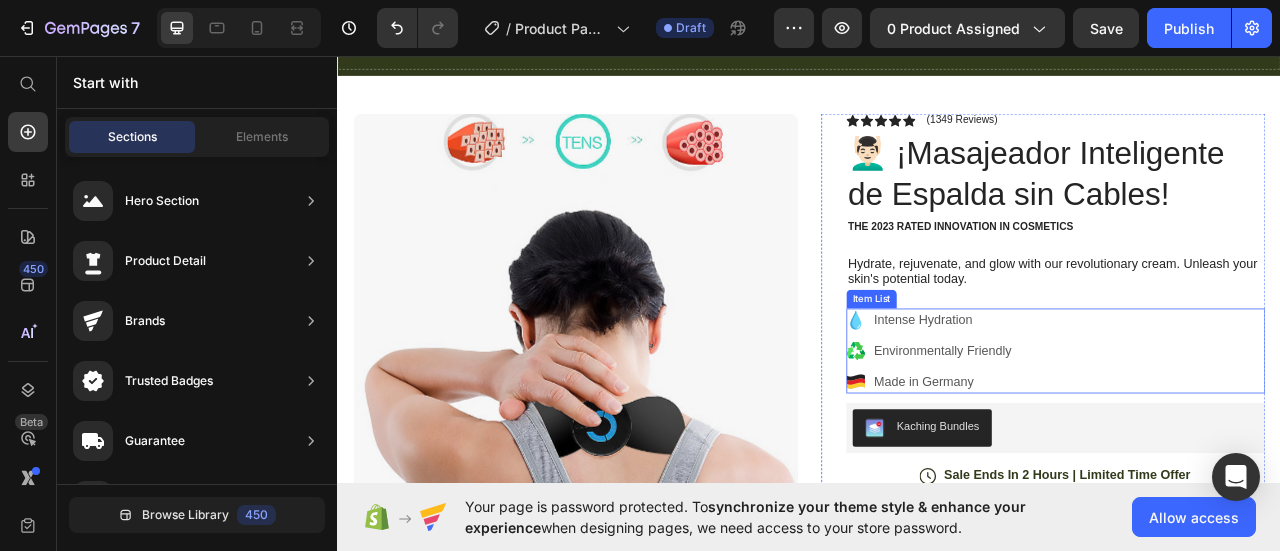 scroll, scrollTop: 100, scrollLeft: 0, axis: vertical 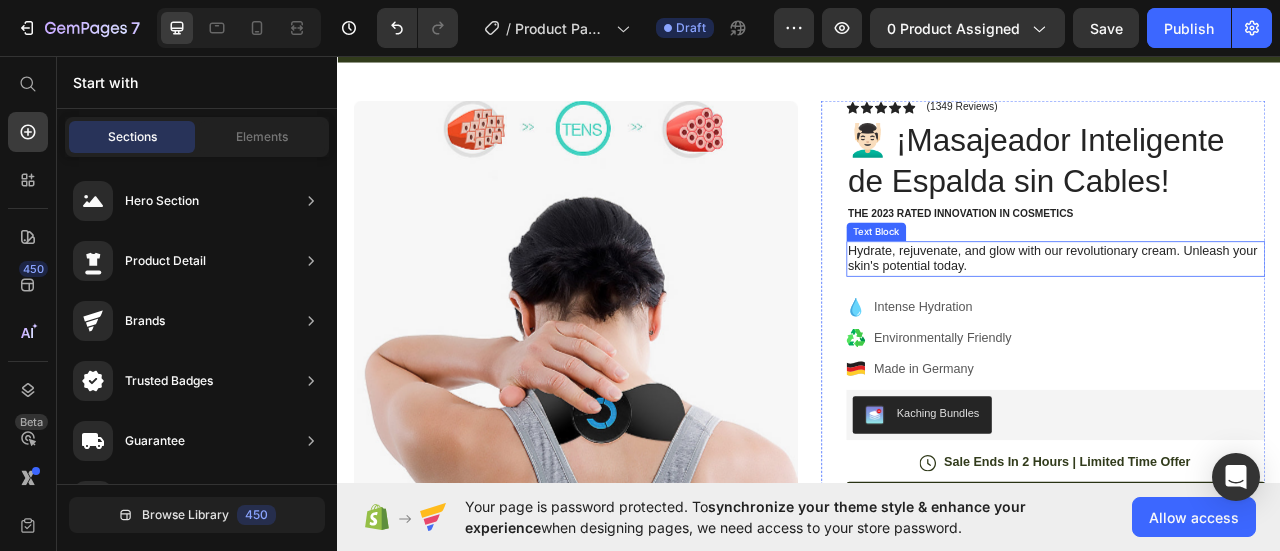 click on "Hydrate, rejuvenate, and glow with our revolutionary cream. Unleash your skin's potential today." at bounding box center (1250, 315) 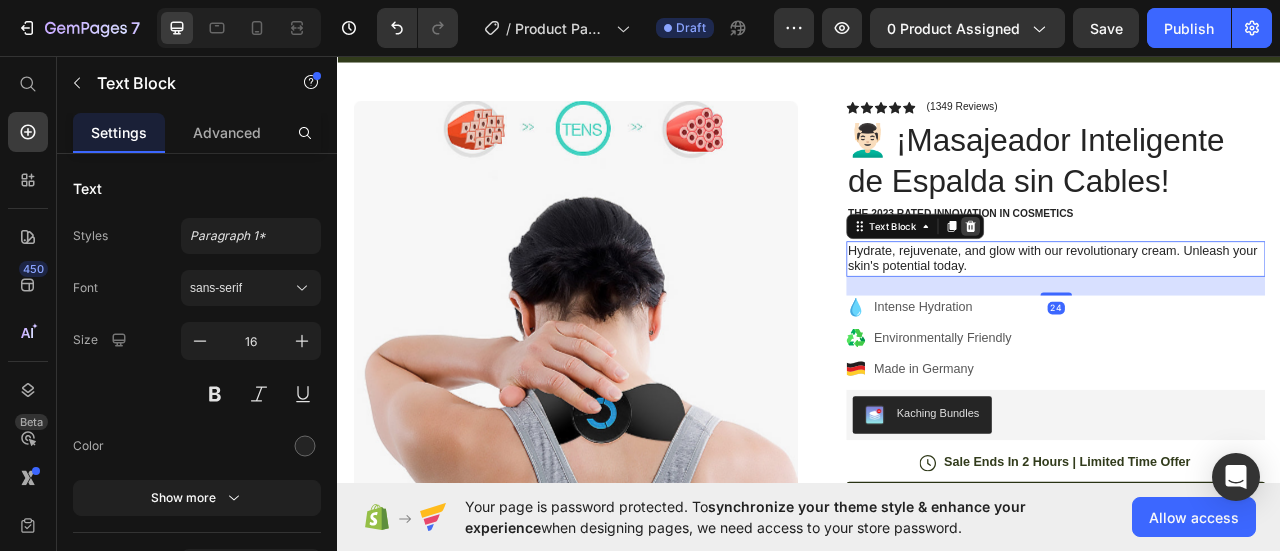click 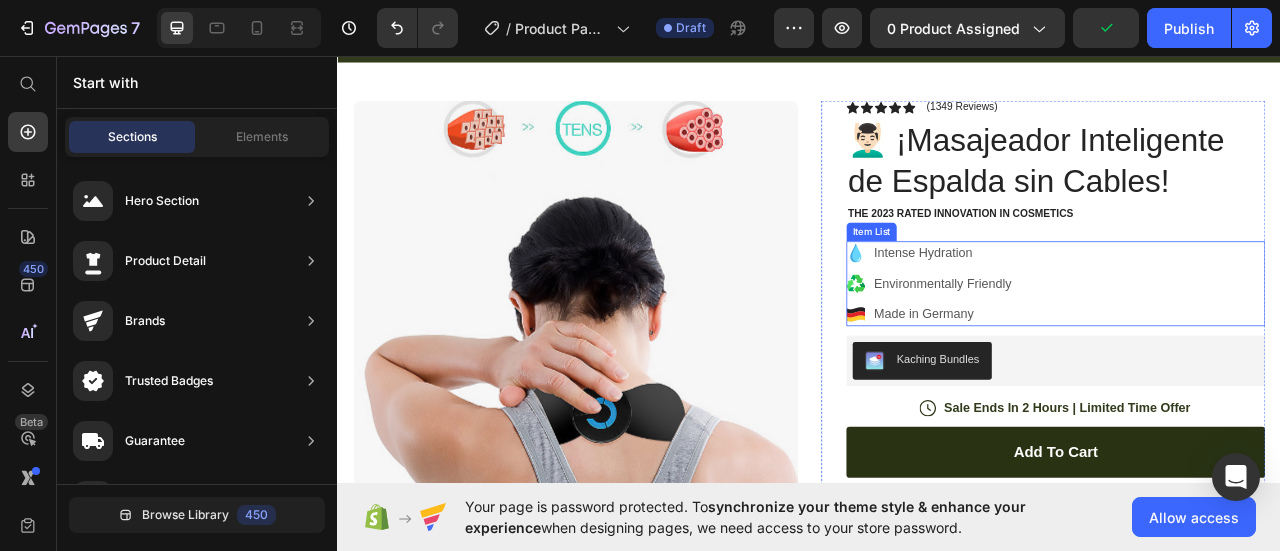 click on "Intense Hydration" at bounding box center (1090, 307) 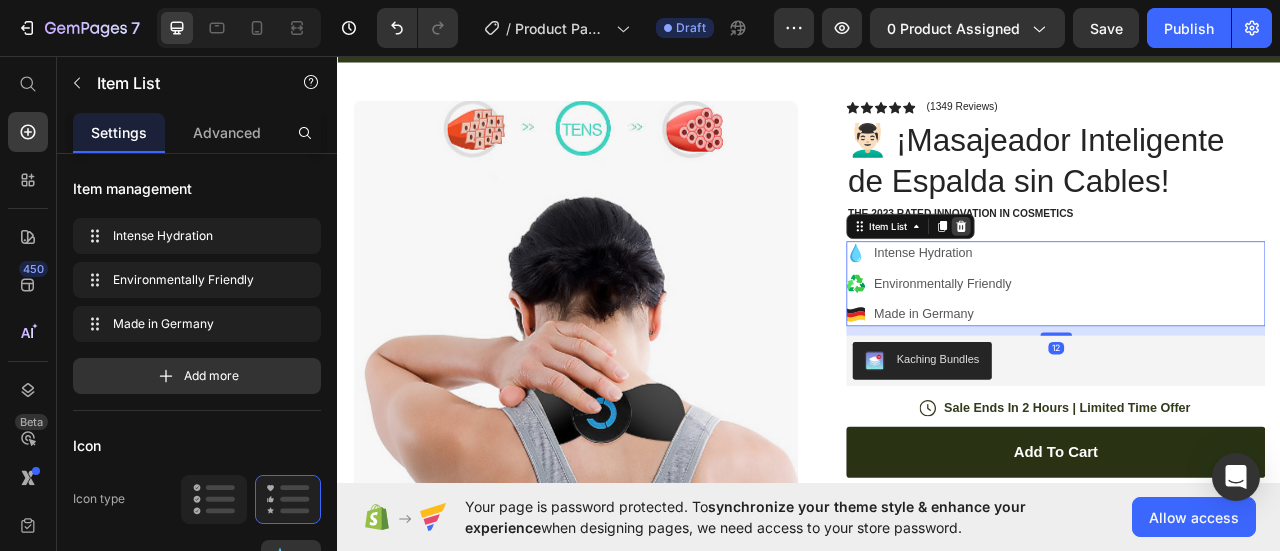 click 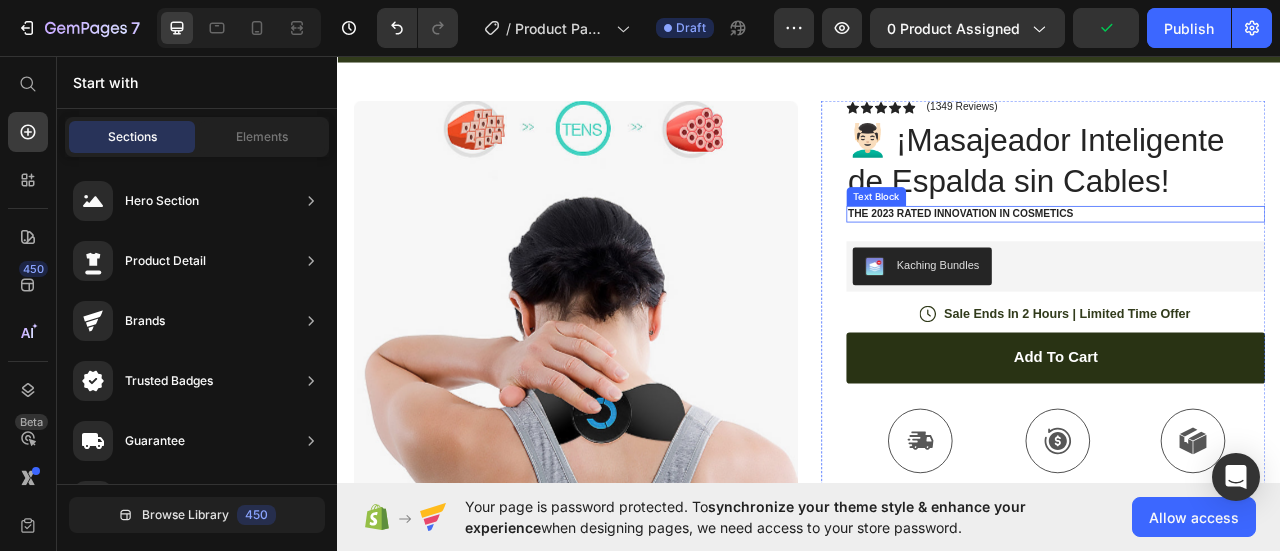 click on "The 2023 Rated Innovation in Cosmetics" at bounding box center [1250, 257] 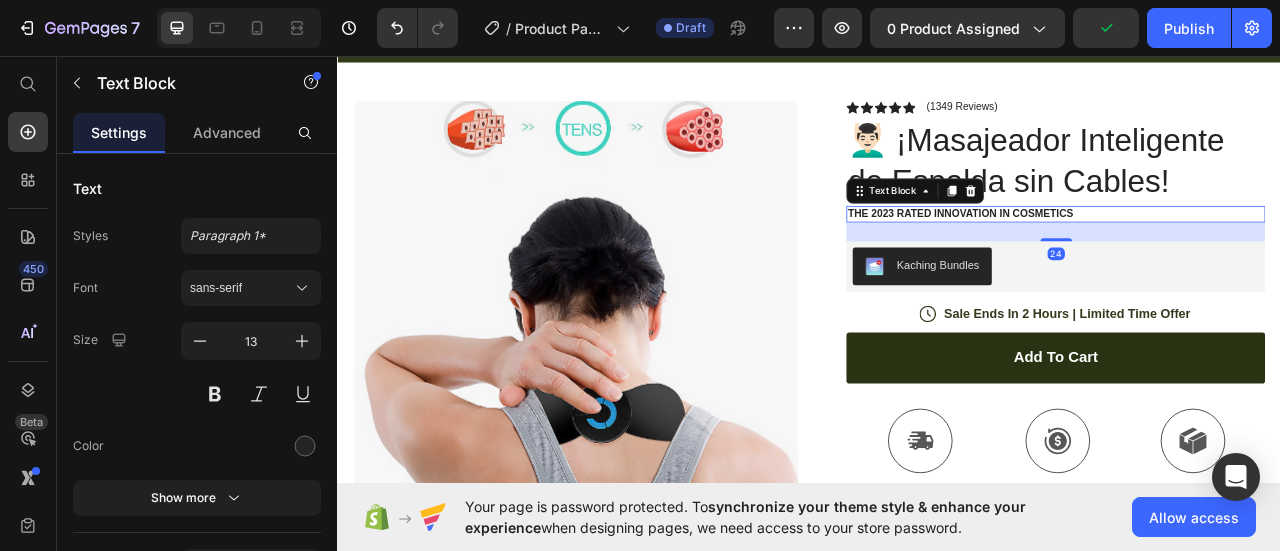click 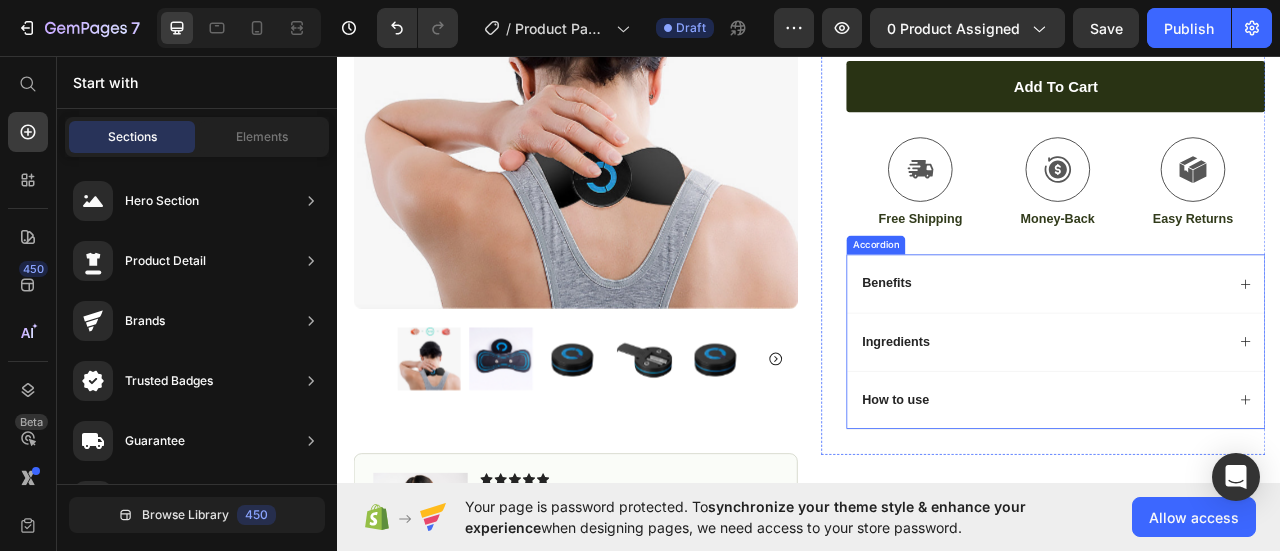 scroll, scrollTop: 100, scrollLeft: 0, axis: vertical 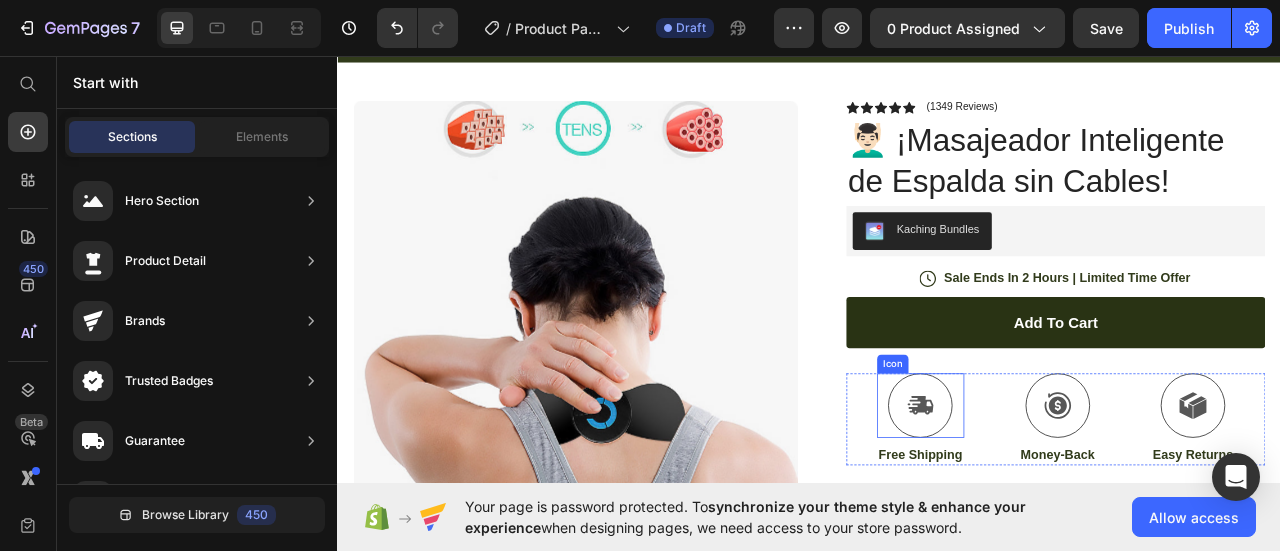 click at bounding box center [1078, 501] 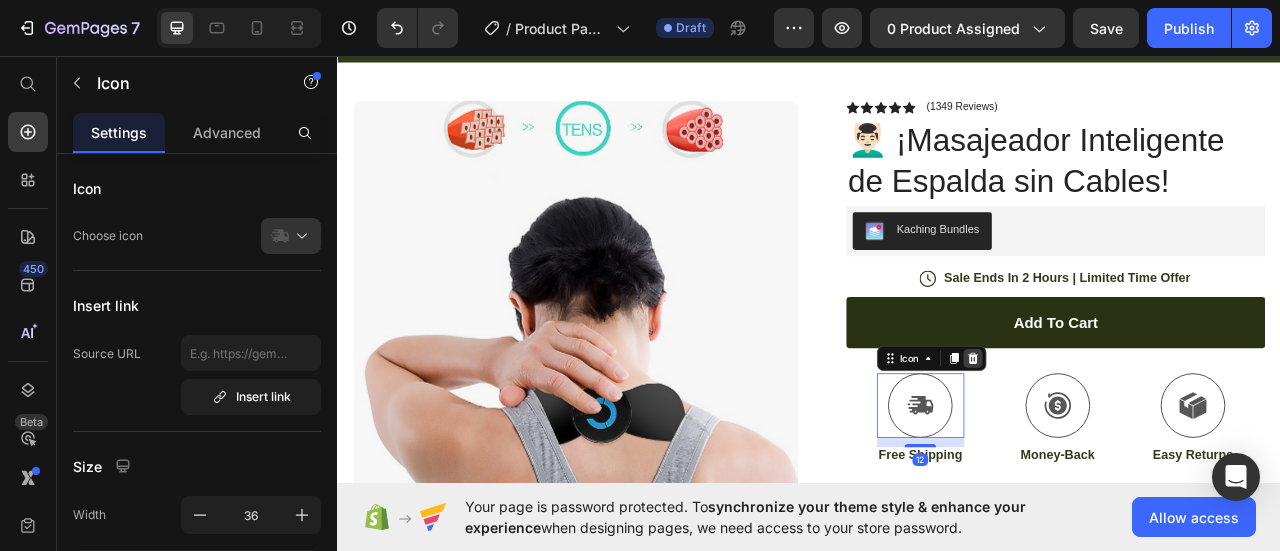 click 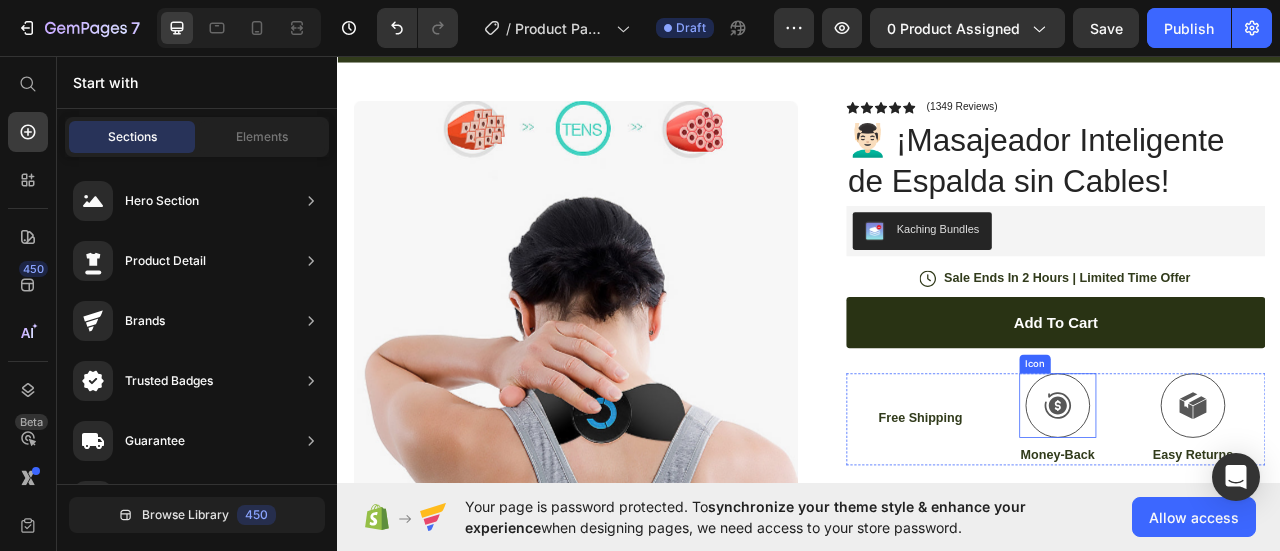 click 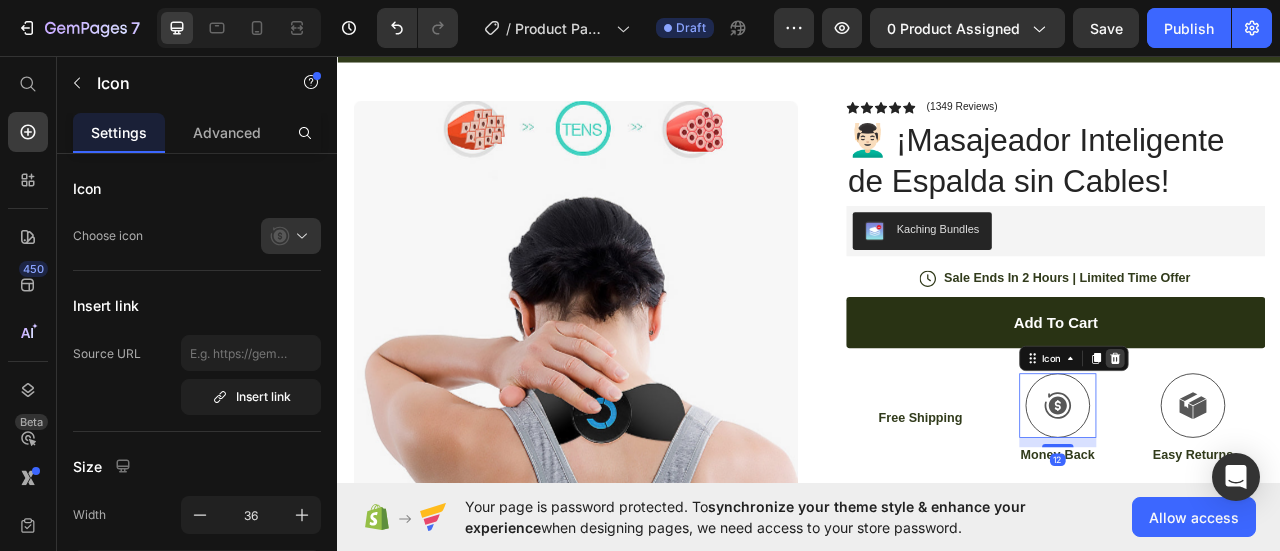 click 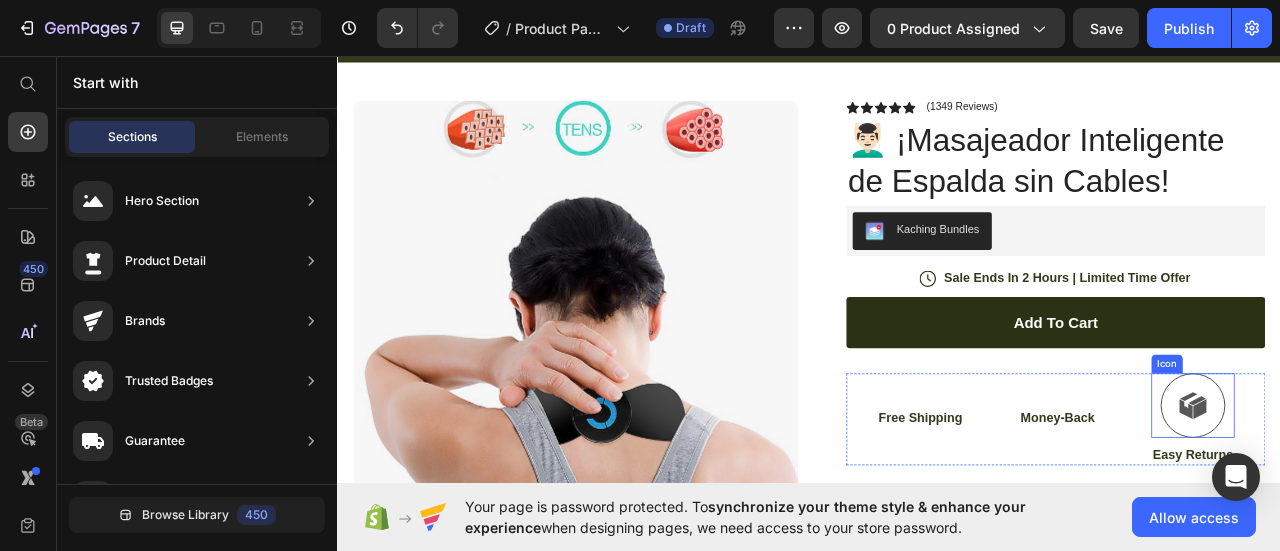 click at bounding box center [1425, 501] 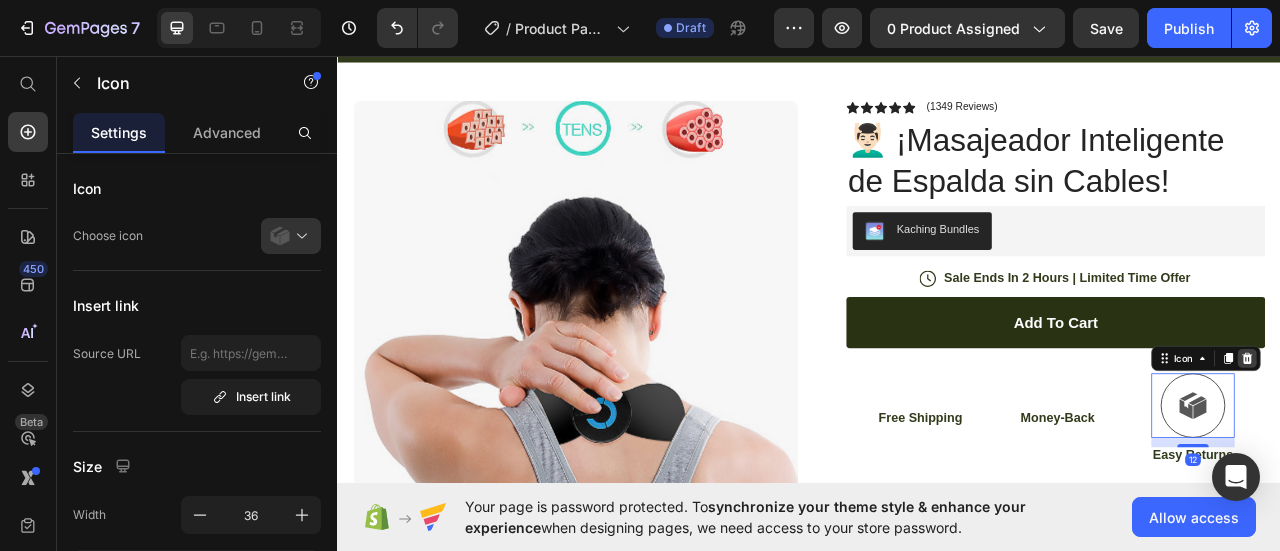 click 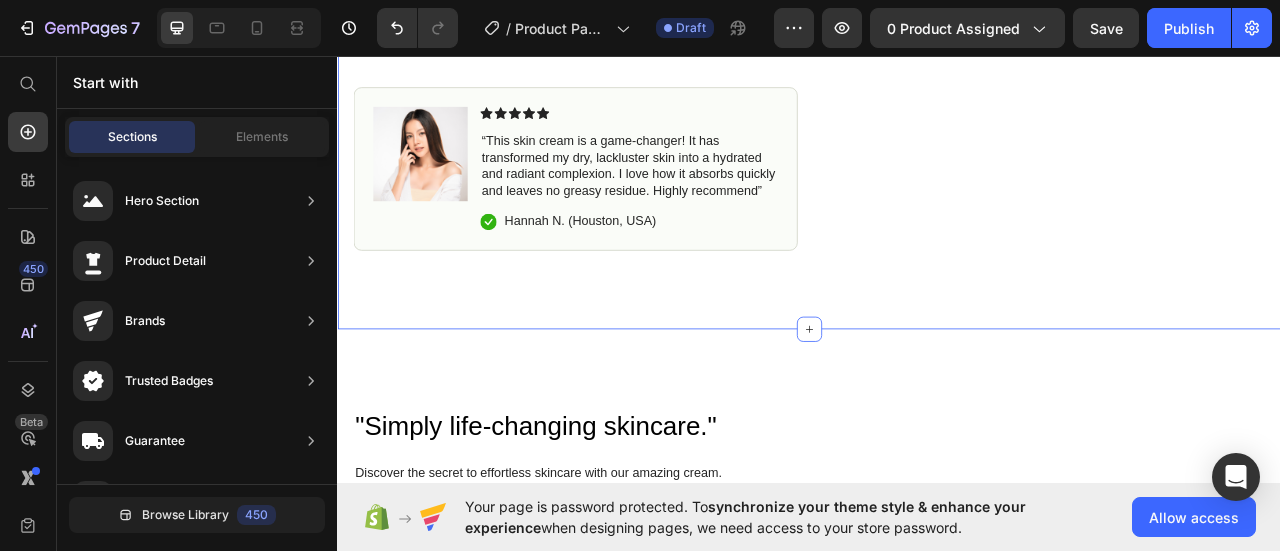 scroll, scrollTop: 800, scrollLeft: 0, axis: vertical 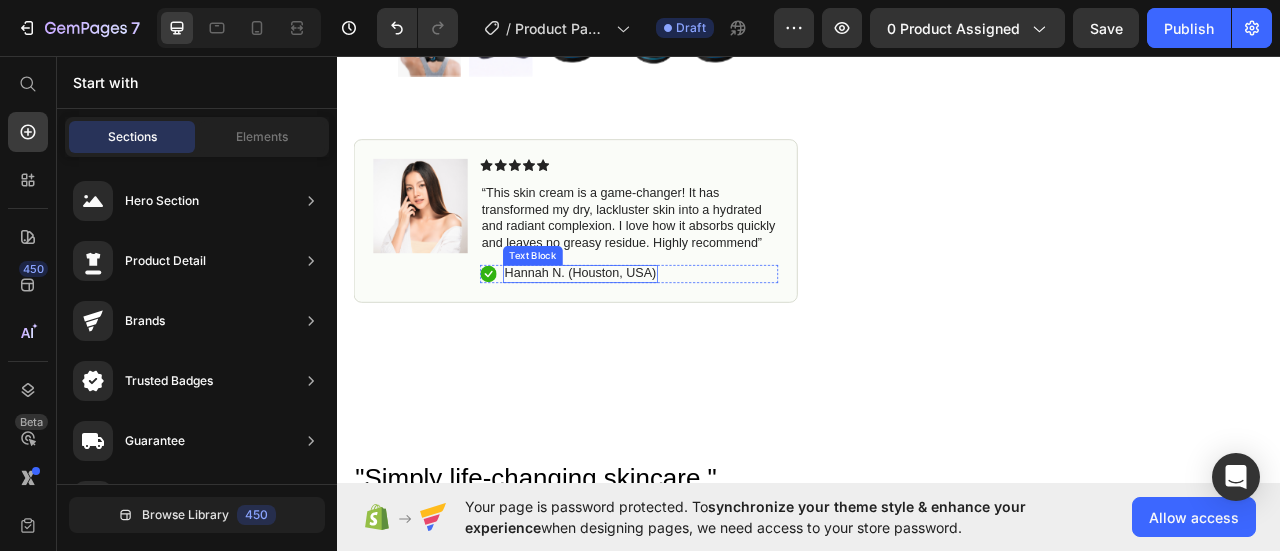 click on "“This skin cream is a game-changer! It has transformed my dry, lackluster skin into a hydrated and radiant complexion. I love how it absorbs quickly and leaves no greasy residue. Highly recommend”" at bounding box center [707, 262] 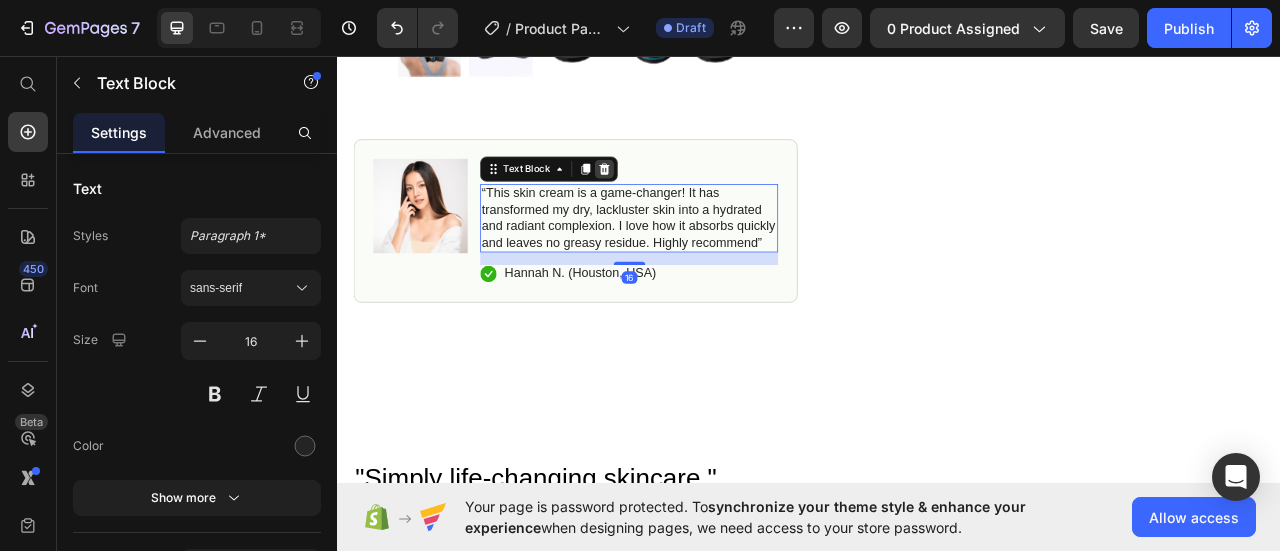 click at bounding box center [676, 200] 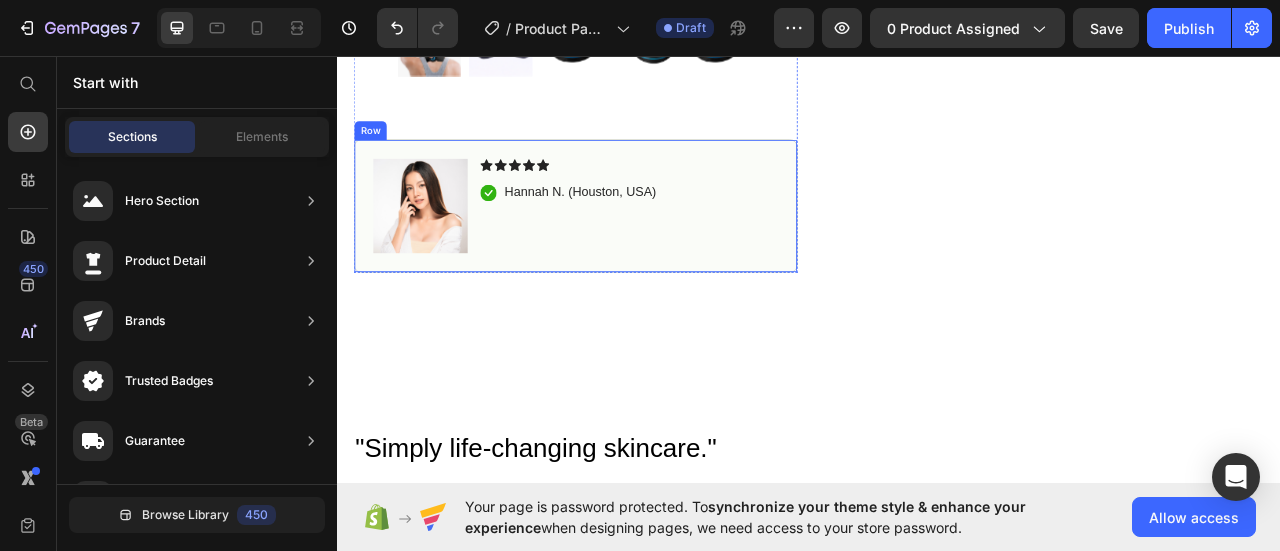 click on "Icon Icon Icon Icon Icon Icon List
Icon [NAME] ([CITY], [STATE]) Text Block Row" at bounding box center [707, 247] 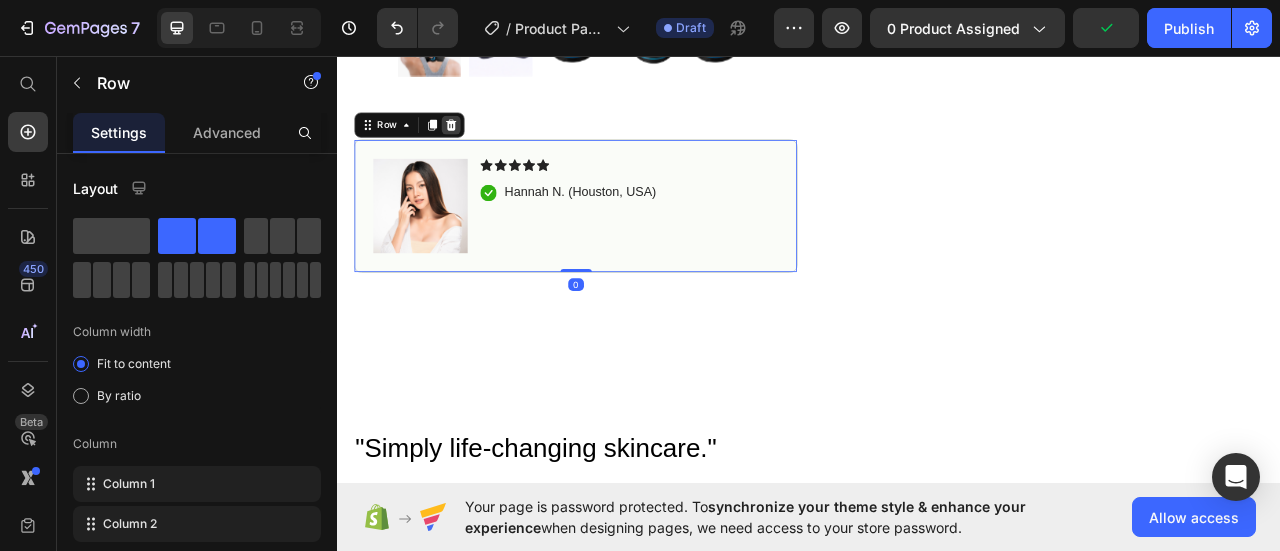 click 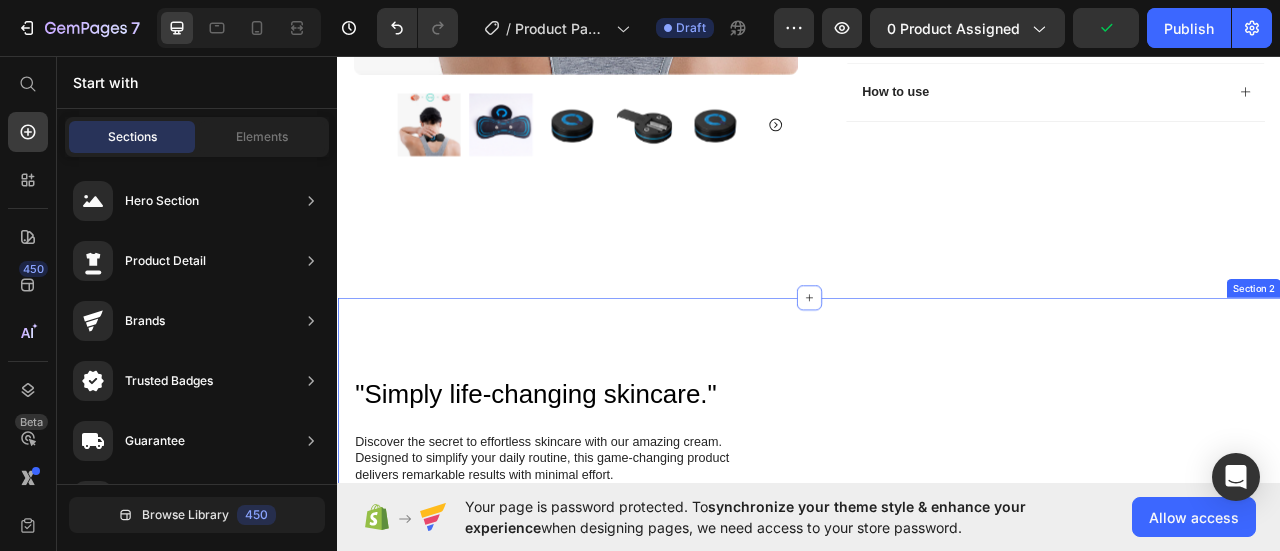 scroll, scrollTop: 500, scrollLeft: 0, axis: vertical 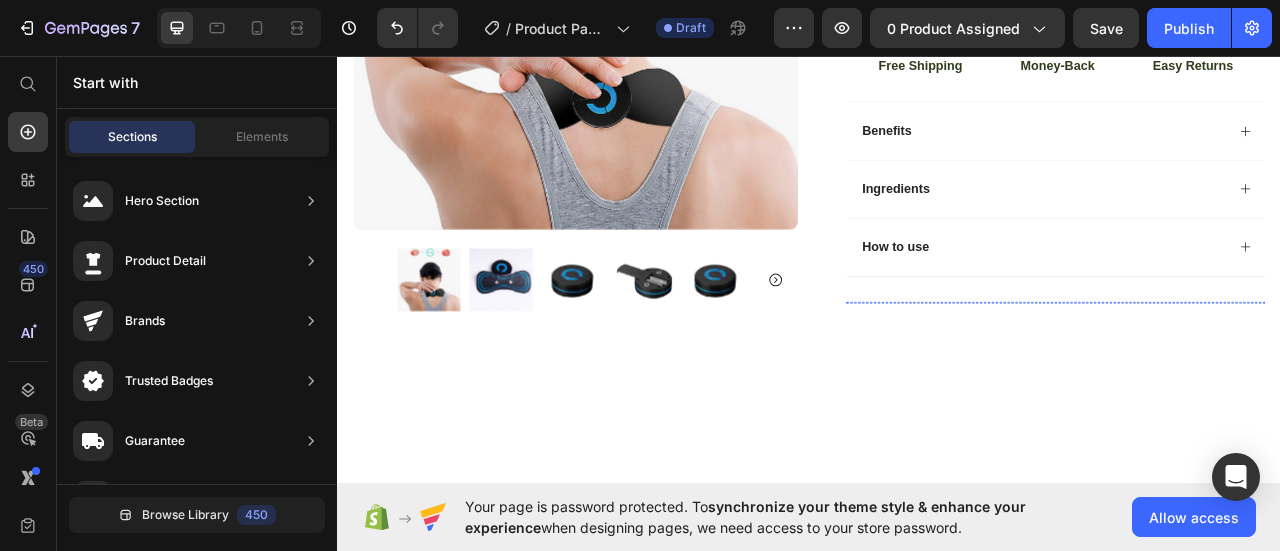 click at bounding box center (1046, 370) 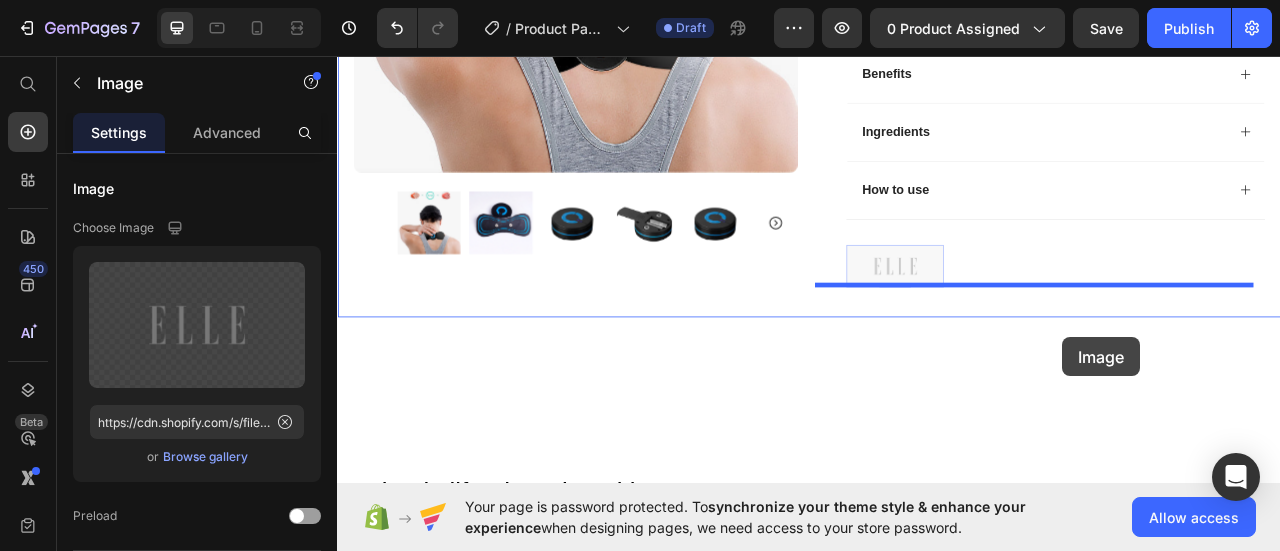 drag, startPoint x: 1096, startPoint y: 405, endPoint x: 1259, endPoint y: 415, distance: 163.30646 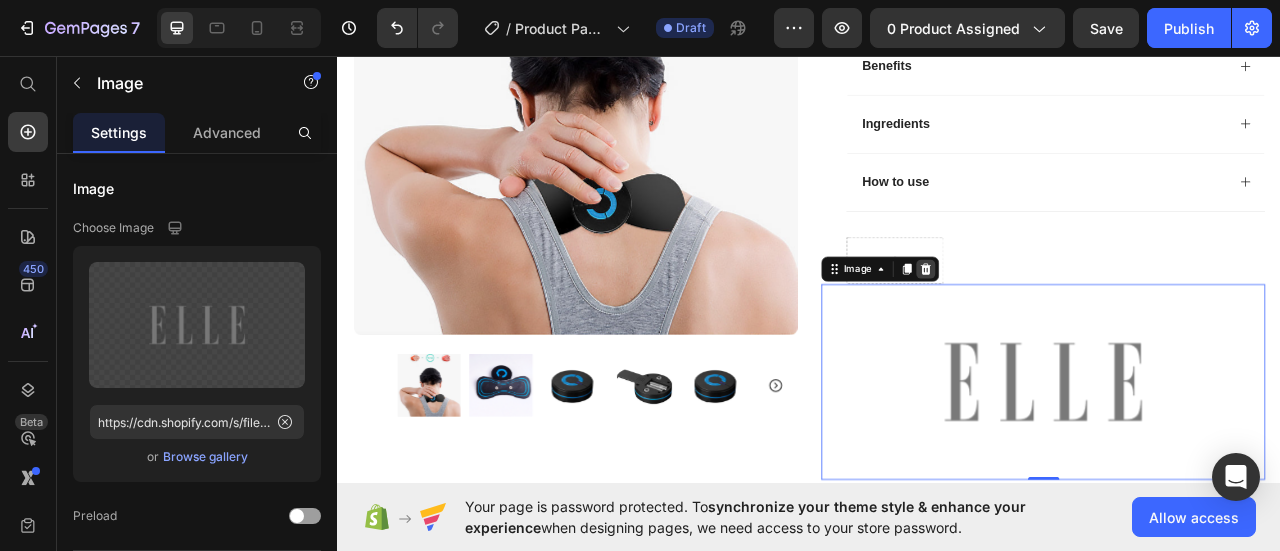 click at bounding box center [1085, 328] 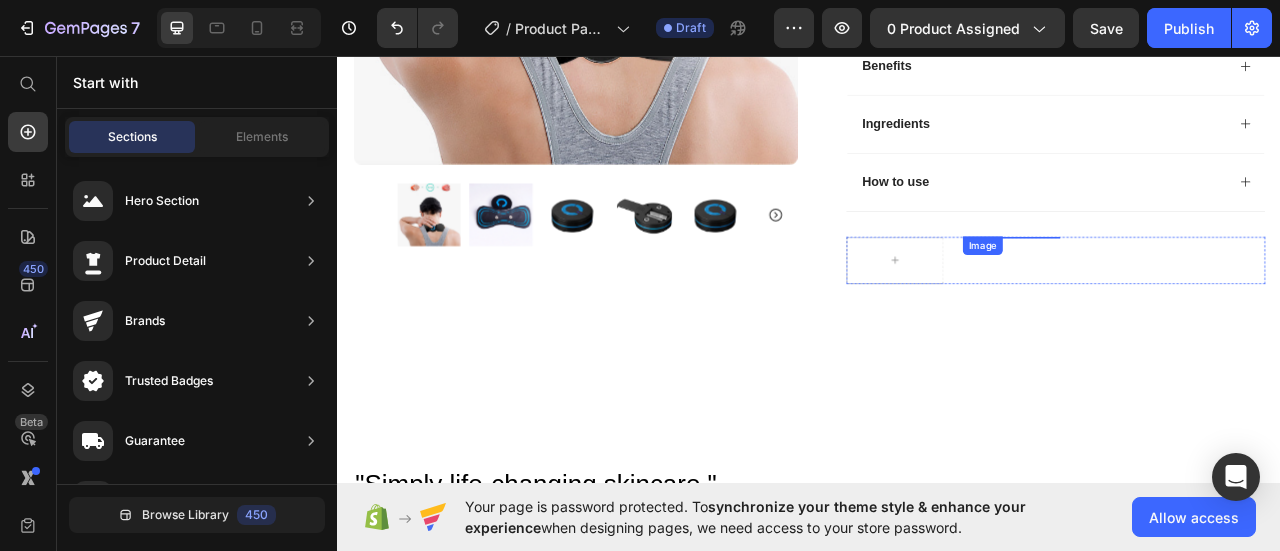 click at bounding box center (1194, 287) 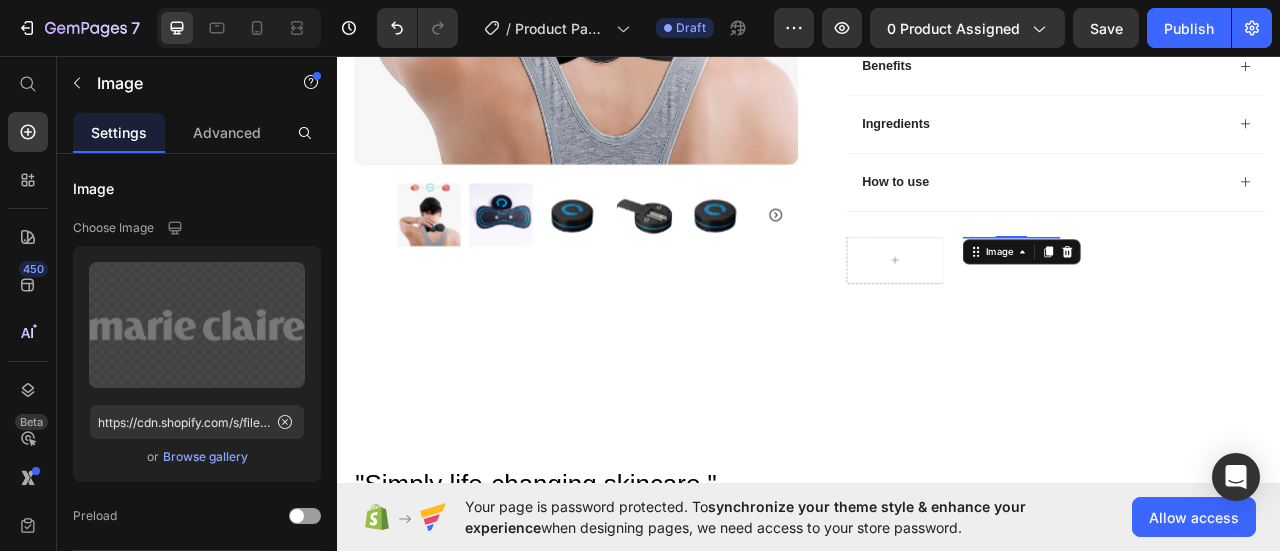 click at bounding box center [1194, 287] 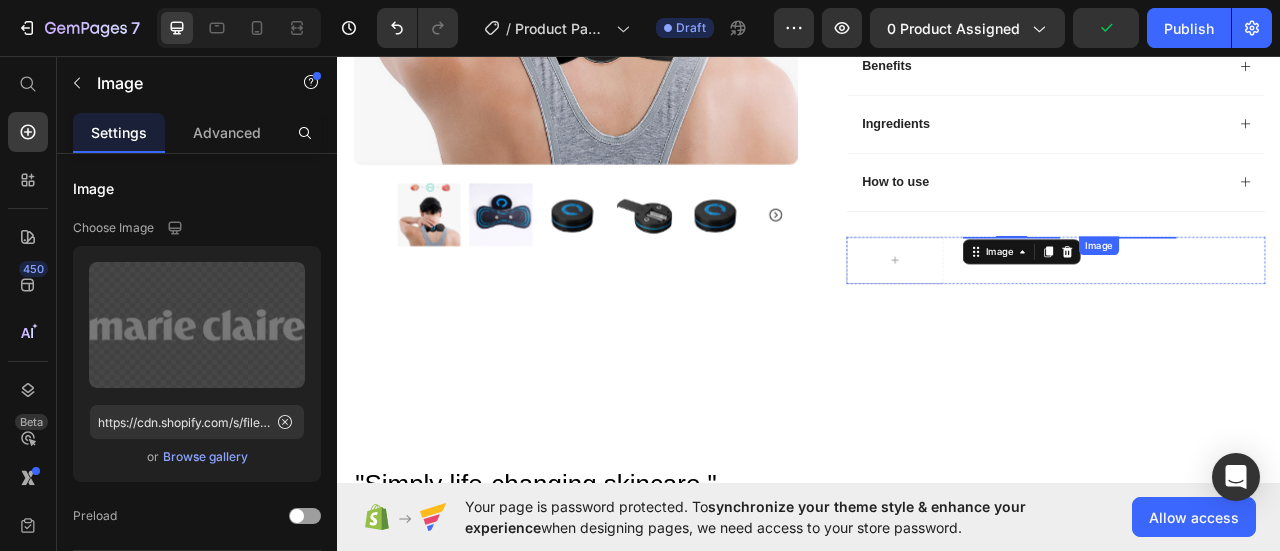 click at bounding box center [1342, 287] 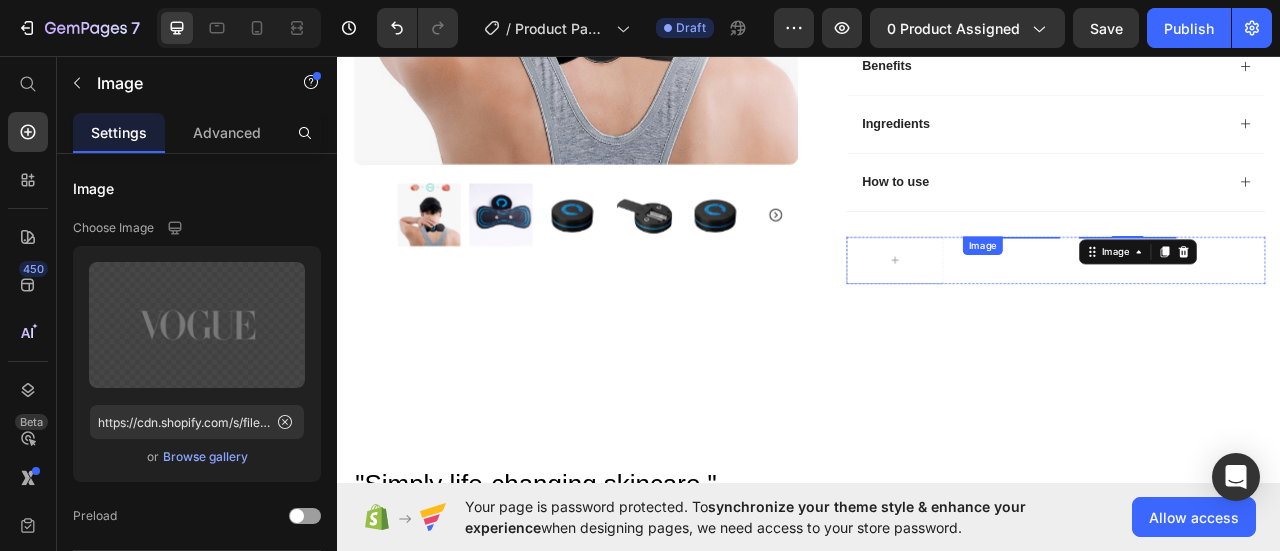 click at bounding box center [1194, 287] 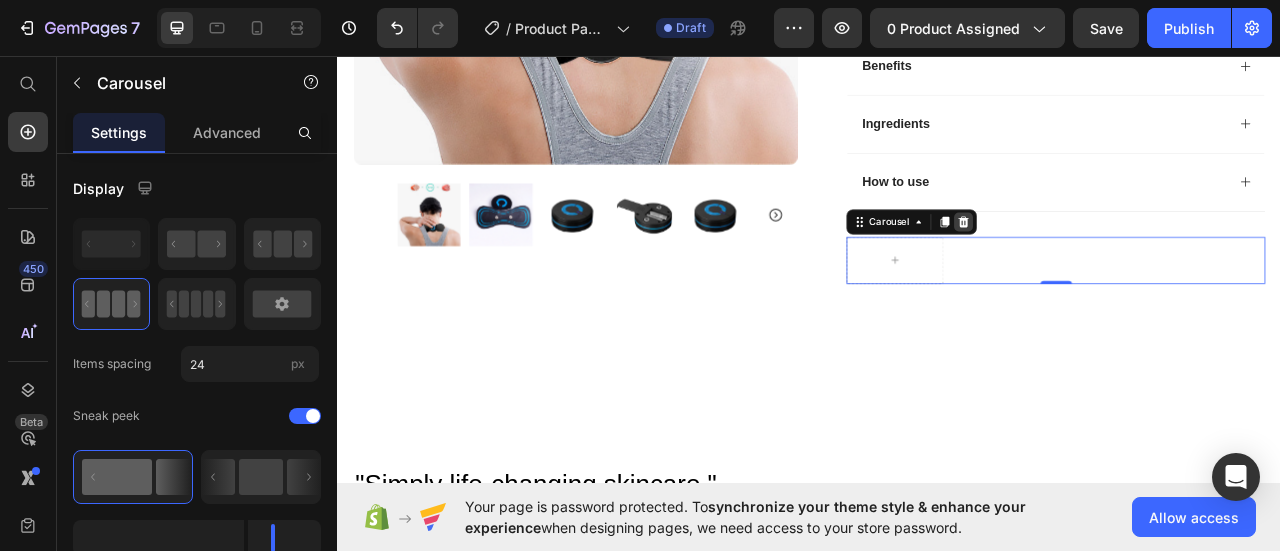 click at bounding box center (1133, 268) 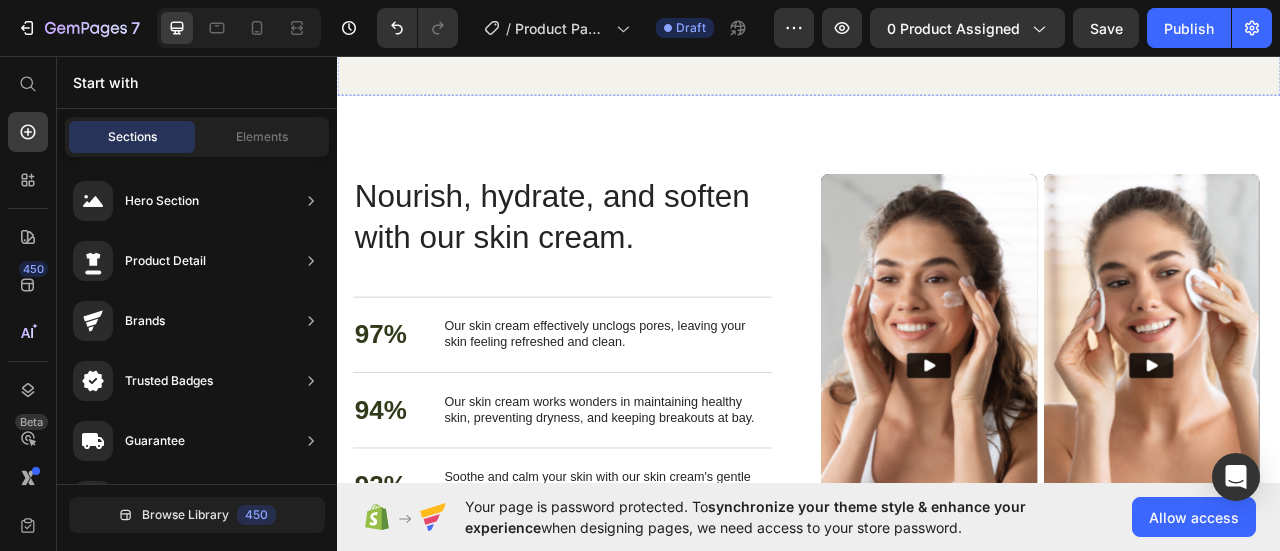 scroll, scrollTop: 2483, scrollLeft: 0, axis: vertical 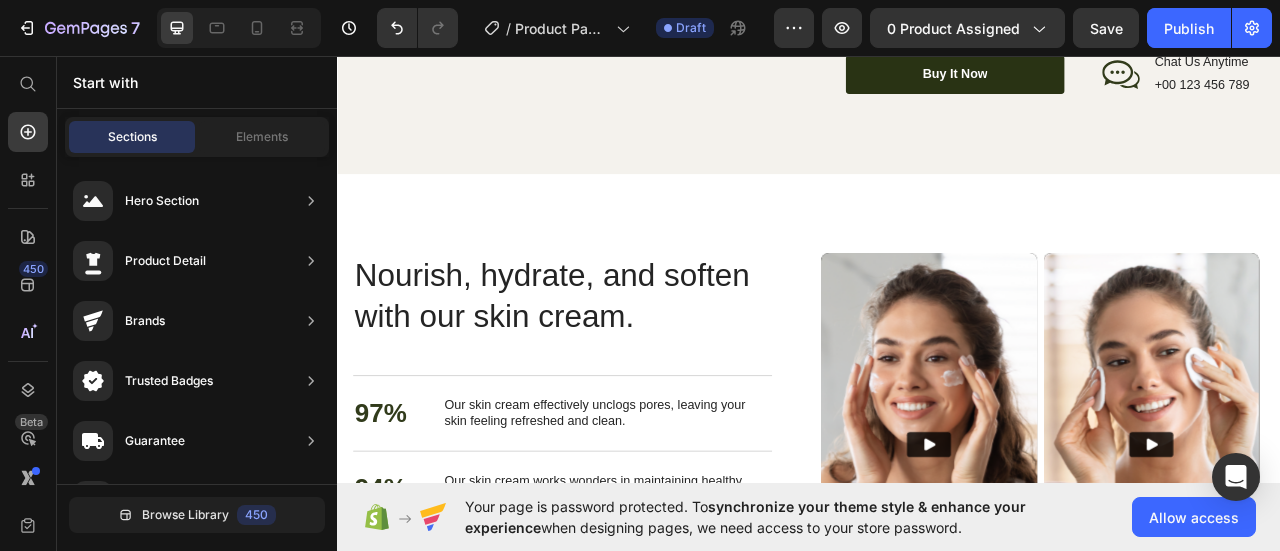 click at bounding box center [789, -118] 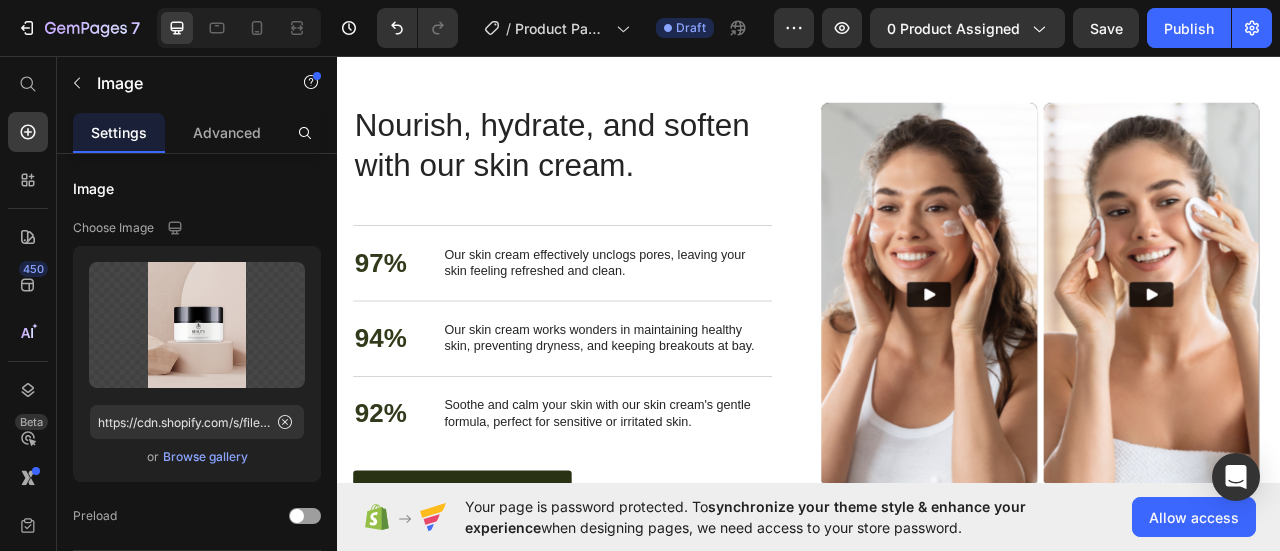 scroll, scrollTop: 2583, scrollLeft: 0, axis: vertical 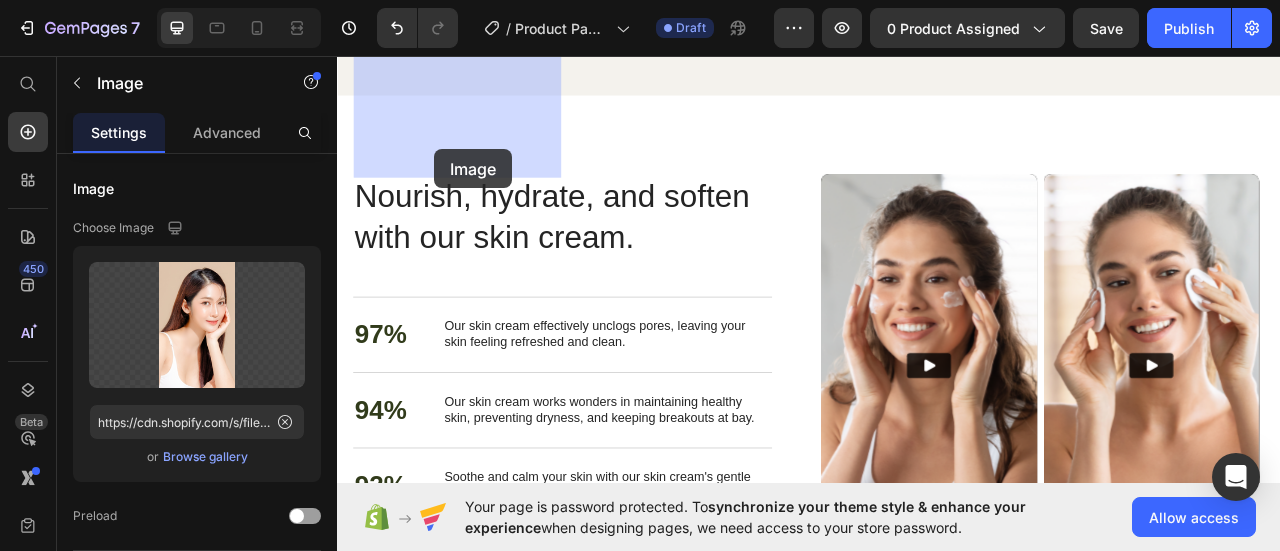 drag, startPoint x: 620, startPoint y: 234, endPoint x: 461, endPoint y: 176, distance: 169.24834 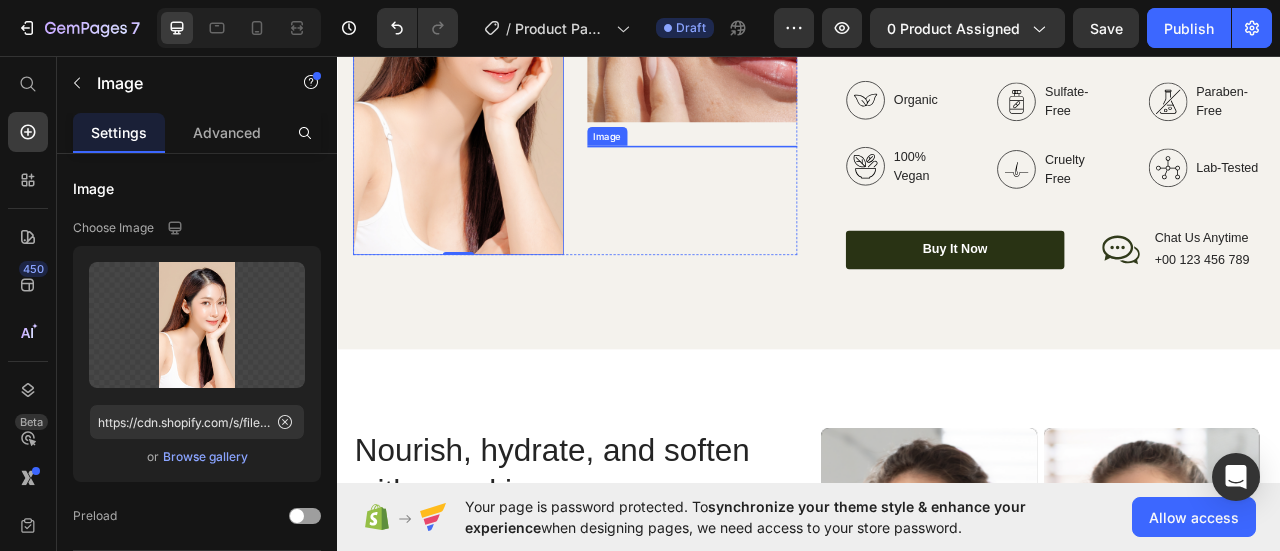 scroll, scrollTop: 2183, scrollLeft: 0, axis: vertical 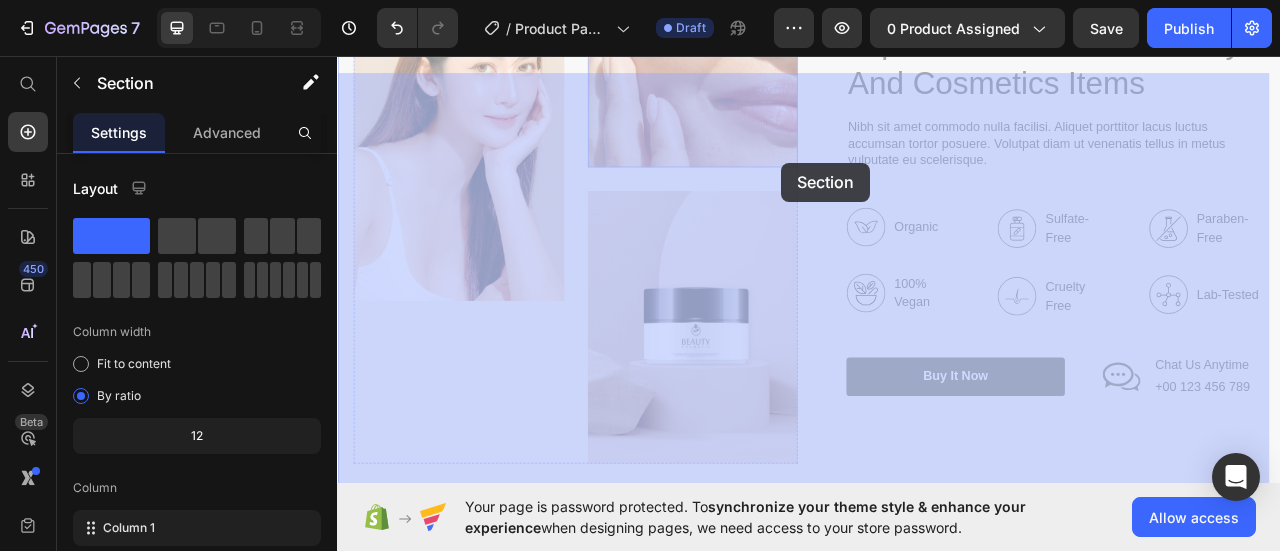 drag, startPoint x: 525, startPoint y: 135, endPoint x: 892, endPoint y: 173, distance: 368.96207 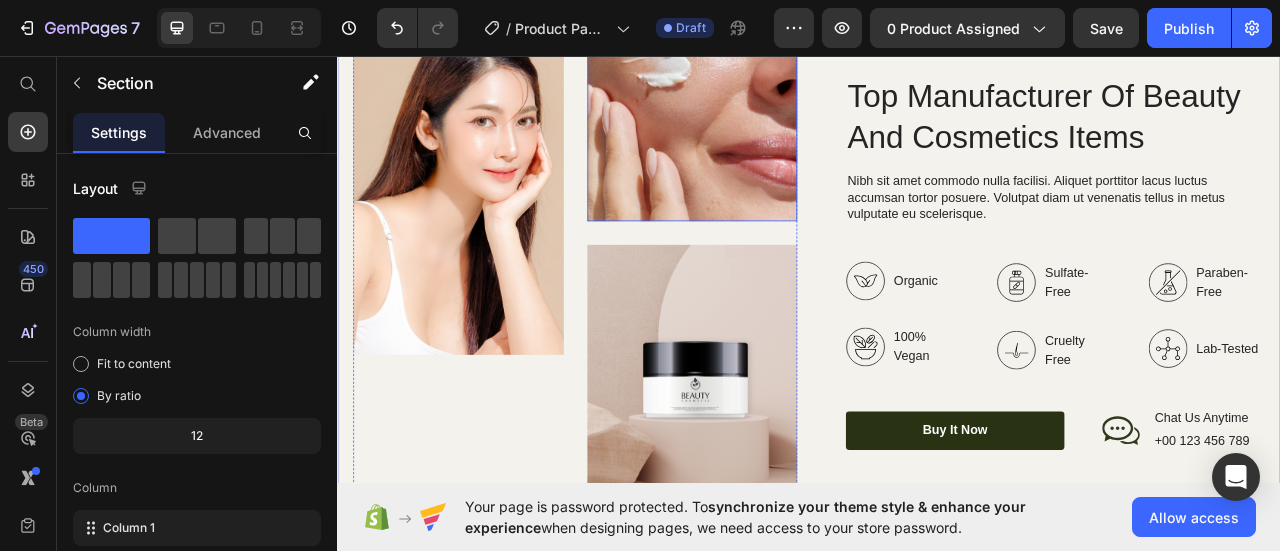 scroll, scrollTop: 2083, scrollLeft: 0, axis: vertical 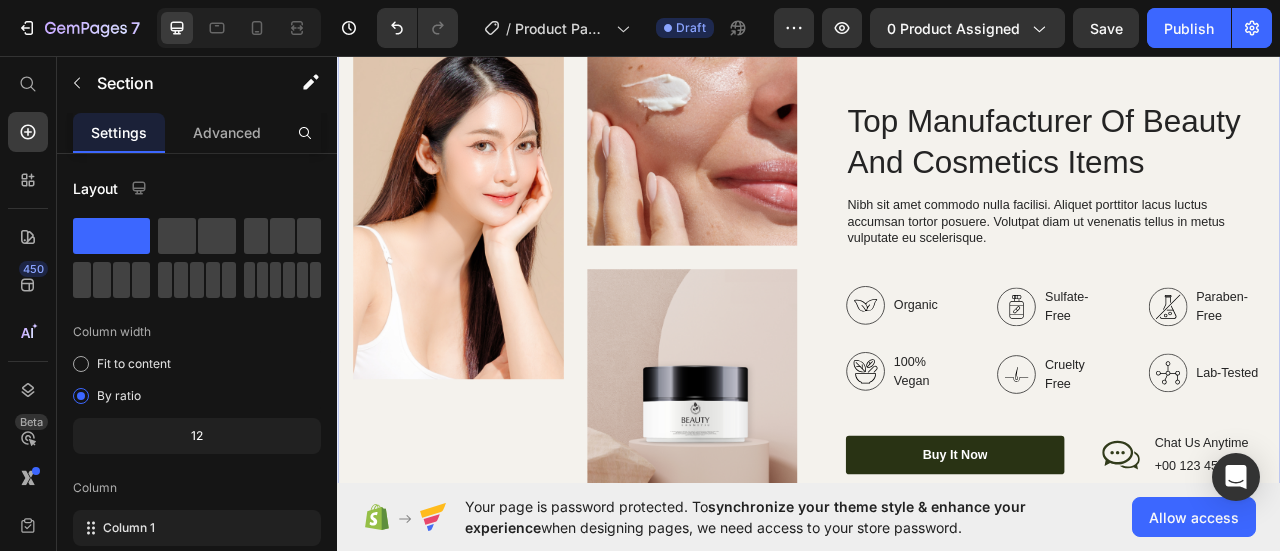 click at bounding box center (937, -73) 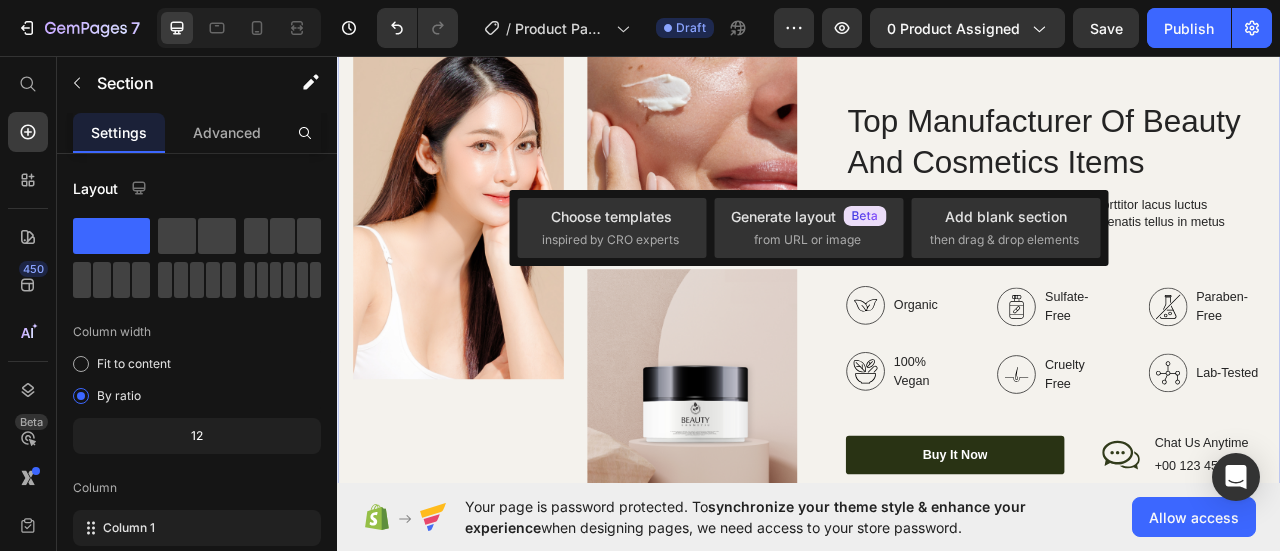 click at bounding box center [937, -73] 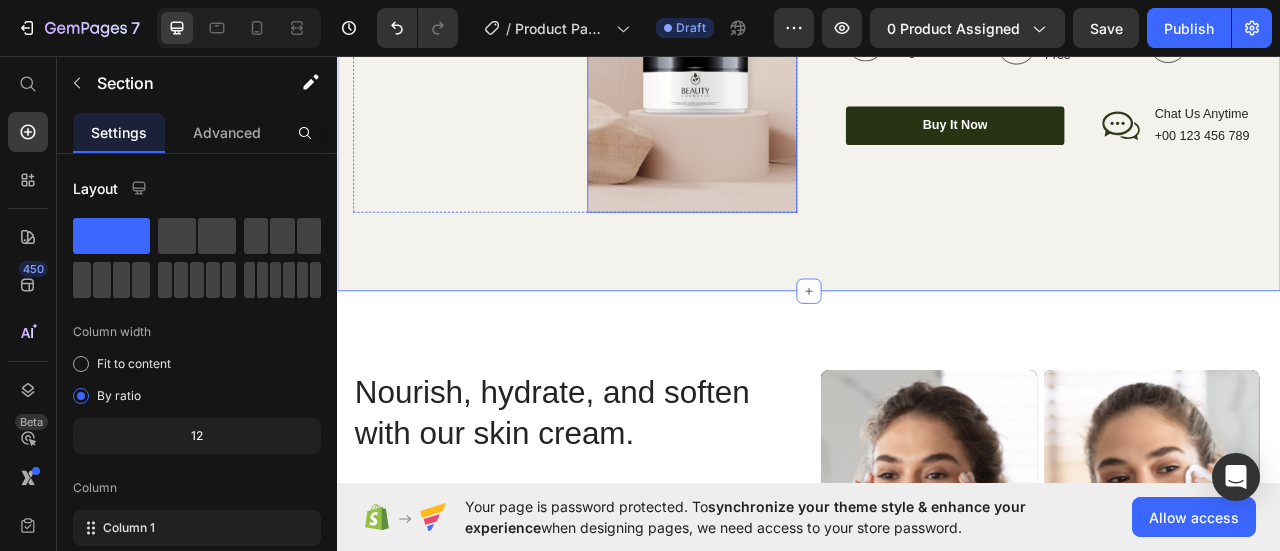 scroll, scrollTop: 2483, scrollLeft: 0, axis: vertical 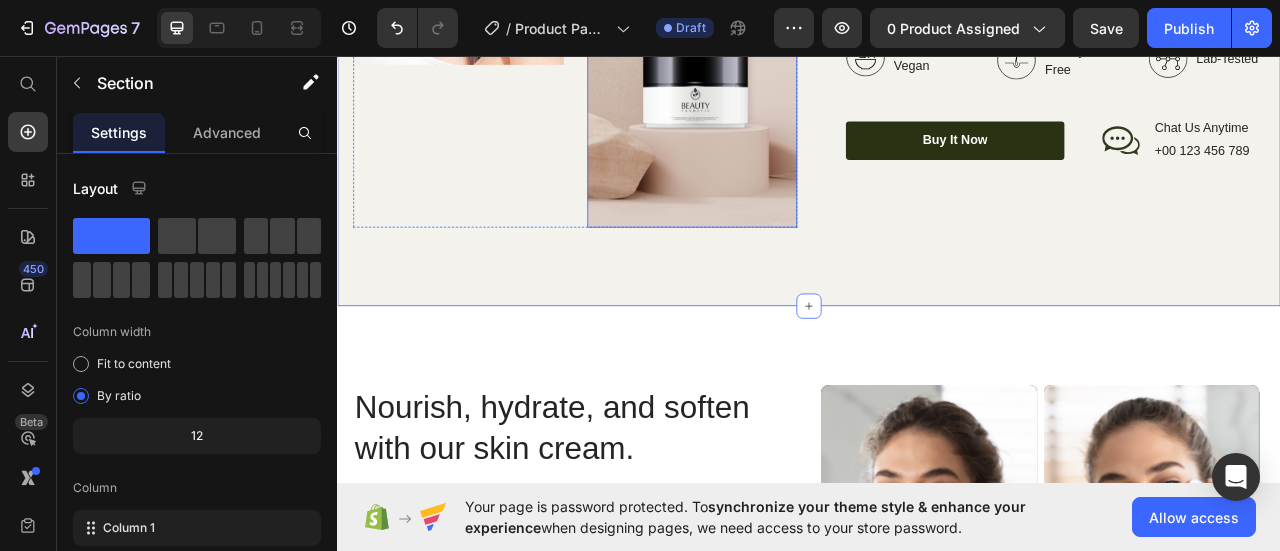 click on "Image" at bounding box center (491, -49) 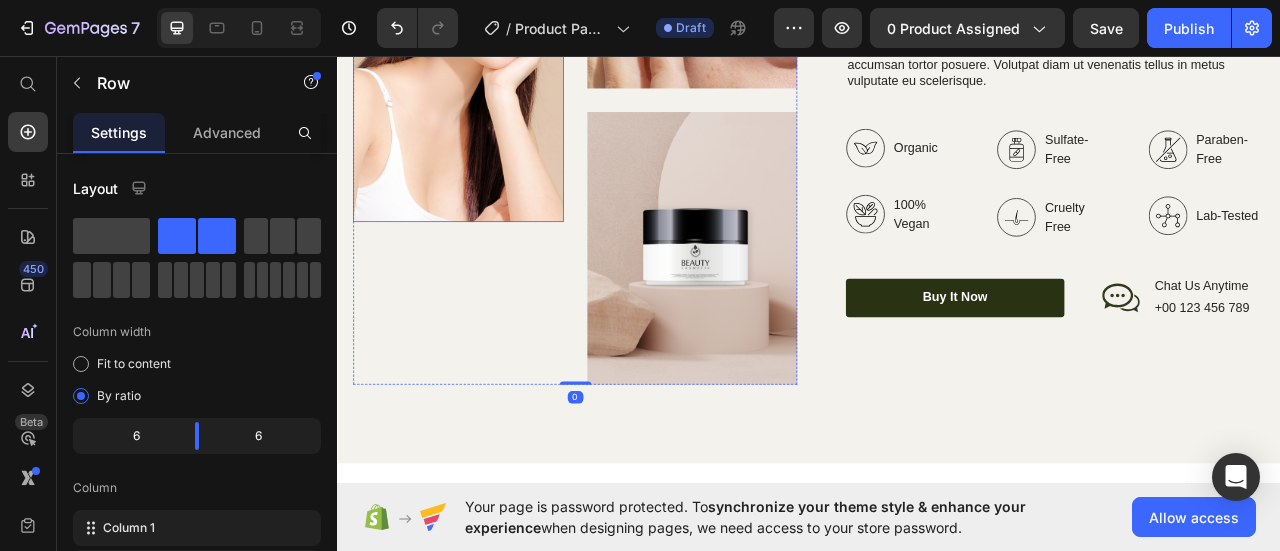 scroll, scrollTop: 2183, scrollLeft: 0, axis: vertical 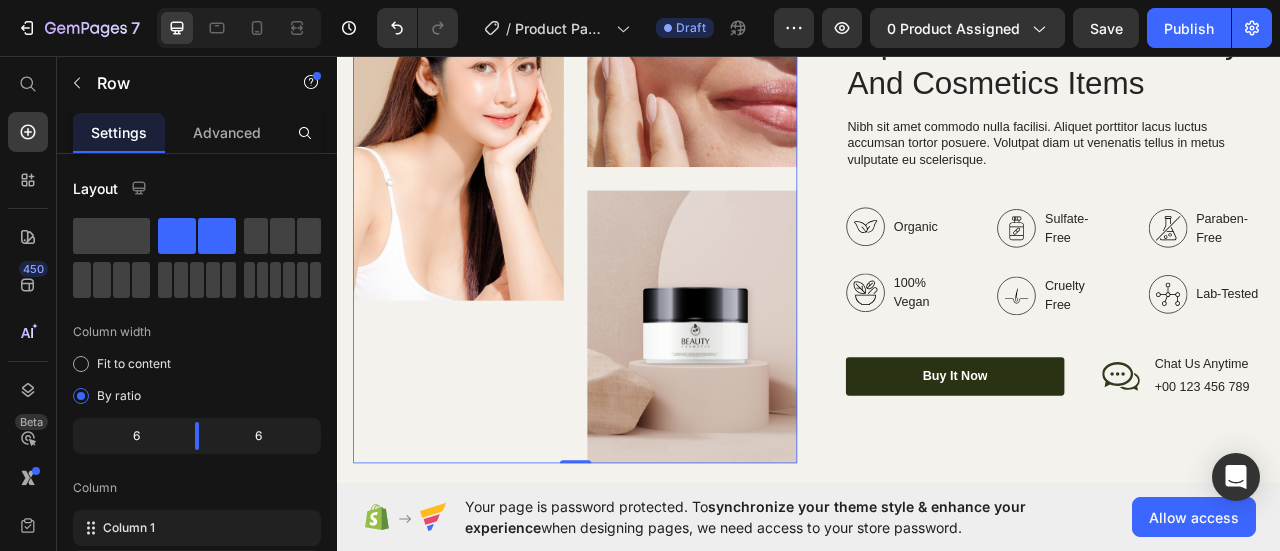 click 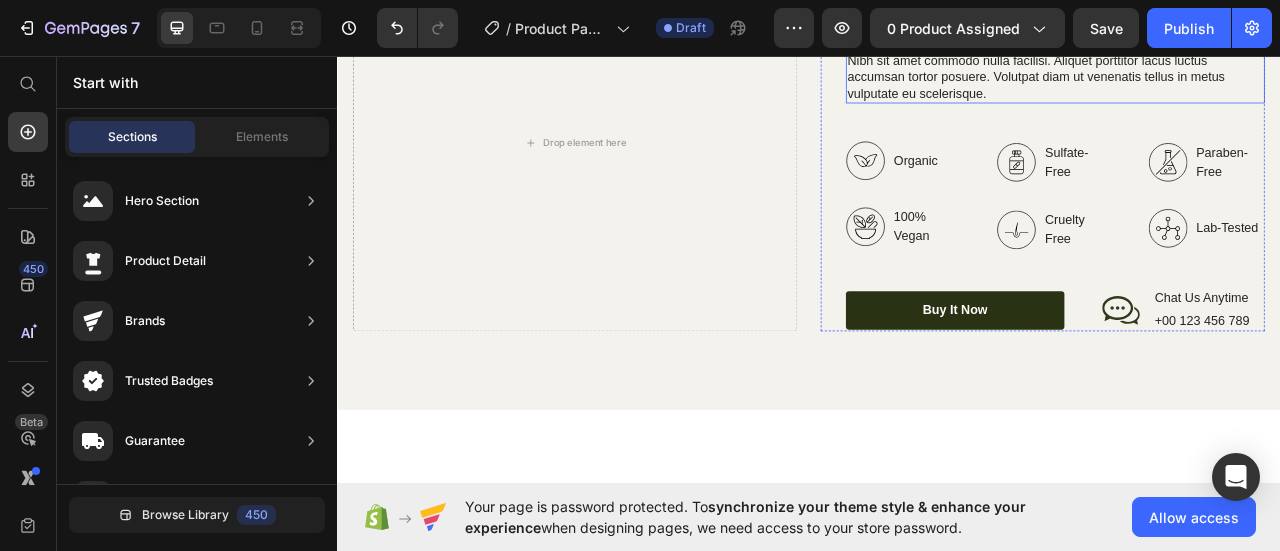 click on "Nibh sit amet commodo nulla facilisi. Aliquet porttitor lacus luctus accumsan tortor posuere. Volutpat diam ut venenatis tellus in metus vulputate eu scelerisque." at bounding box center (1250, 84) 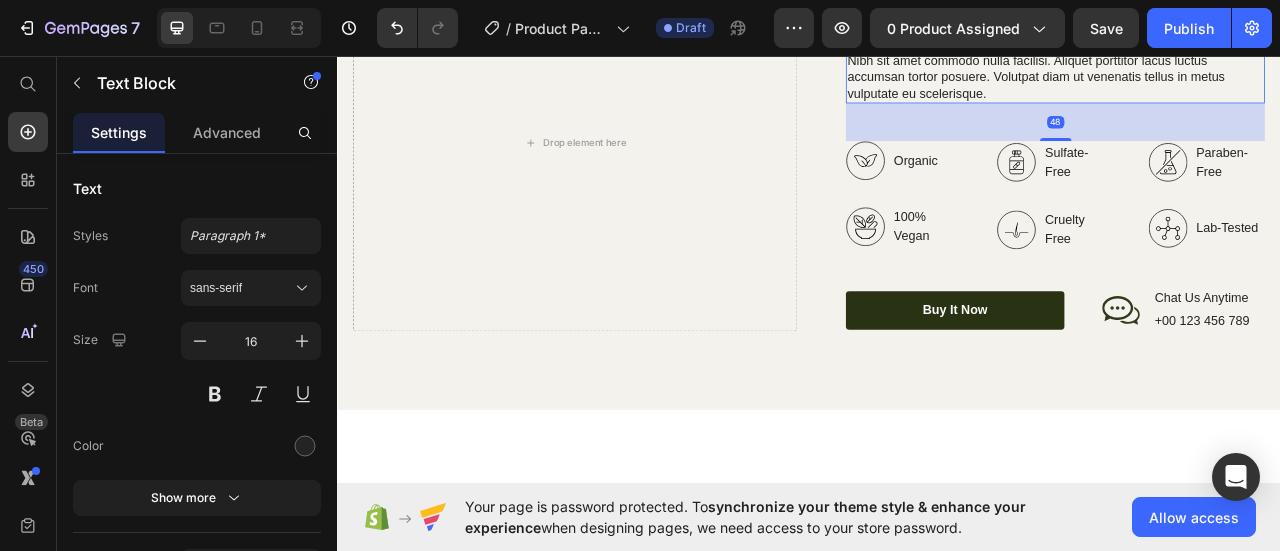 click 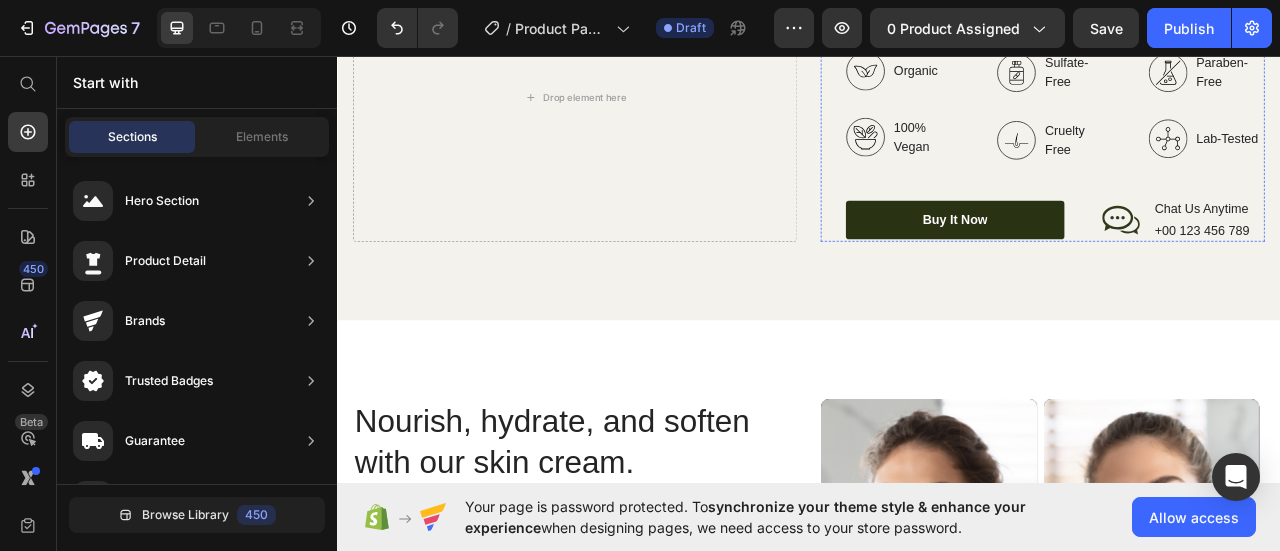 click on "Top Manufacturer Of Beauty And Cosmetics Items" at bounding box center (1250, -19) 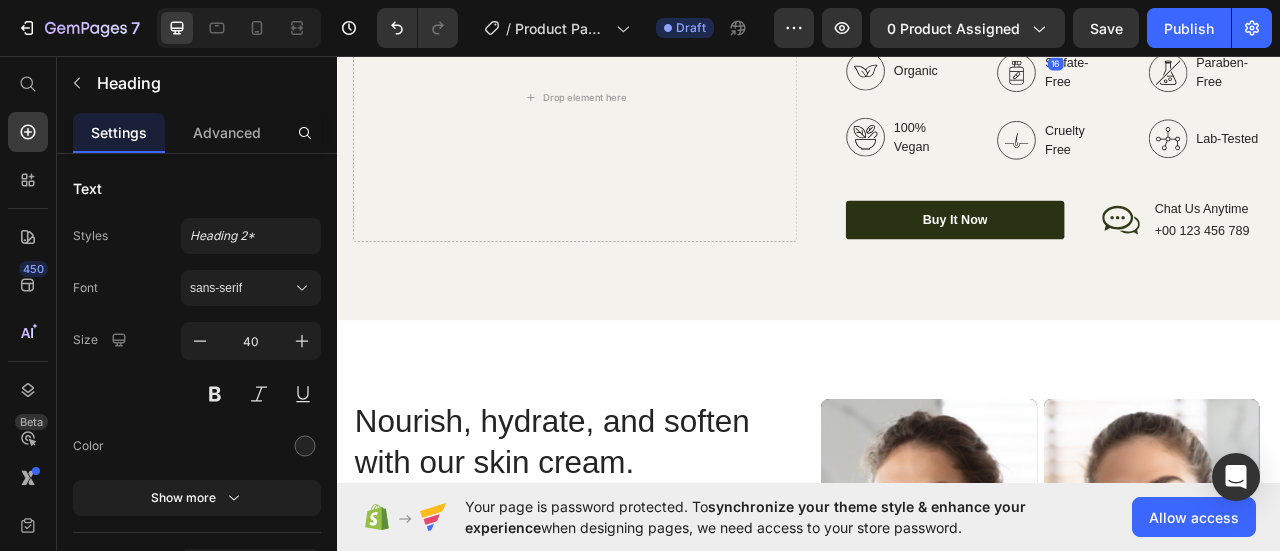 click 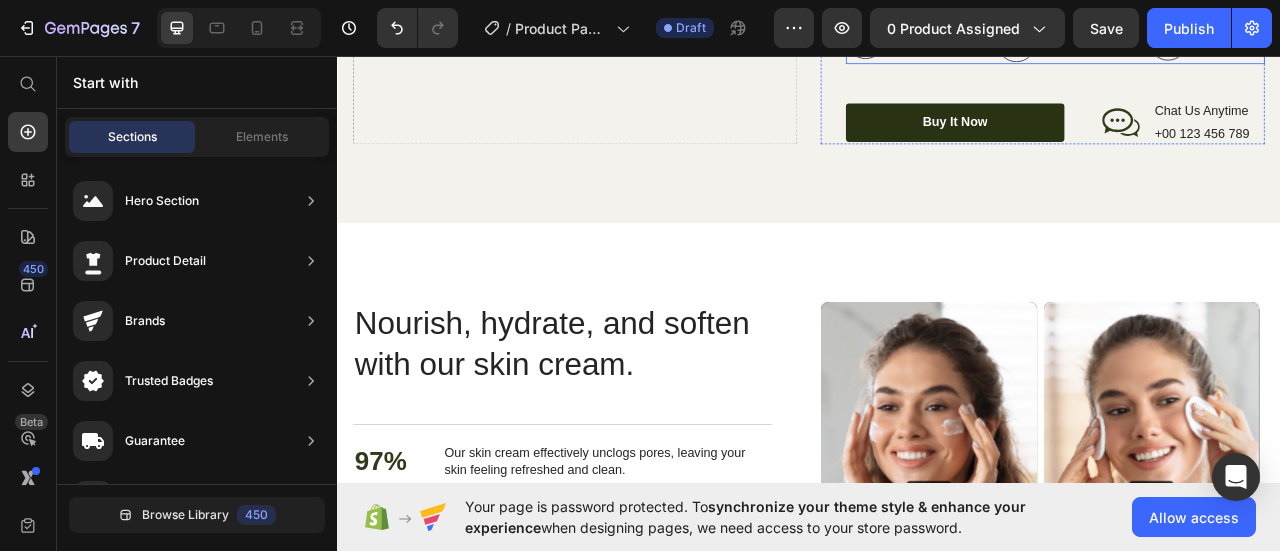 click on "Organic
100% Vegan Item List
Sulfate-Free
Cruelty Free Item List
Paraben-Free
Lab-Tested Item List Row" at bounding box center (1250, -3) 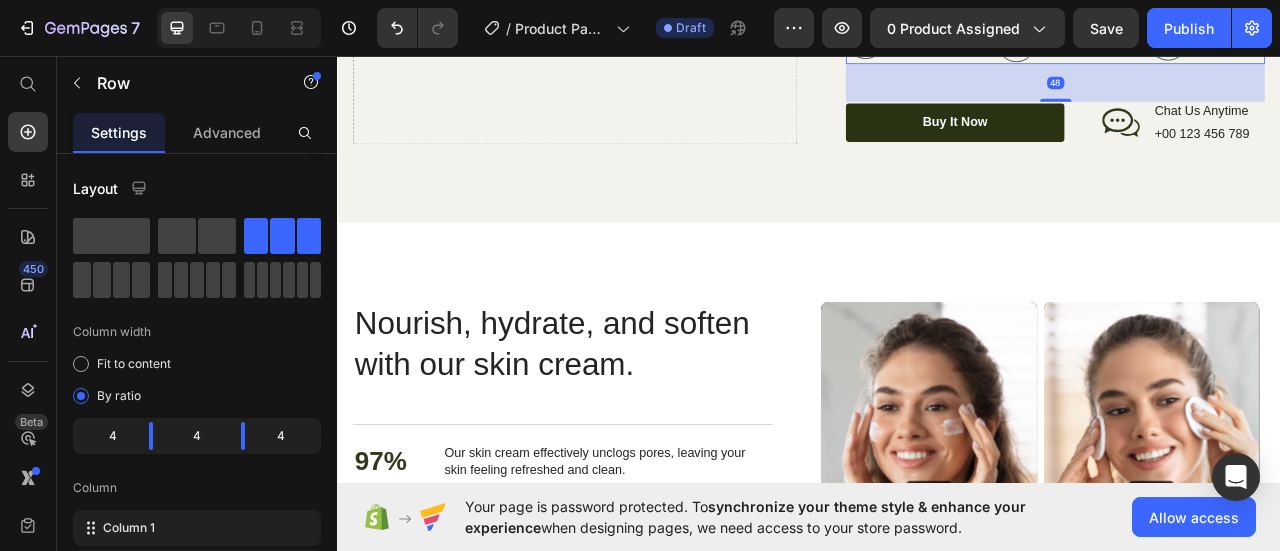 click 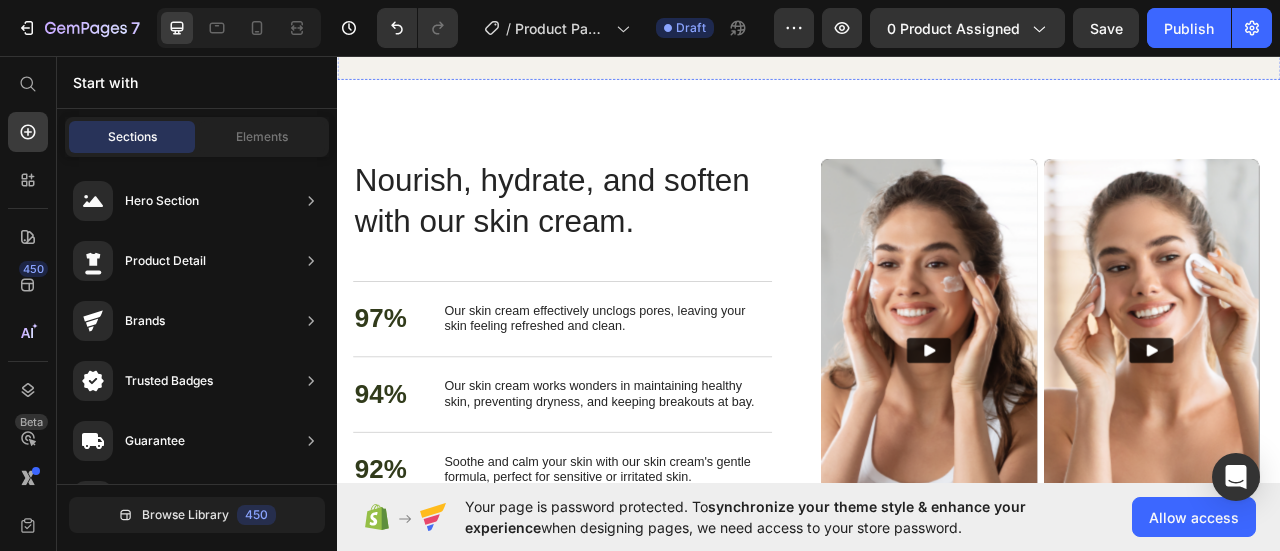 click on "buy it now" at bounding box center (1123, -43) 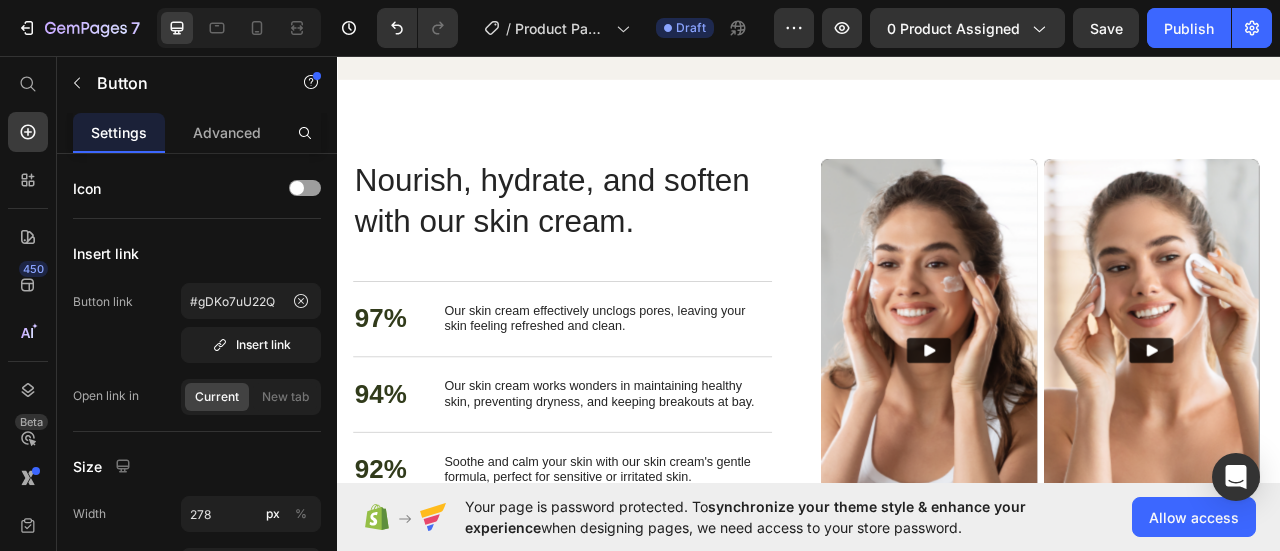 click 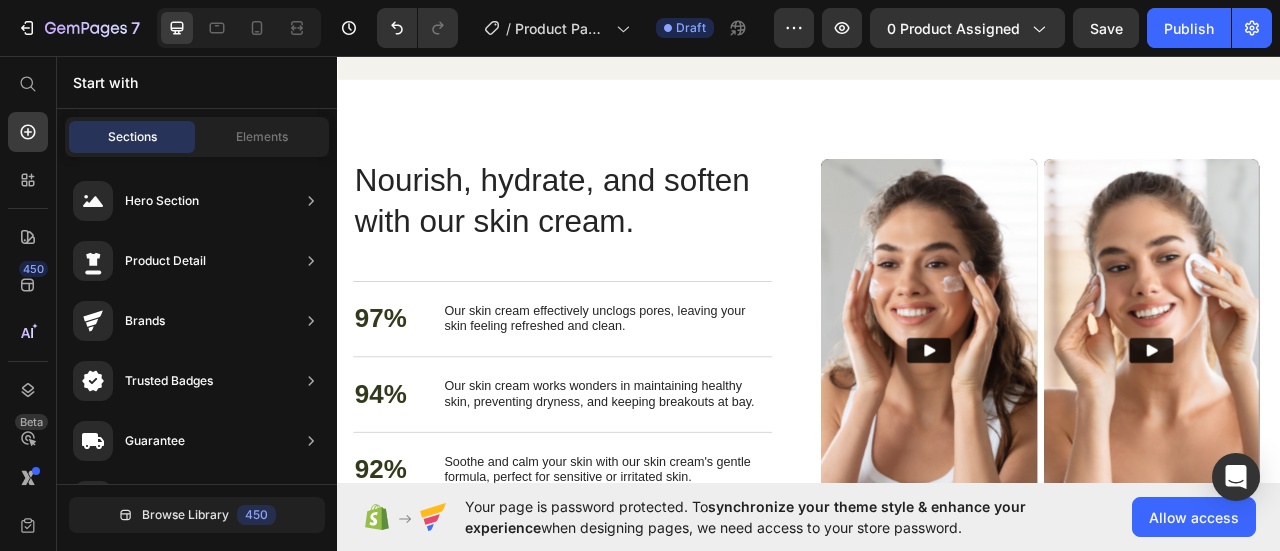 click on "Chat Us Anytime" at bounding box center [1323, -58] 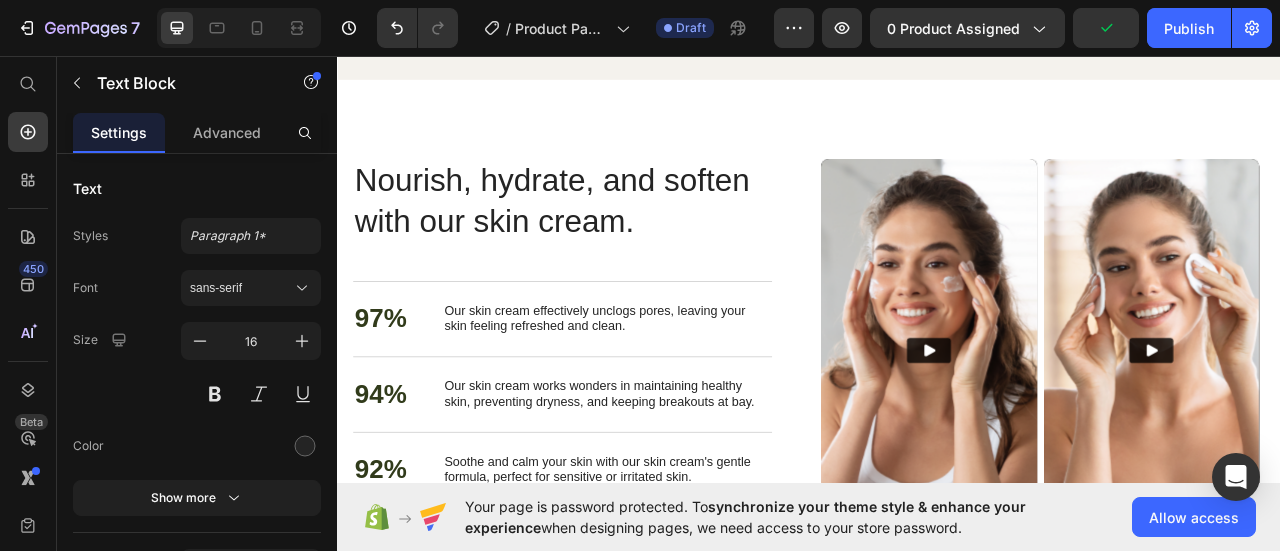 click at bounding box center (1419, -89) 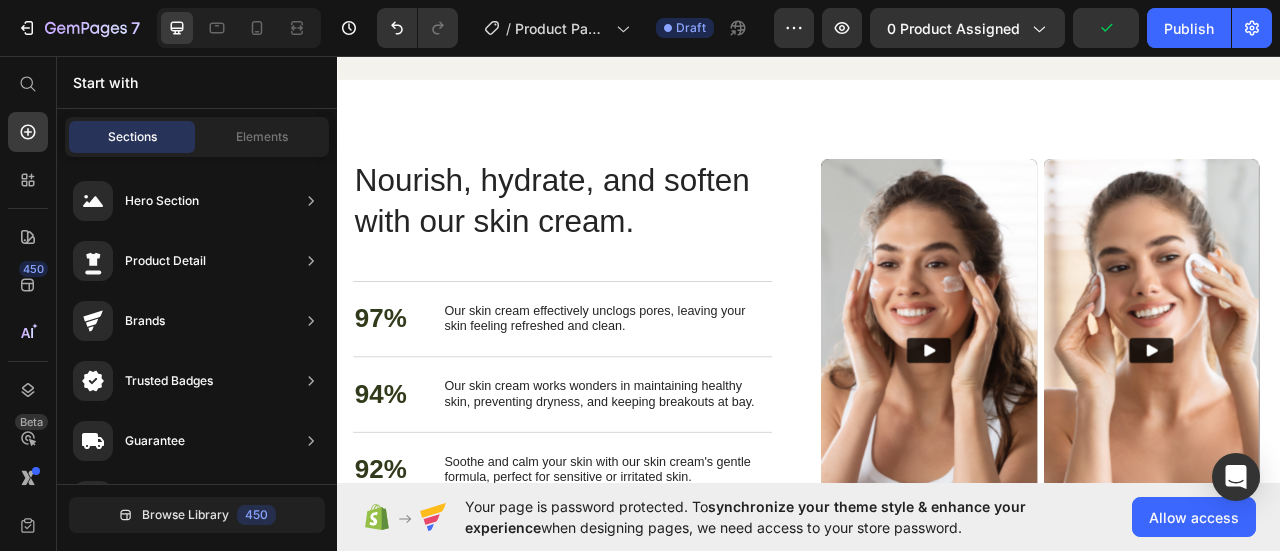 click on "+00 123 456 789" at bounding box center [1323, -43] 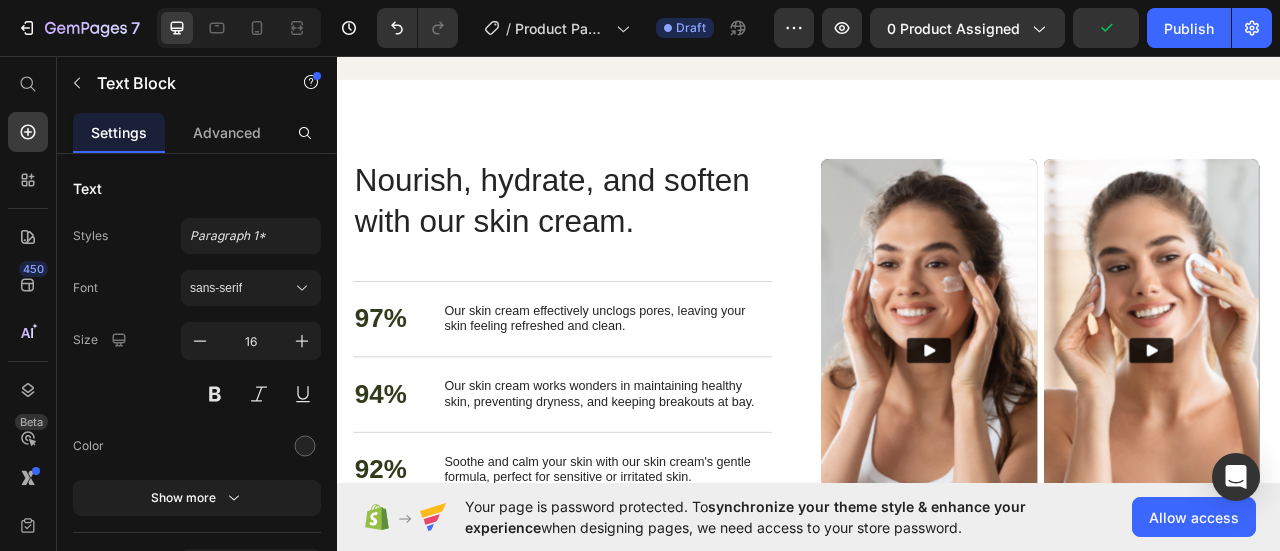 click 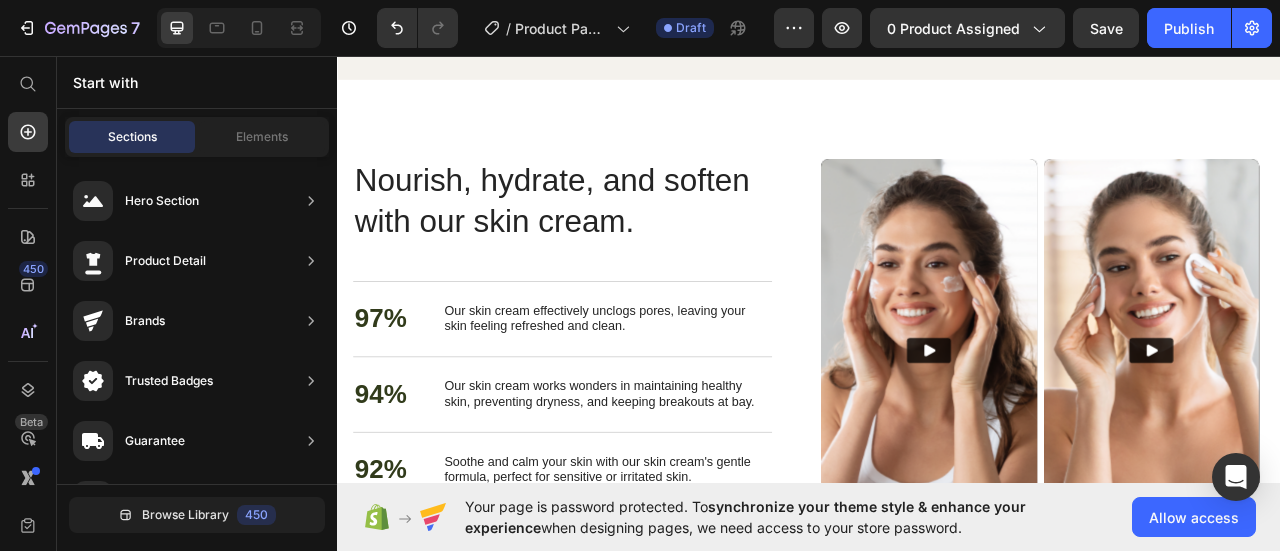 click on "Icon
Drop element here Row" at bounding box center [1310, -43] 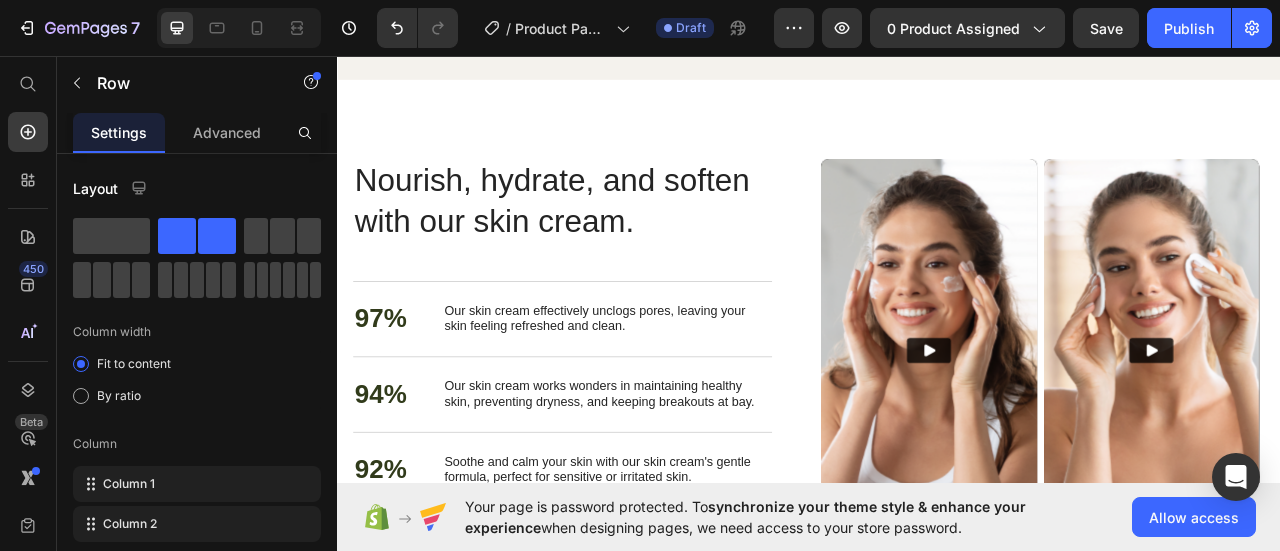 click 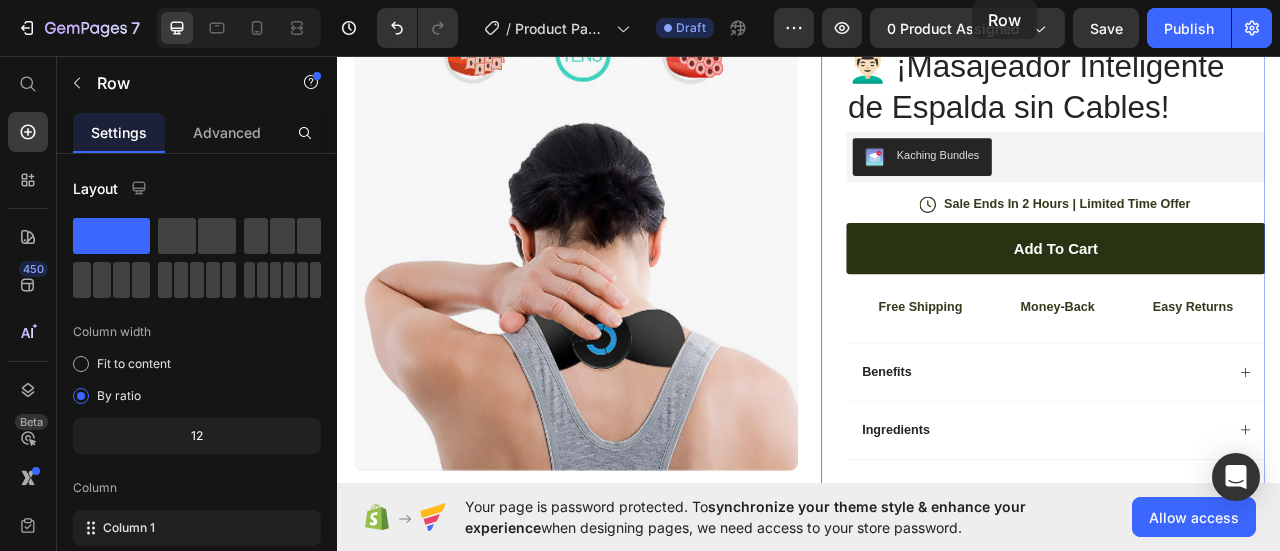 scroll, scrollTop: 0, scrollLeft: 0, axis: both 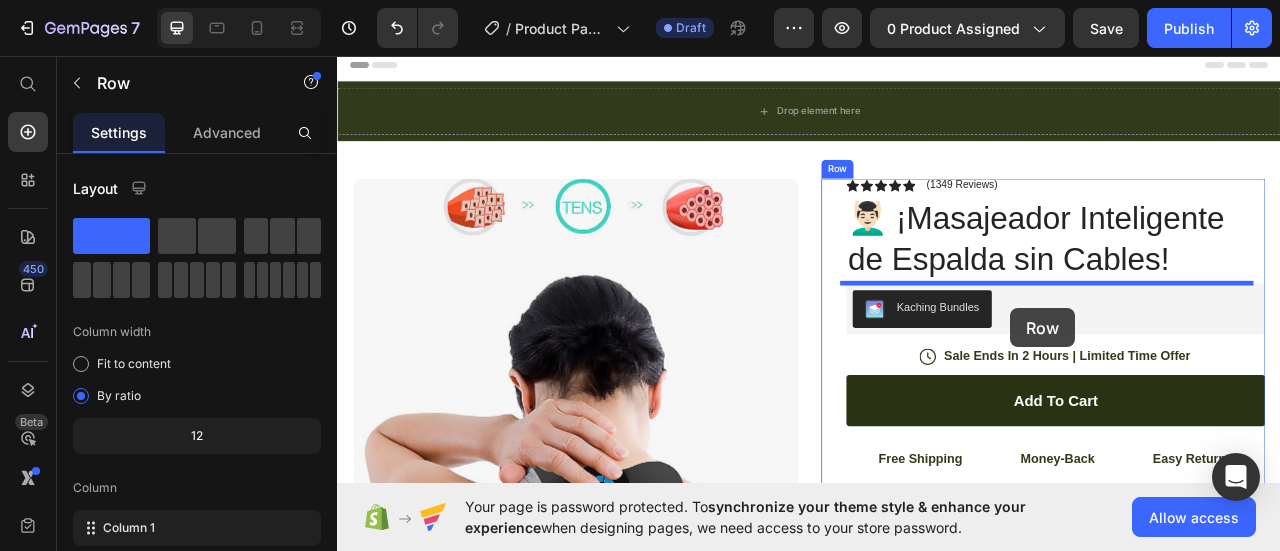 drag, startPoint x: 815, startPoint y: 132, endPoint x: 1193, endPoint y: 378, distance: 450.9989 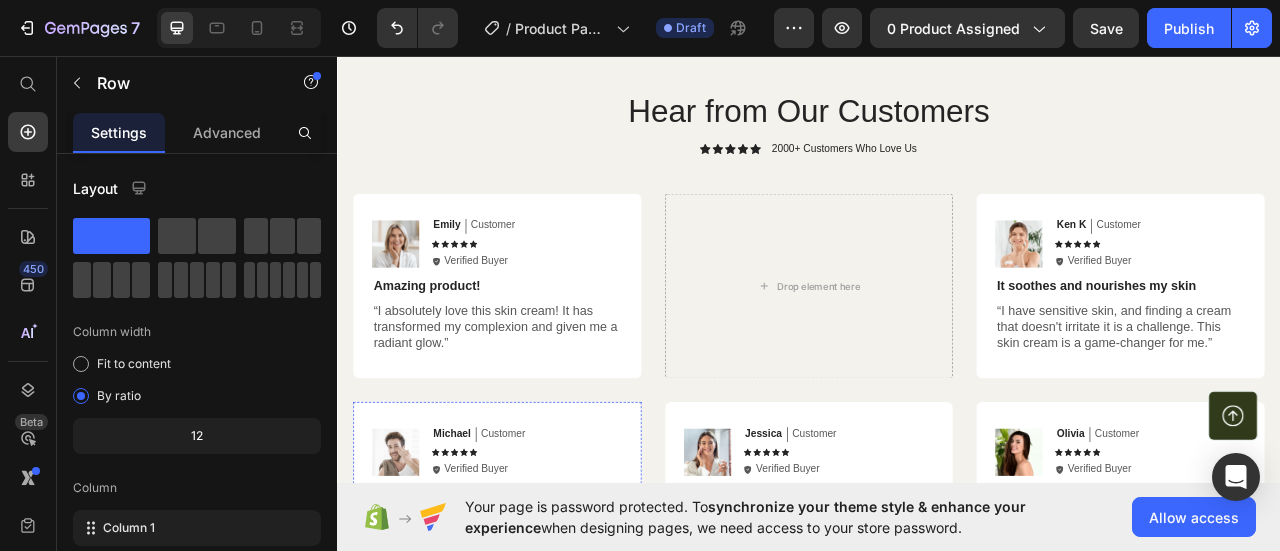 scroll, scrollTop: 3900, scrollLeft: 0, axis: vertical 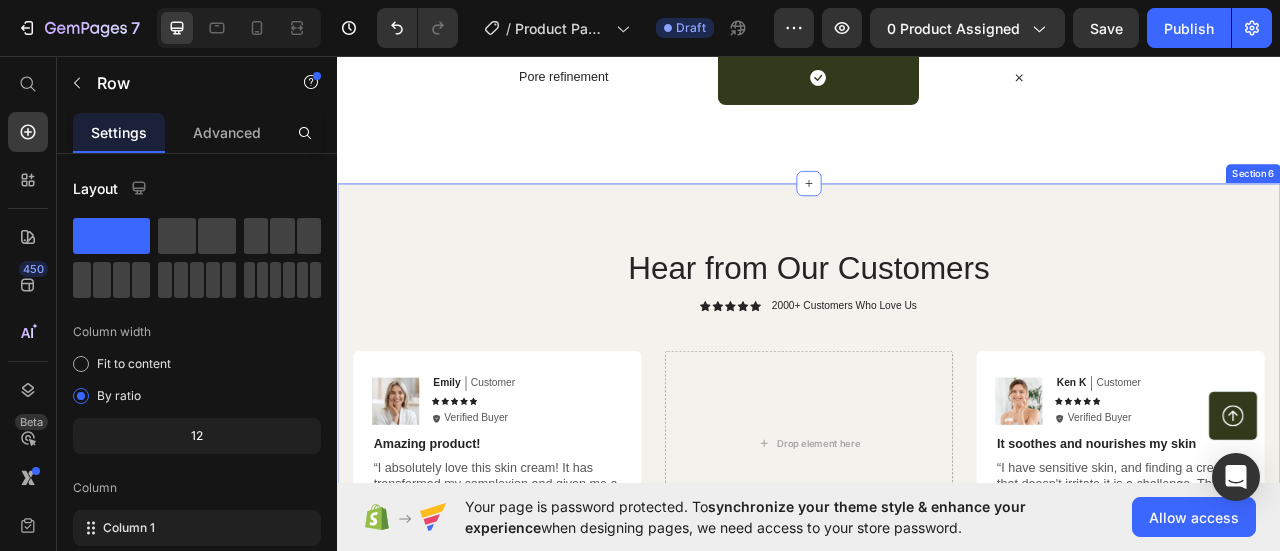 click on "Hear from Our Customers" at bounding box center (937, 327) 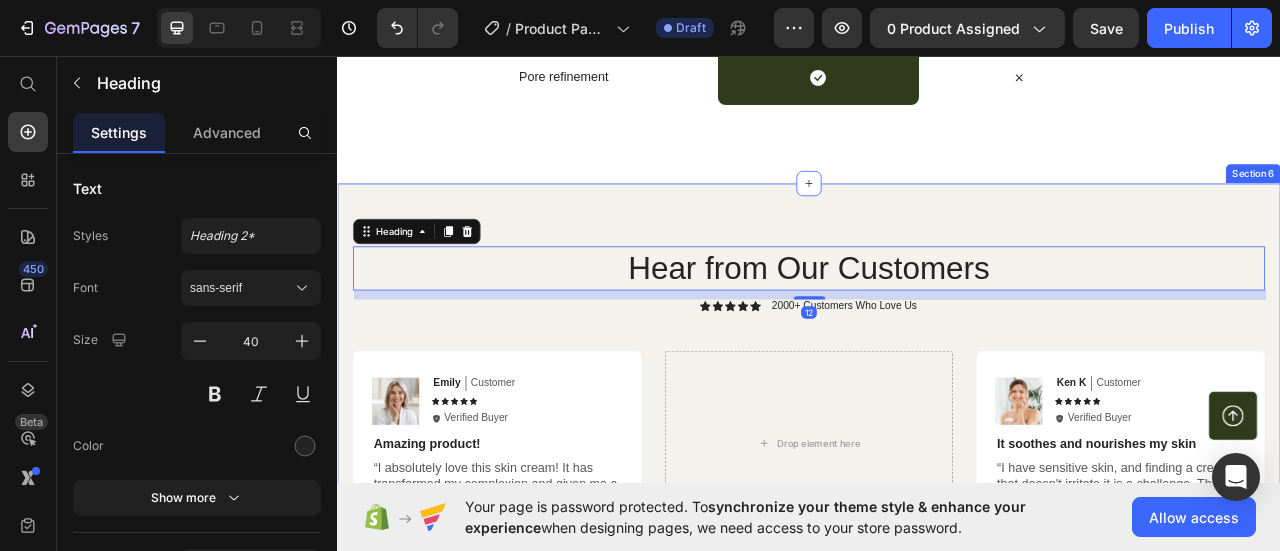 click on "Hear from Our Customers Heading   12 Icon Icon Icon Icon Icon Icon List 2000+ Customers Who Love Us Text Block Row Image Emily Text Block Customer  Text Block Row Icon Icon Icon Icon Icon Icon List
Icon Verified Buyer Text Block Row Row Amazing product! Text Block “I absolutely love this skin cream! It has transformed my complexion and given me a radiant glow.” Text Block Row
Drop element here Image Ken K Text Block Customer  Text Block Row Icon Icon Icon Icon Icon Icon List
Icon Verified Buyer Text Block Row Row It soothes and nourishes my skin Text Block “I have sensitive skin, and finding a cream that doesn't irritate it is a challenge. This skin cream is a game-changer for me.” Text Block Row Row Image Michael Text Block Customer  Text Block Row Icon Icon Icon Icon Icon Icon List
Icon Verified Buyer Text Block Row Row “I've found the fountain of youth! Text Block Text Block Row Image Jessica Text Block Customer  Row" at bounding box center [937, 616] 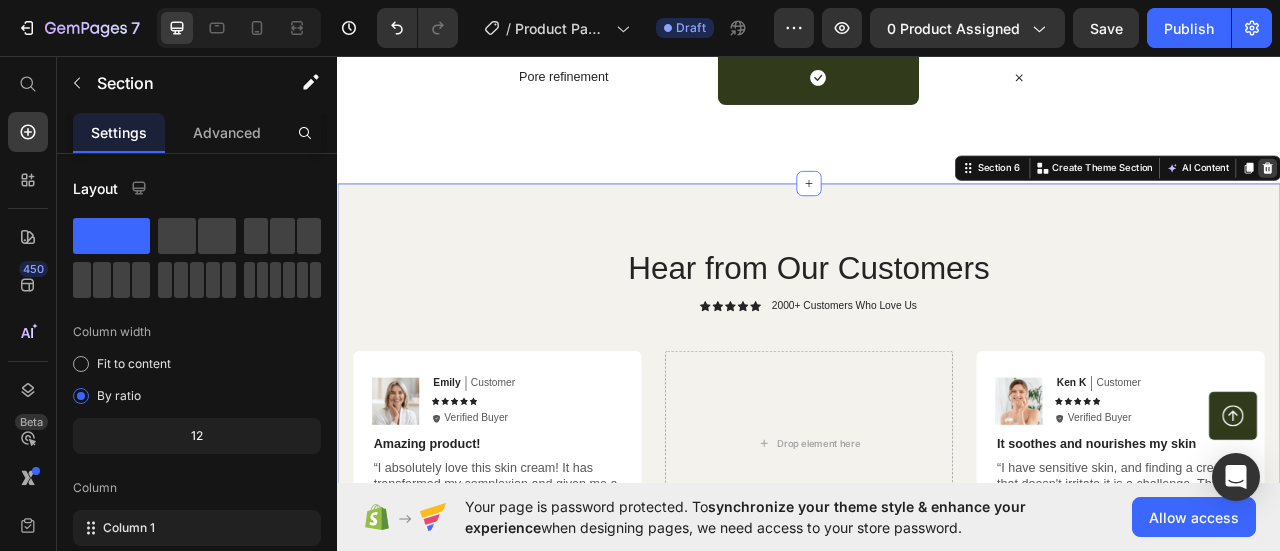 click 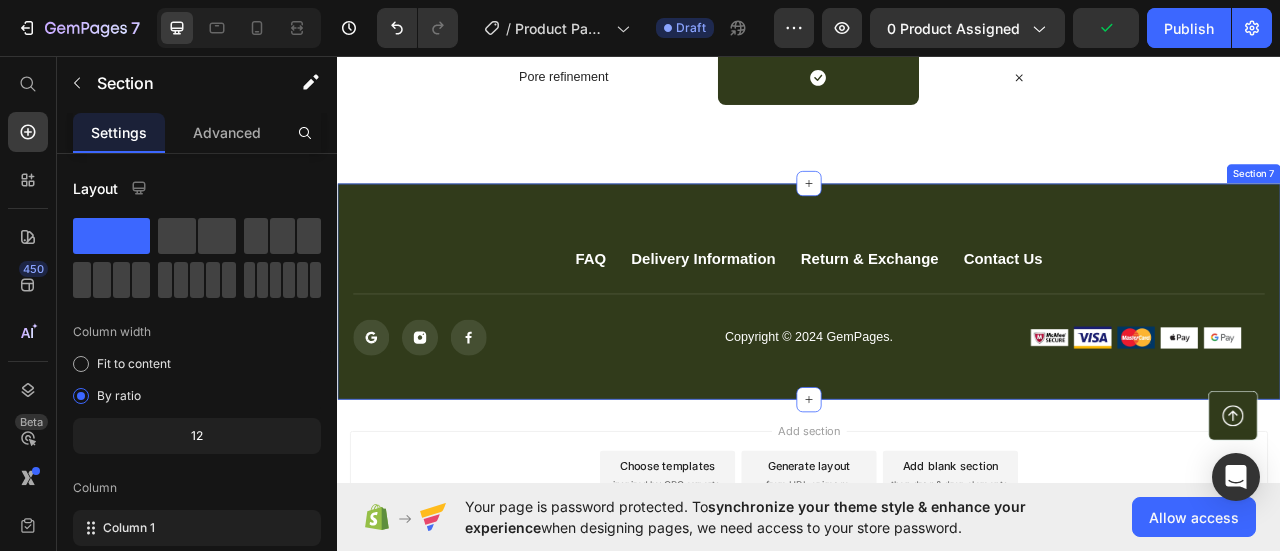 click on "FAQ Button Delivery Information Button Return & Exchange   Button Contact Us Button Row
Icon
Icon
Icon Icon List Copyright © 2024 GemPages.  Text block Image Image Image Image Image Row Row
Button Row Section 7" at bounding box center [937, 357] 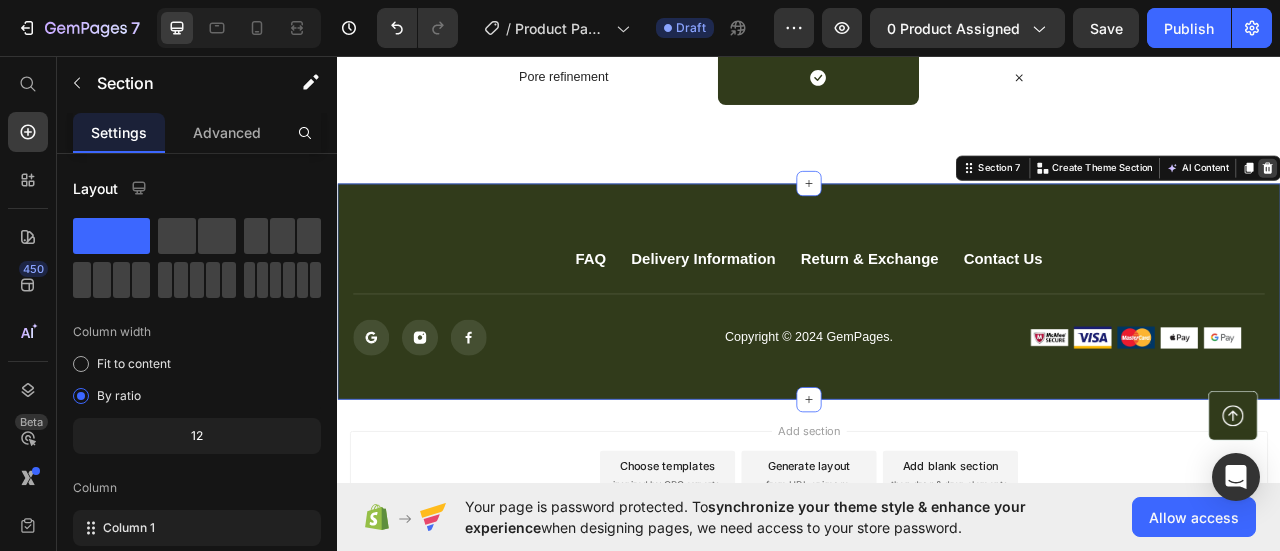 click 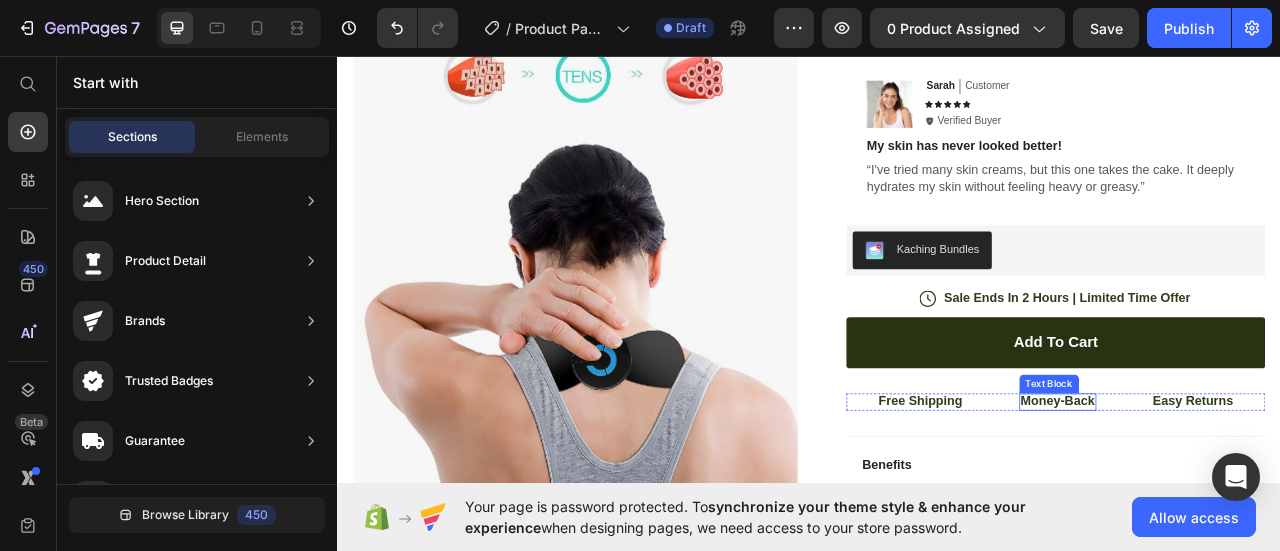 scroll, scrollTop: 0, scrollLeft: 0, axis: both 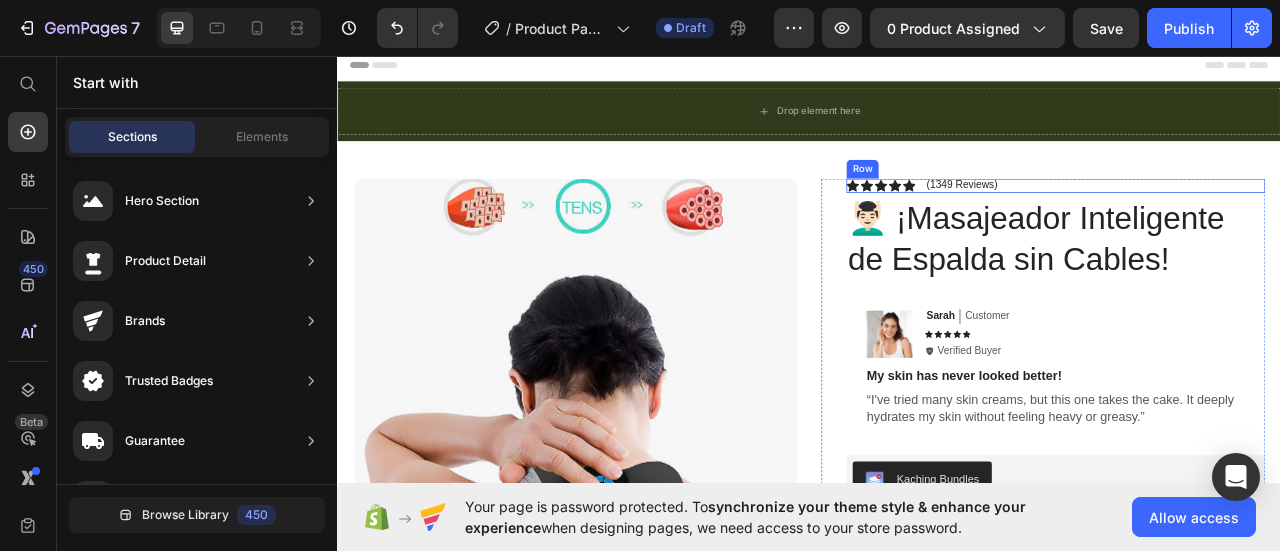click on "Icon Icon Icon Icon Icon Icon List" at bounding box center [1028, 222] 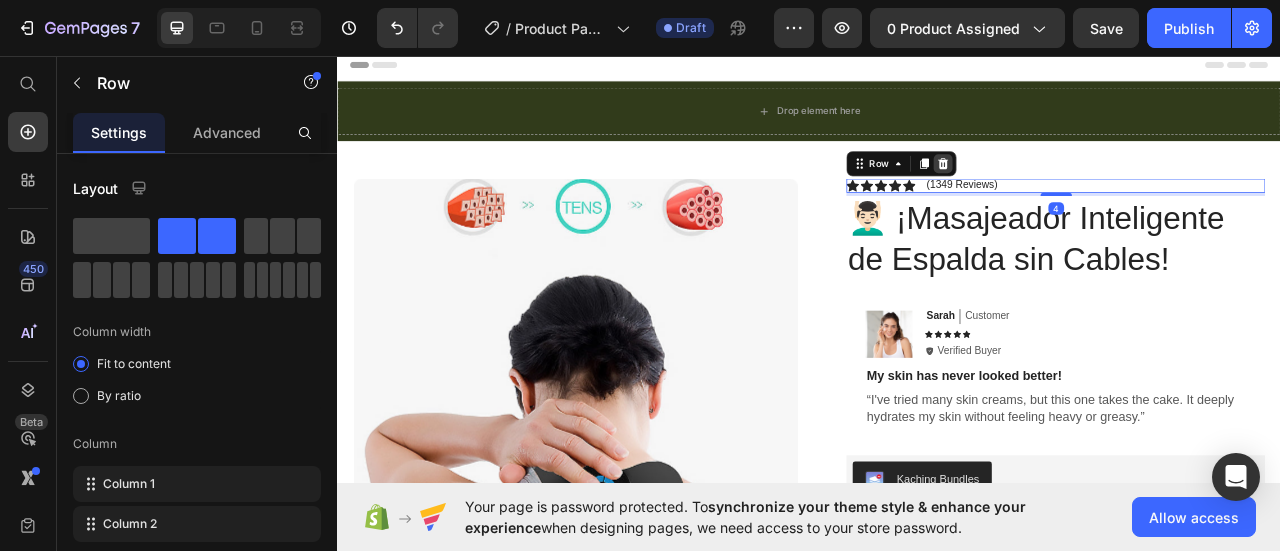 click 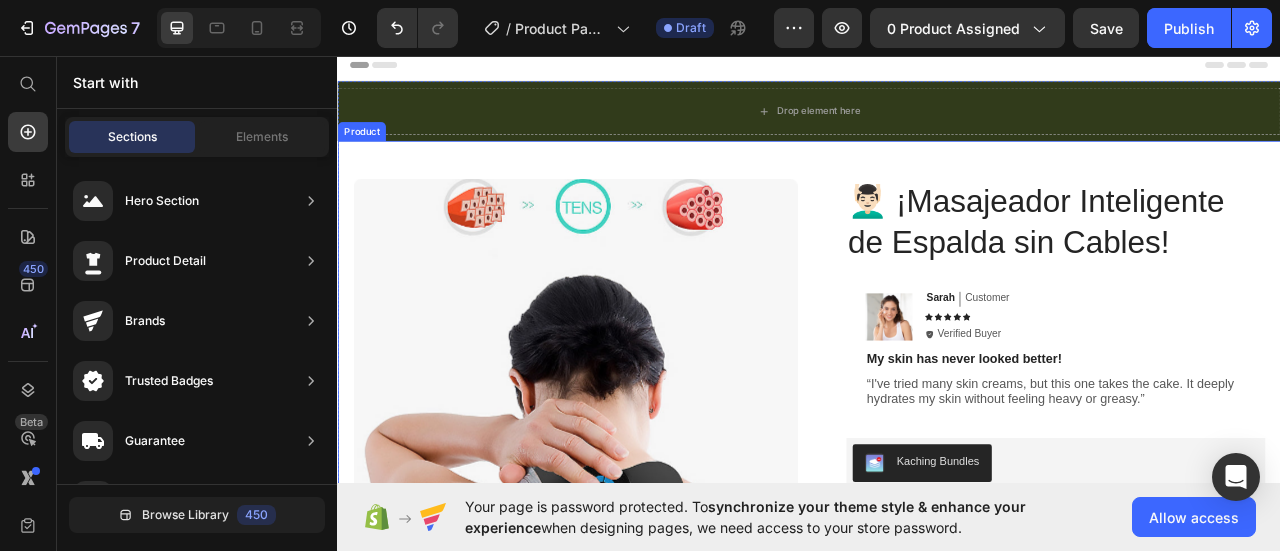 click on "💆🏻‍♂️ ¡Masajeador Inteligente de Espalda sin Cables!" at bounding box center [1250, 267] 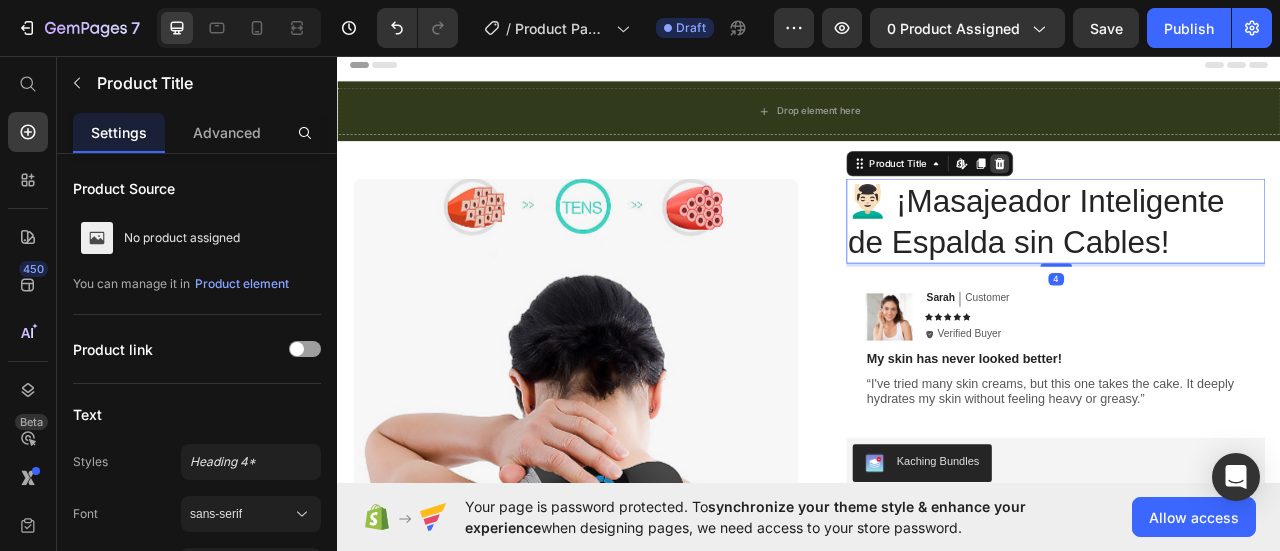 click 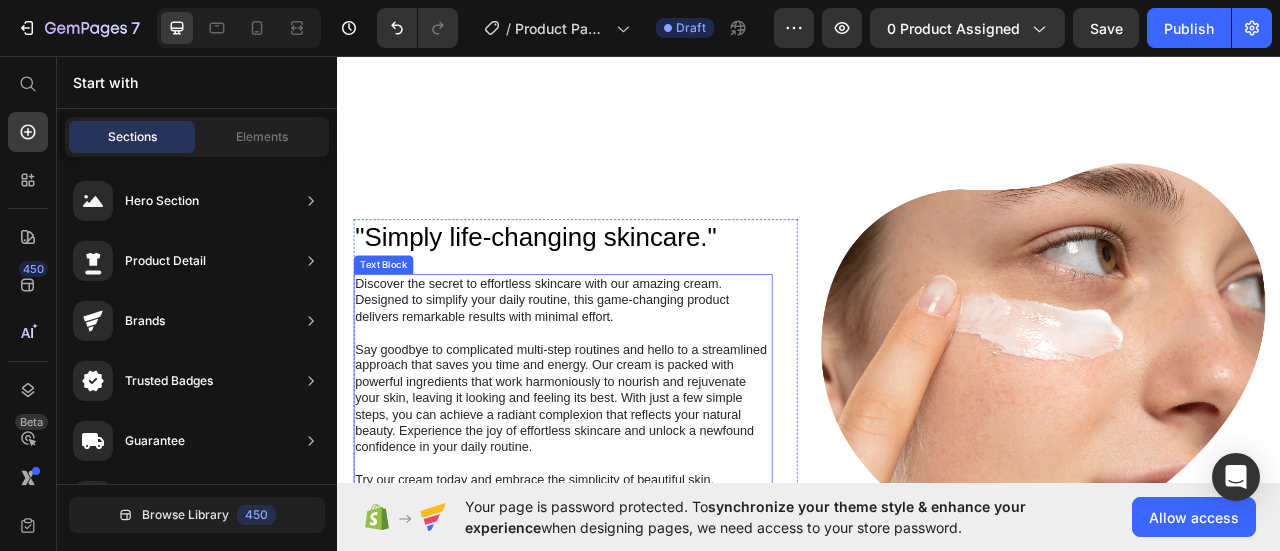 scroll, scrollTop: 1000, scrollLeft: 0, axis: vertical 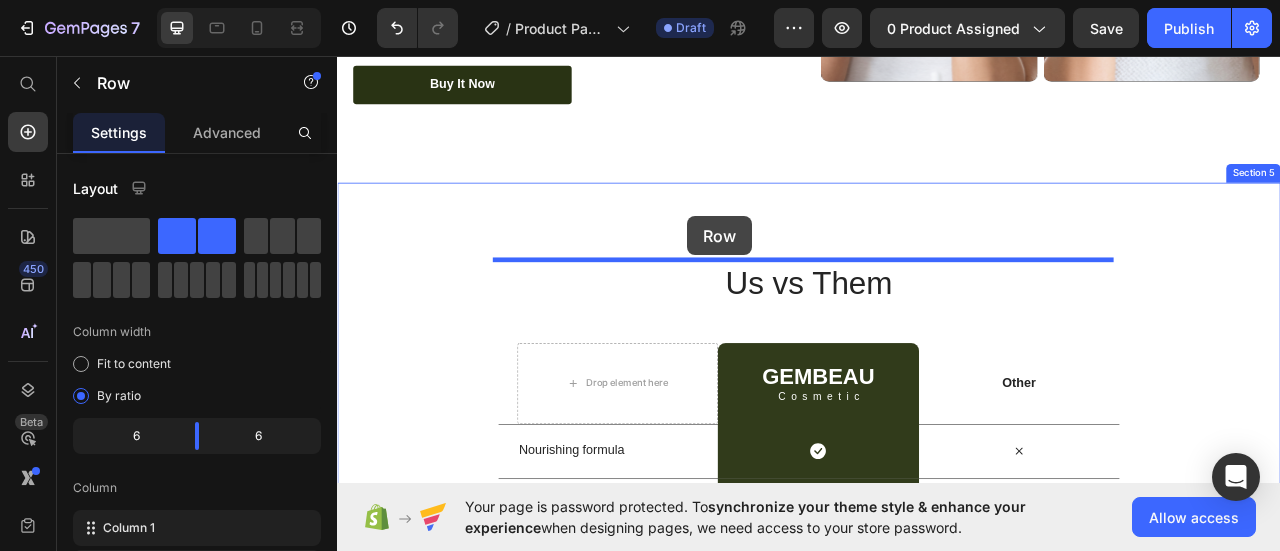 drag, startPoint x: 653, startPoint y: 200, endPoint x: 783, endPoint y: 261, distance: 143.60014 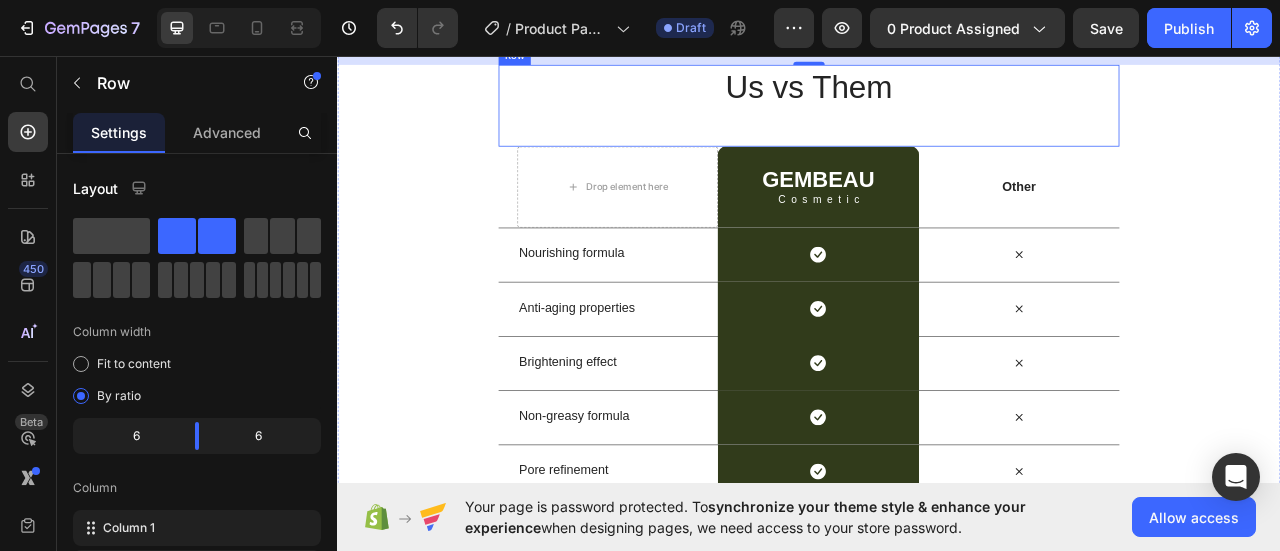 scroll, scrollTop: 3620, scrollLeft: 0, axis: vertical 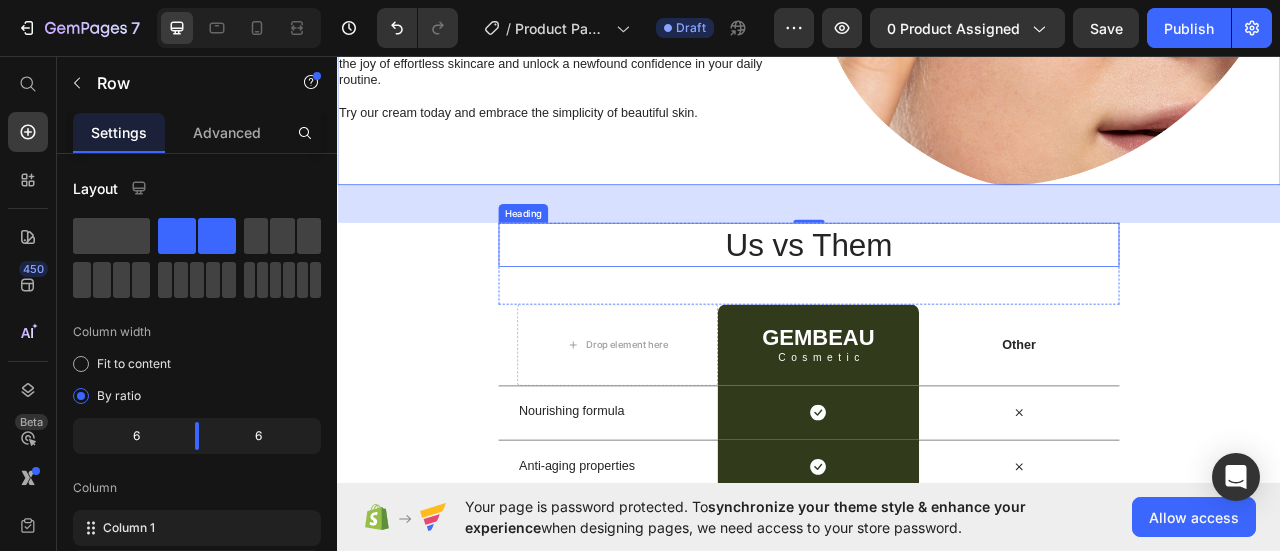 click on "Us vs Them" at bounding box center [937, 297] 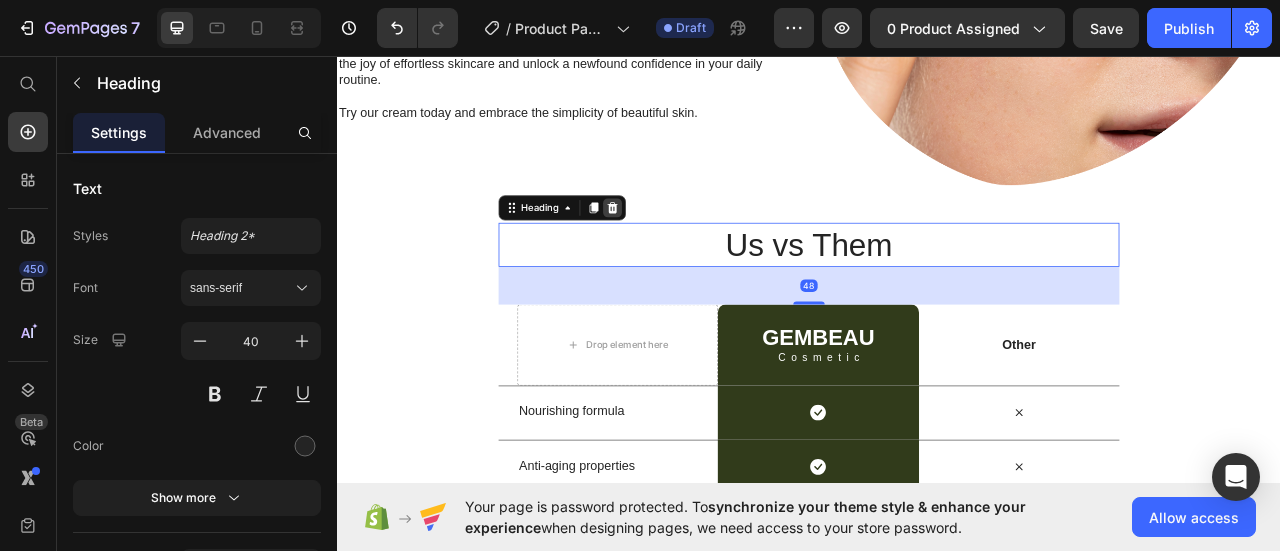 click at bounding box center [687, 250] 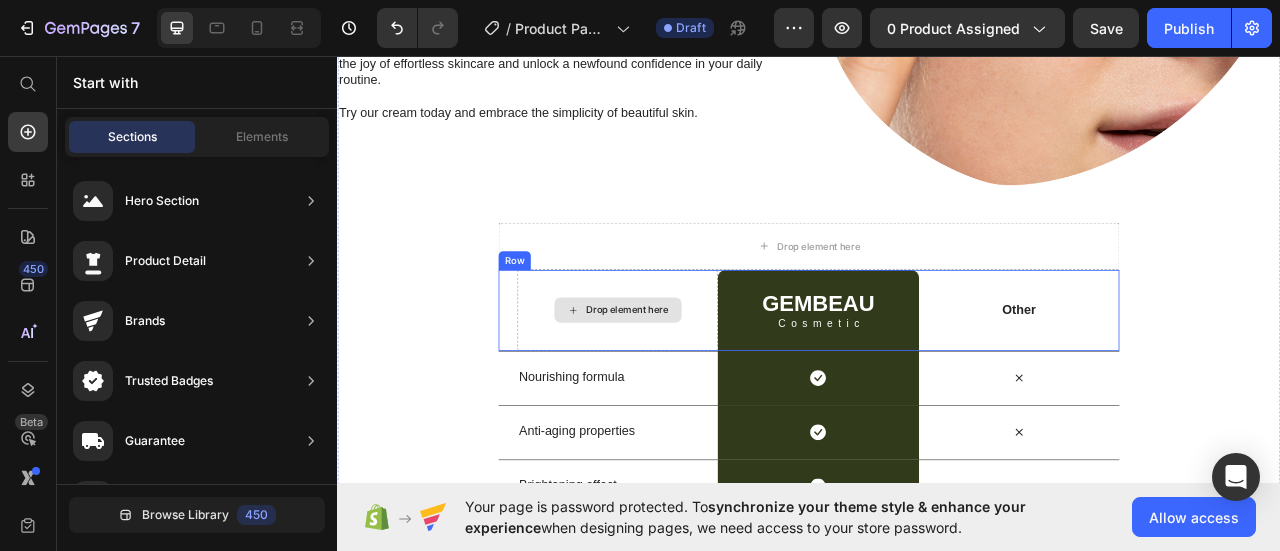click on "Drop element here" at bounding box center (693, 380) 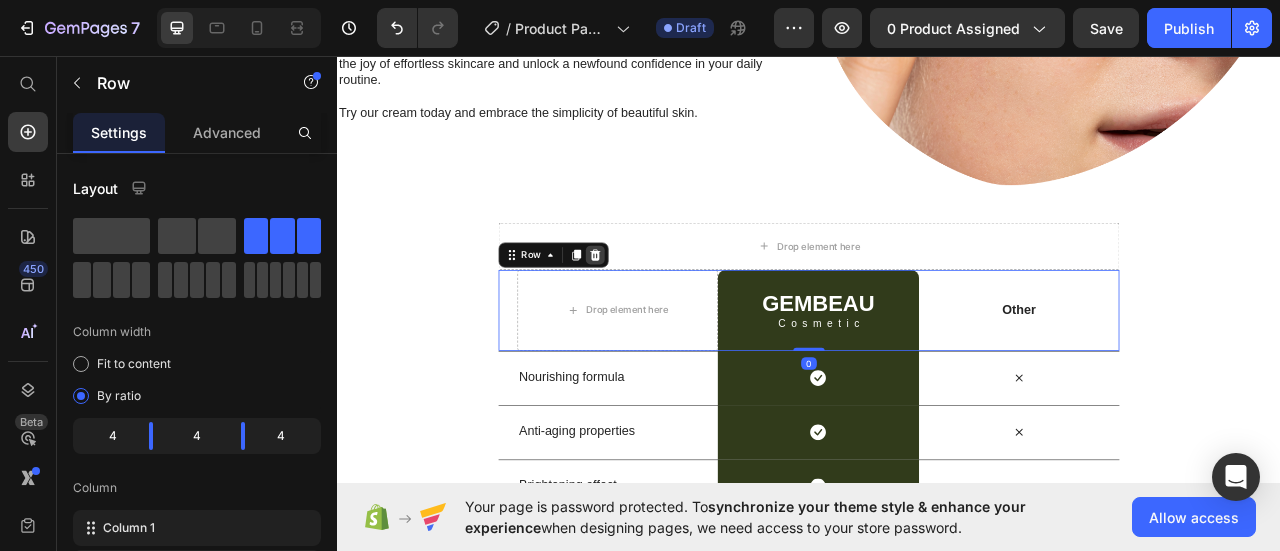 click 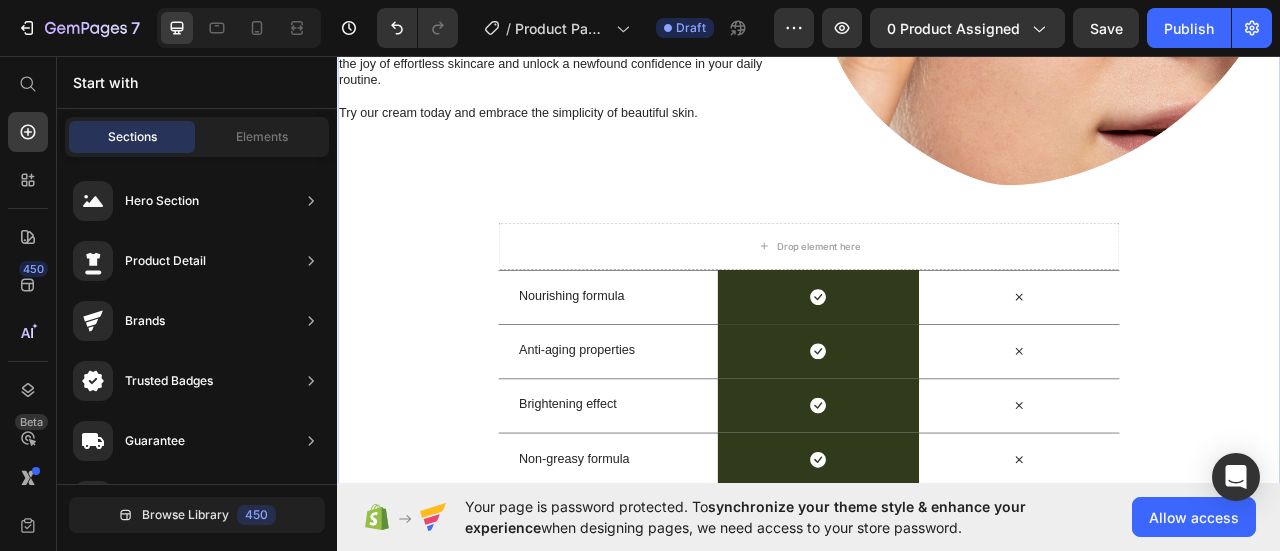 click on ""Simply life-changing skincare." Heading Discover the secret to effortless skincare with our amazing cream. Designed to simplify your daily routine, this game-changing product delivers remarkable results with minimal effort.   Say goodbye to complicated multi-step routines and hello to a streamlined approach that saves you time and energy. Our cream is packed with powerful ingredients that work harmoniously to nourish and rejuvenate your skin, leaving it looking and feeling its best. With just a few simple steps, you can achieve a radiant complexion that reflects your natural beauty. Experience the joy of effortless skincare and unlock a newfound confidence in your daily routine.   Try our cream today and embrace the simplicity of beautiful skin. Text Block Row Image Row
Drop element here Row Nourishing formula Text Block
Icon Row
Icon Row Anti-aging properties Text Block
Icon Row
Icon Row Brightening effect Text Block
Icon Row
Icon Row Non-greasy formula Text Block" at bounding box center (937, 196) 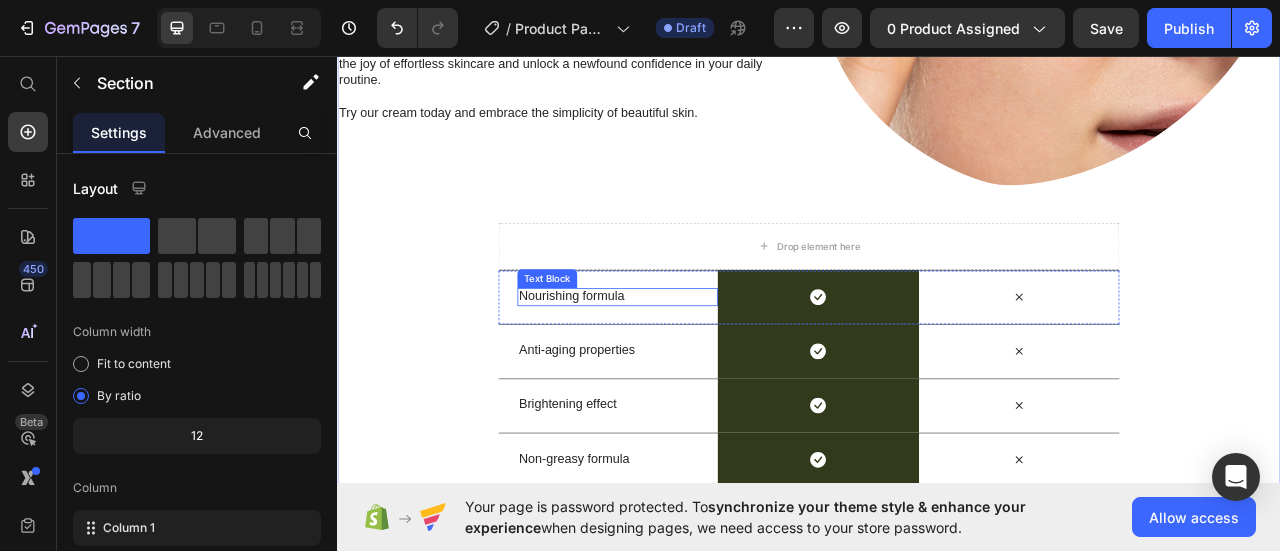 click on "Nourishing formula" at bounding box center [693, 362] 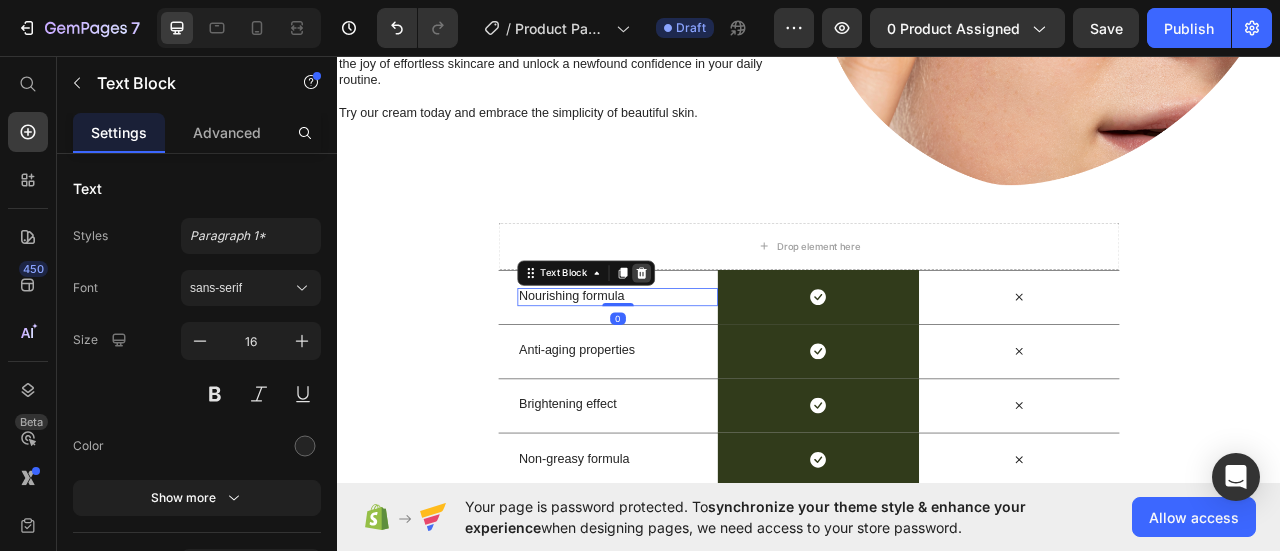 click at bounding box center [724, 333] 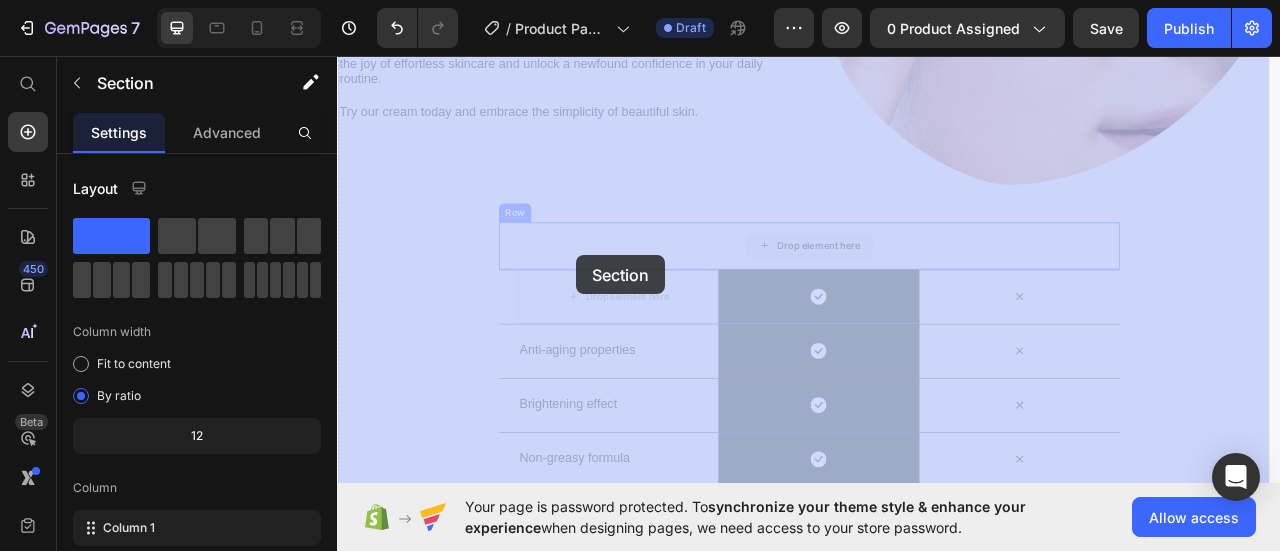 drag, startPoint x: 479, startPoint y: 266, endPoint x: 587, endPoint y: 271, distance: 108.11568 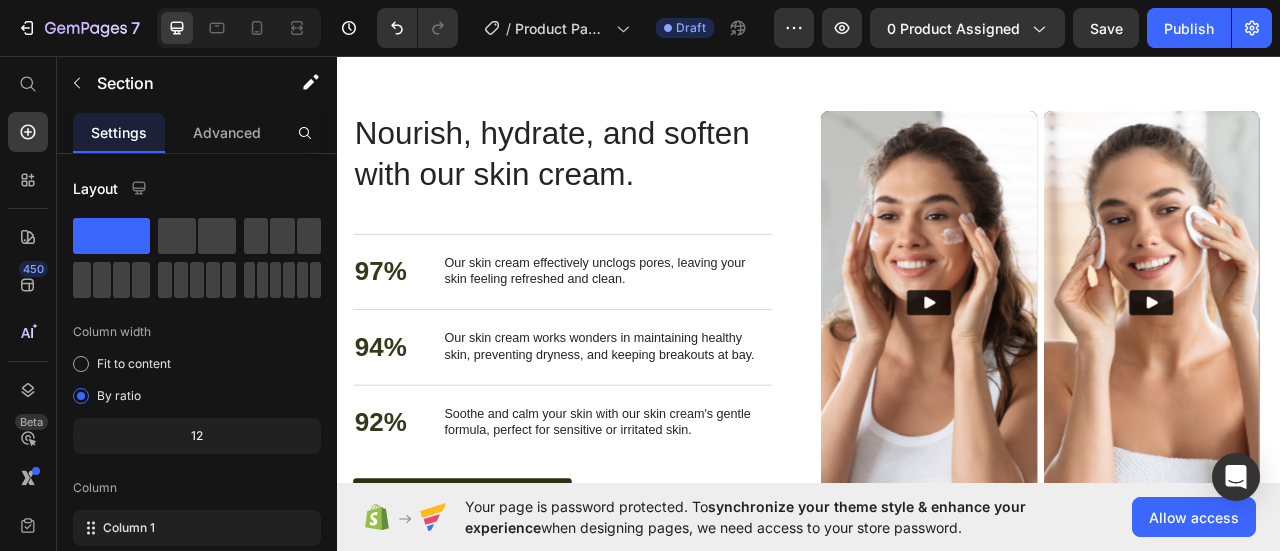 scroll, scrollTop: 1892, scrollLeft: 0, axis: vertical 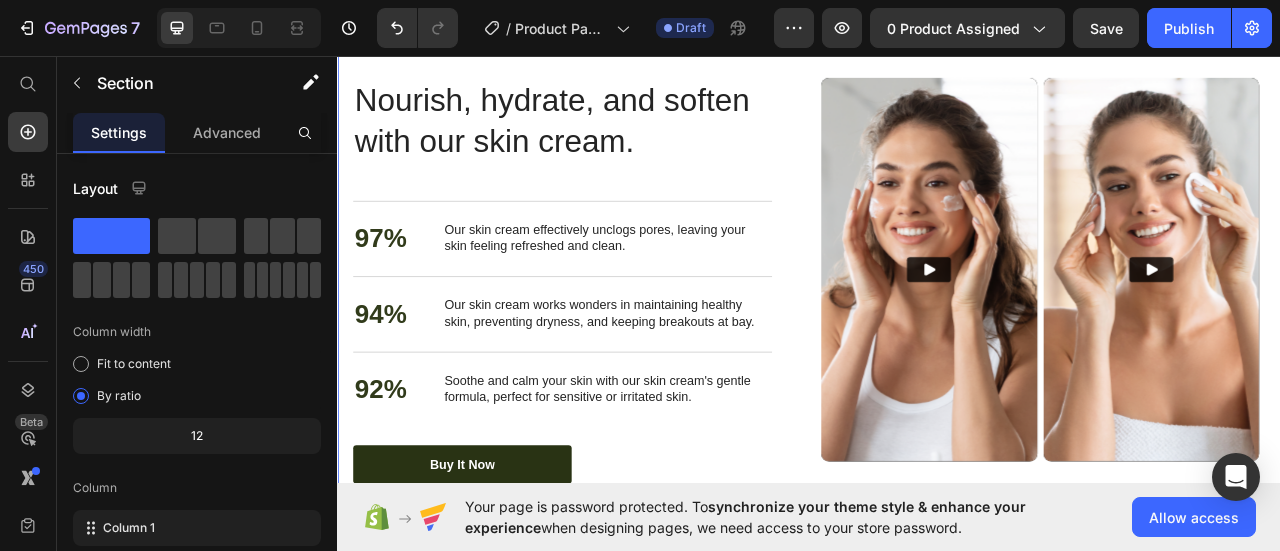 click on "Nourish, hydrate, and soften with our skin cream. Heading Nourish, hydrate, and soften with our skin cream. Heading 97% Text Block Our skin cream effectively unclogs pores, leaving your skin feeling refreshed and clean. Text Block Row 94% Text Block Our skin cream works wonders in maintaining healthy skin, preventing dryness, and keeping breakouts at bay. Text Block Row 92% Text Block Soothe and calm your skin with our skin cream's gentle formula, perfect for sensitive or irritated skin. Text Block Row buy it now Button Row Video Video Carousel Row Section 4" at bounding box center [937, 343] 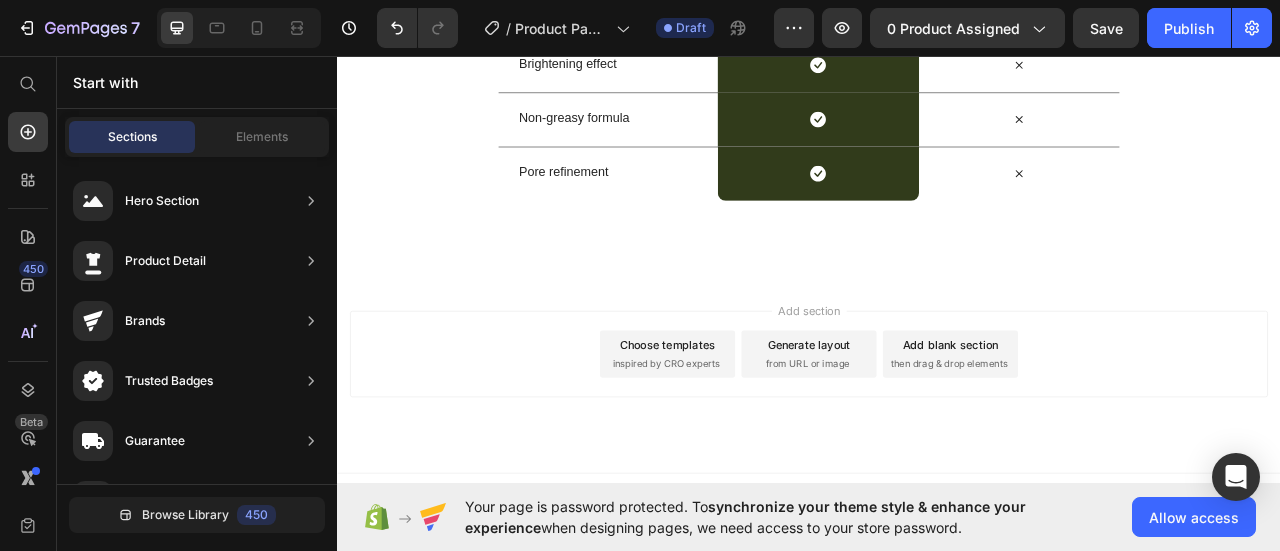 scroll, scrollTop: 2818, scrollLeft: 0, axis: vertical 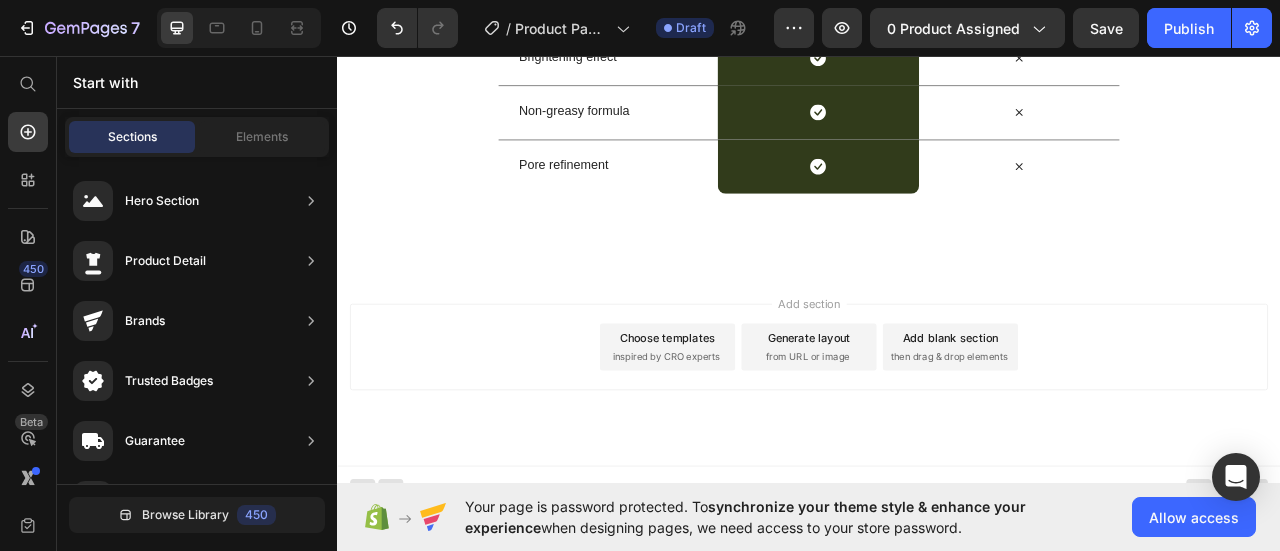 click on "Add section Choose templates inspired by CRO experts Generate layout from URL or image Add blank section then drag & drop elements" at bounding box center (937, 427) 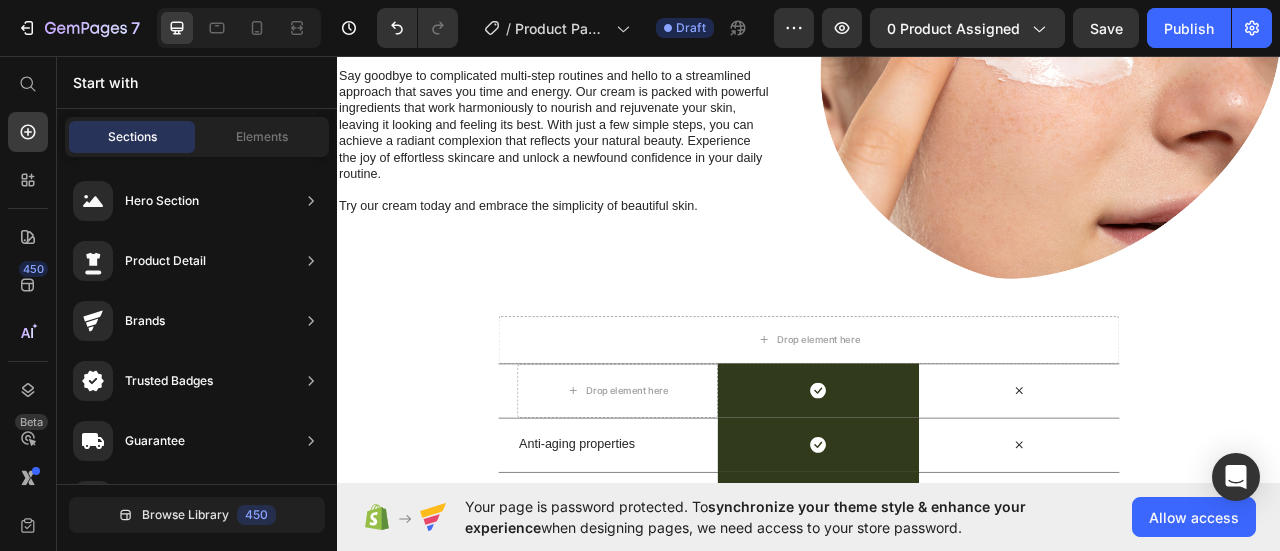scroll, scrollTop: 2218, scrollLeft: 0, axis: vertical 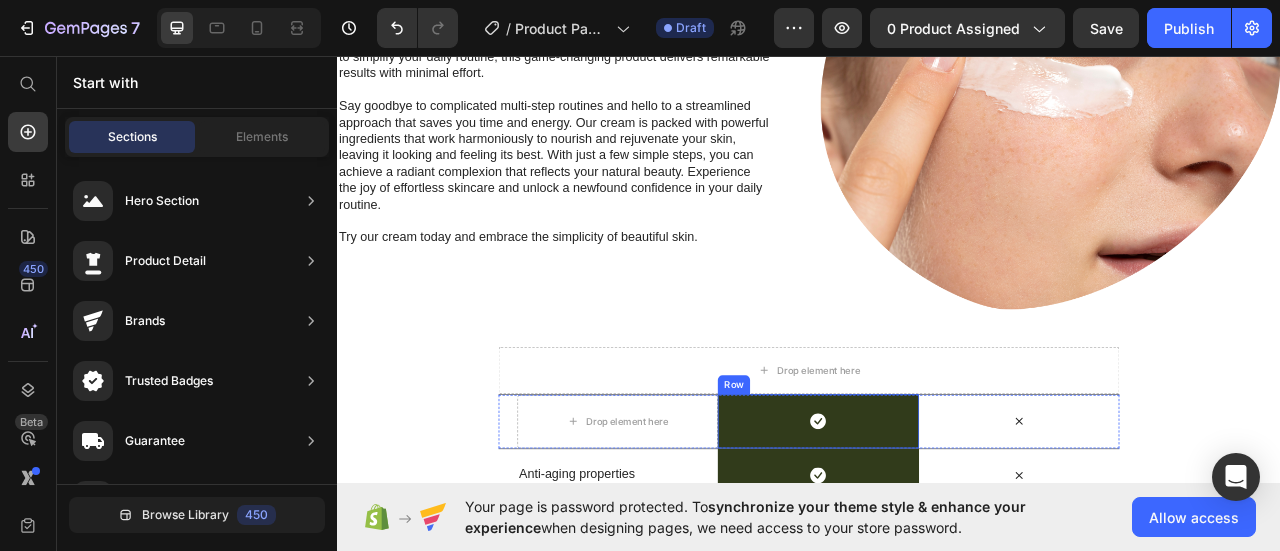 click on "Icon Row" at bounding box center [948, 521] 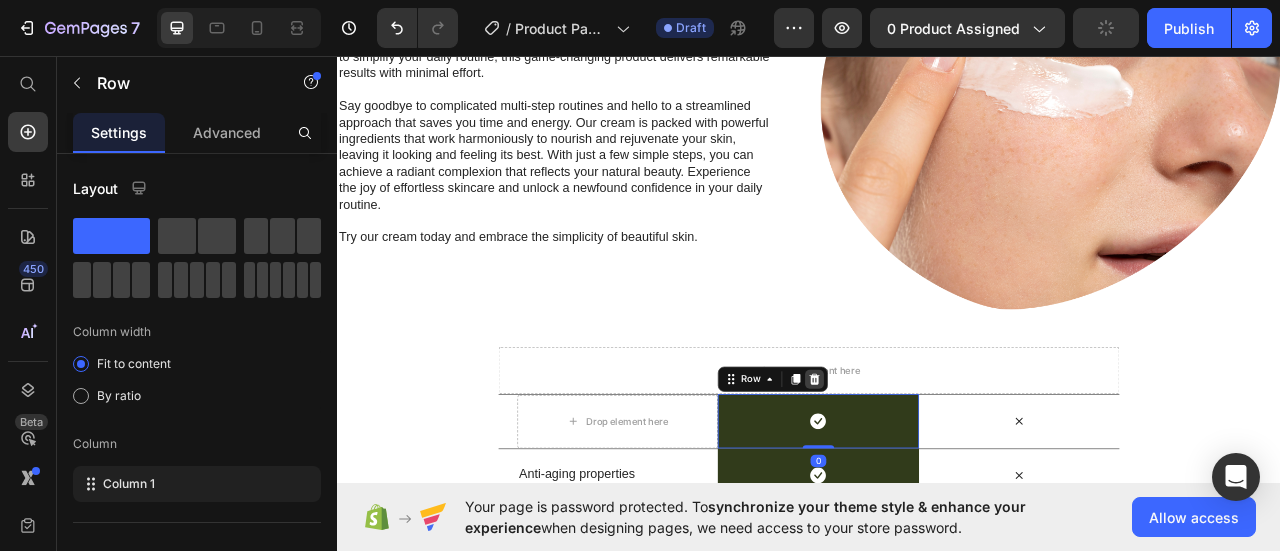 click 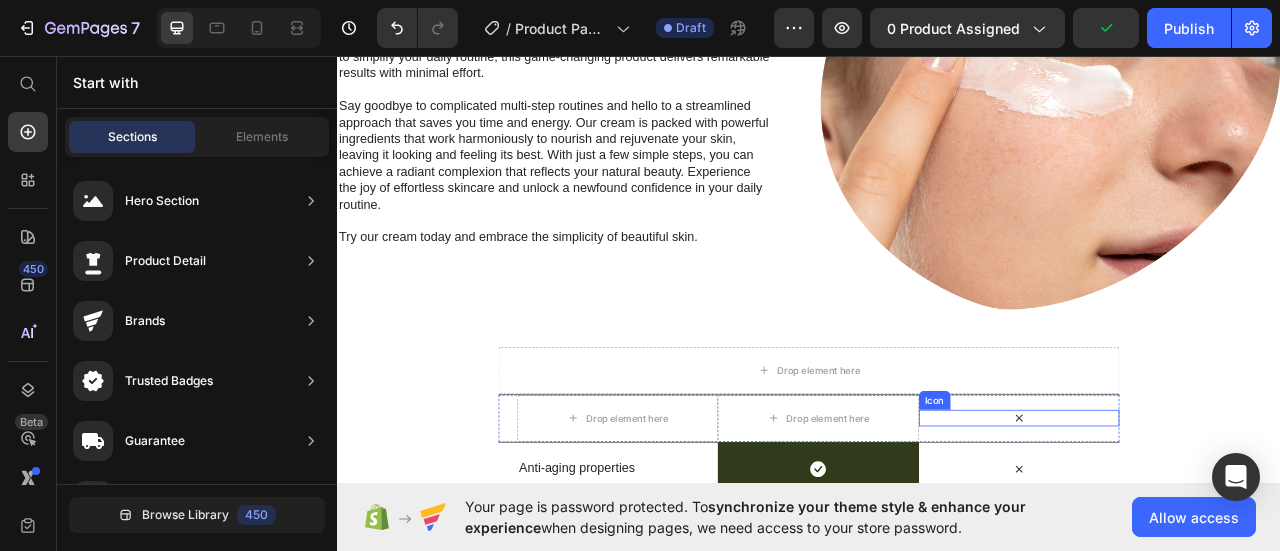 click 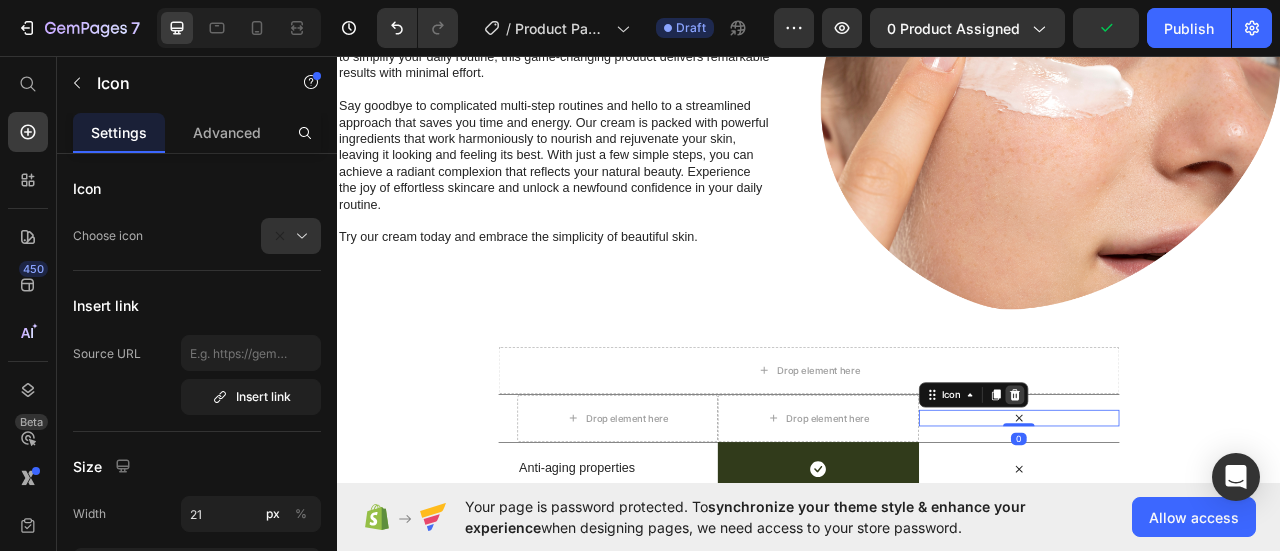 click 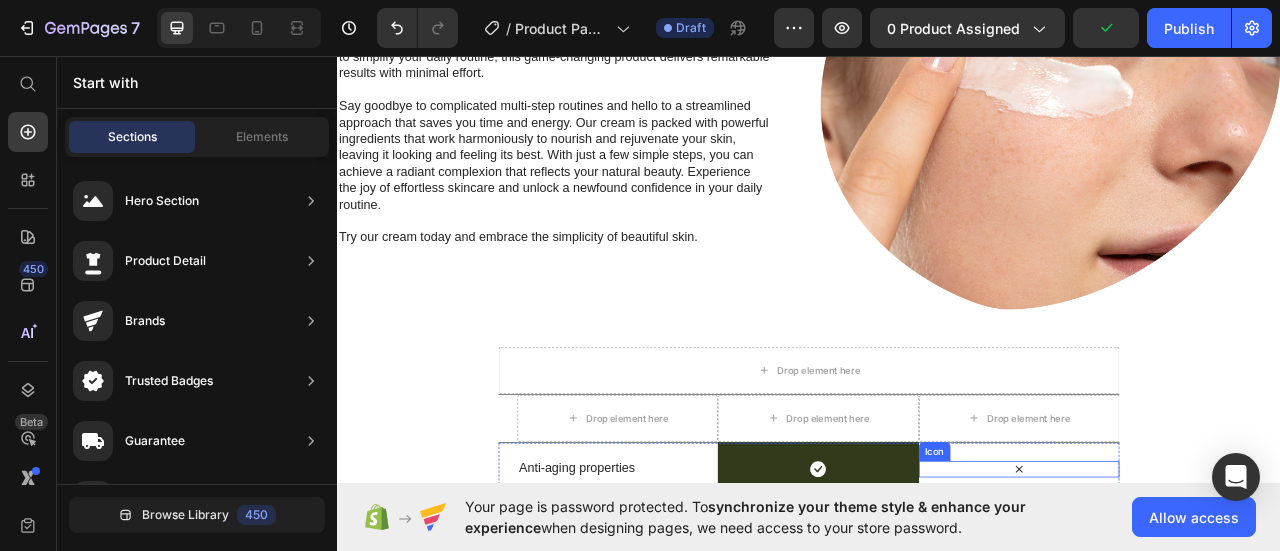 click 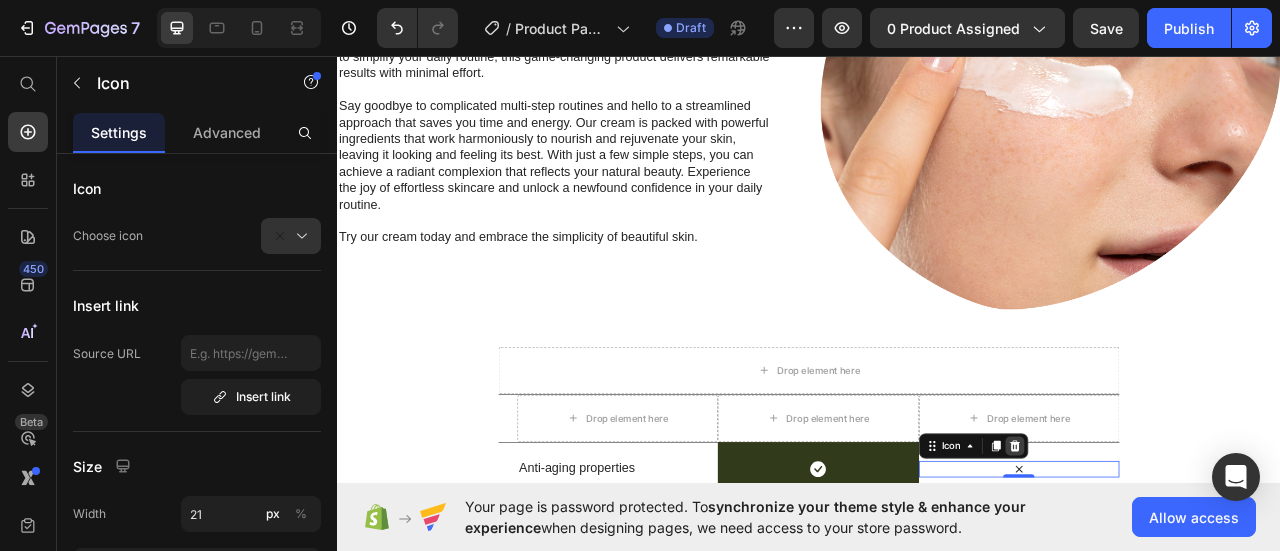 click 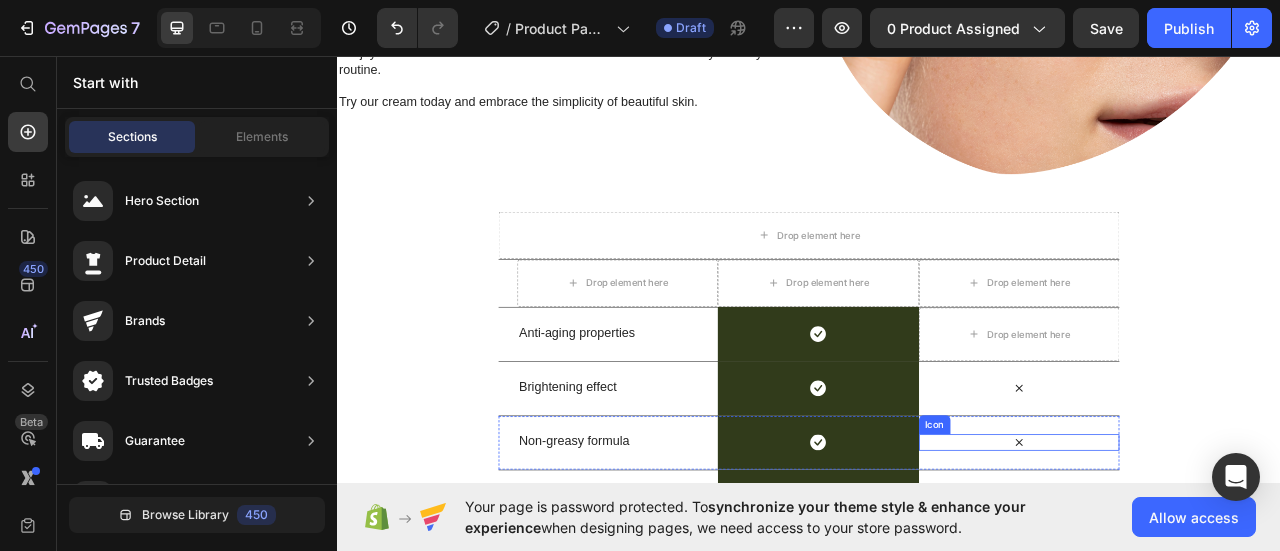 scroll, scrollTop: 2418, scrollLeft: 0, axis: vertical 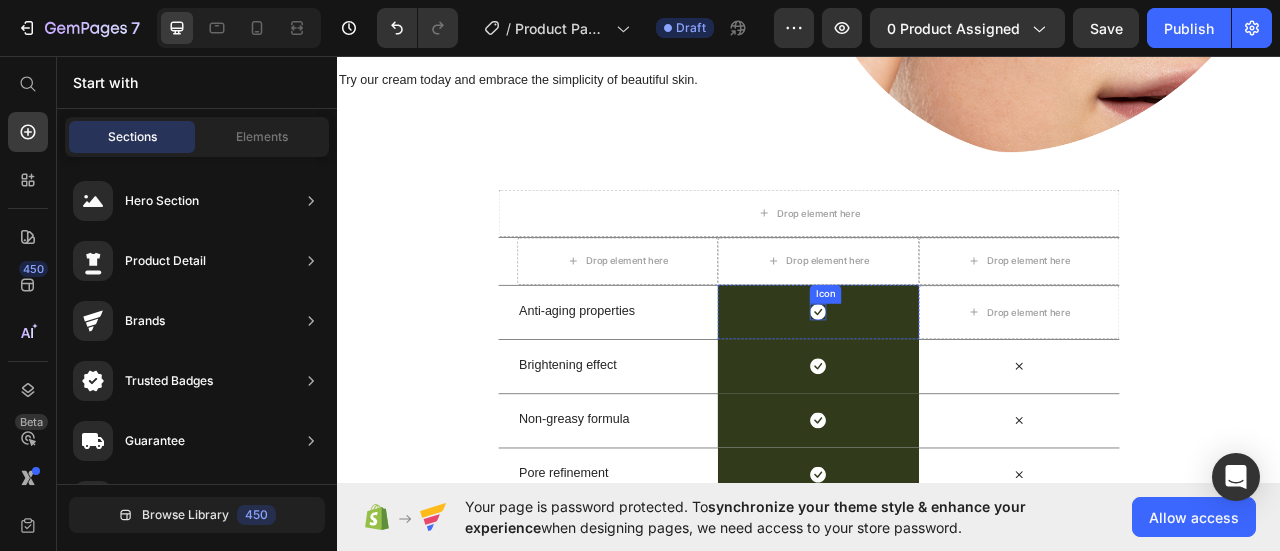click 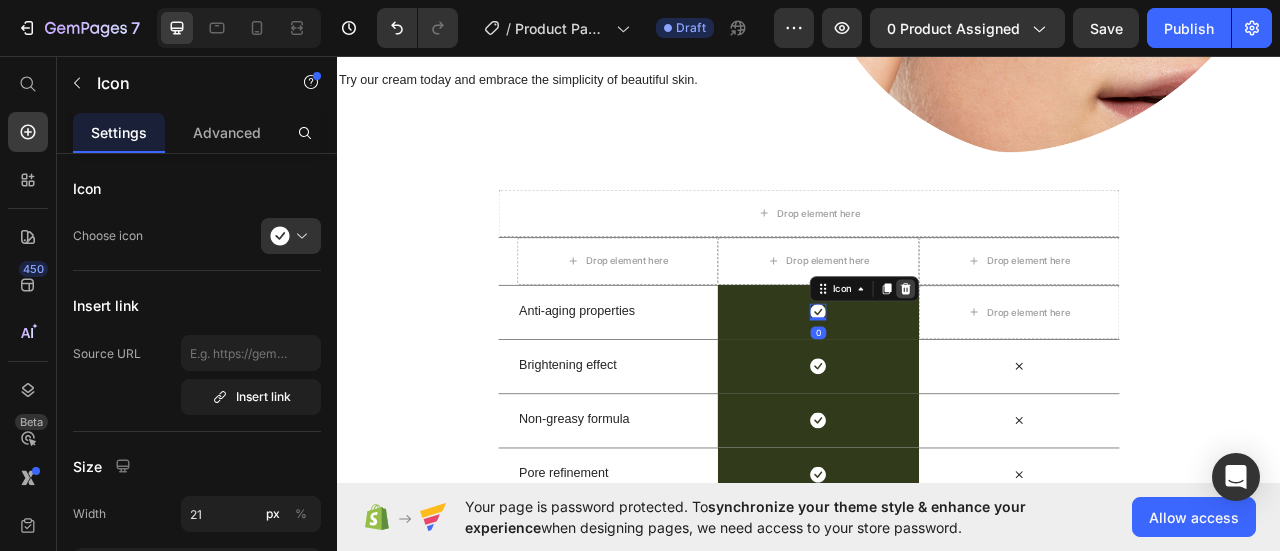 click 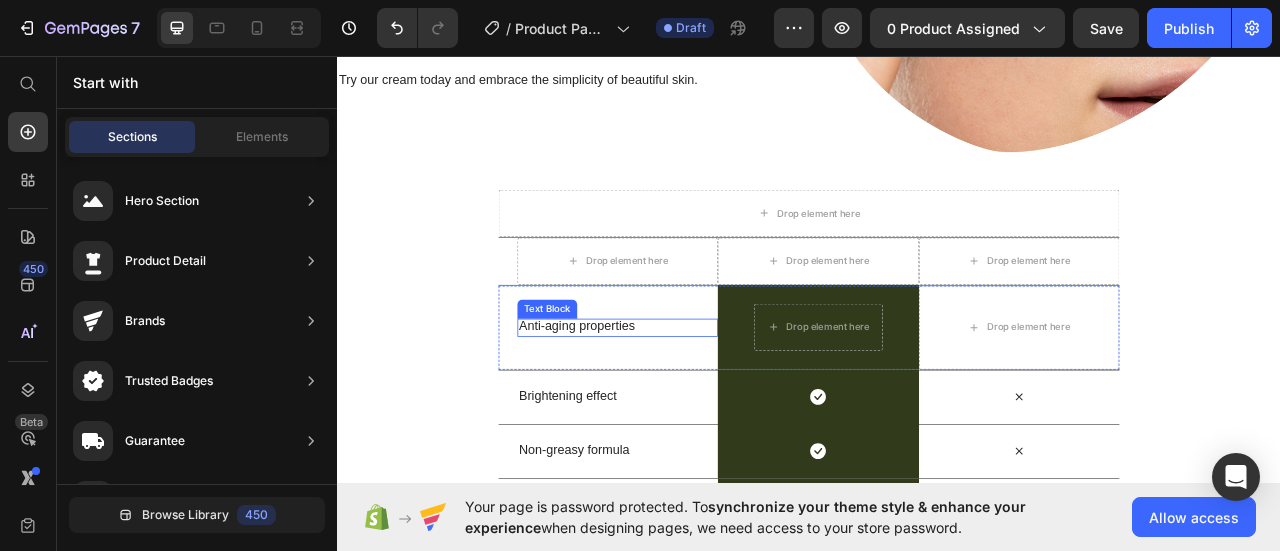 click on "Anti-aging properties" at bounding box center (693, 402) 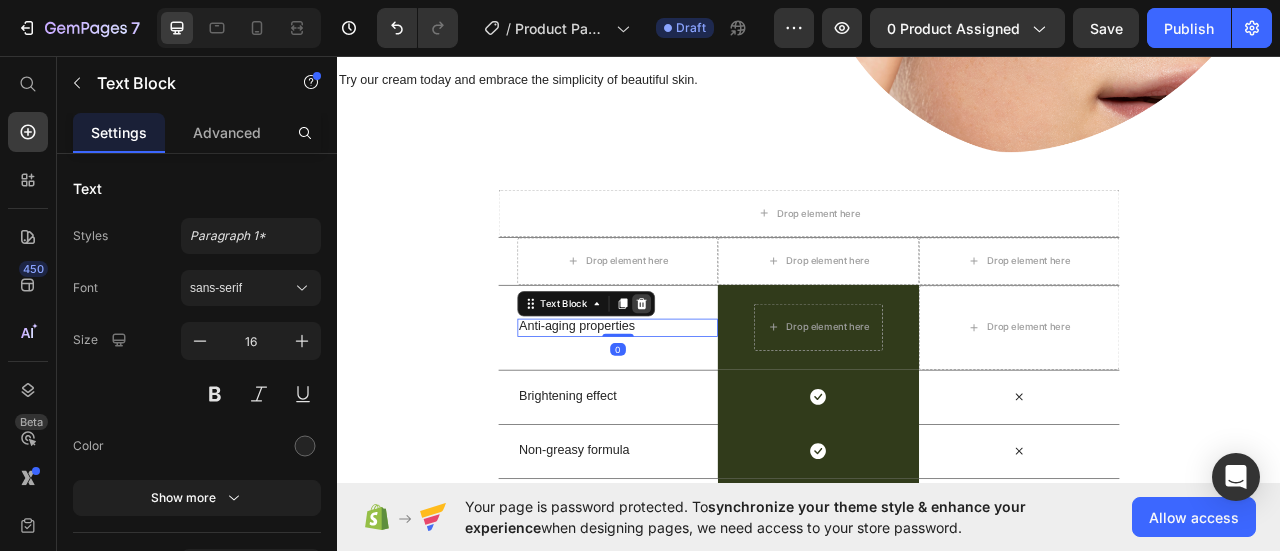 click 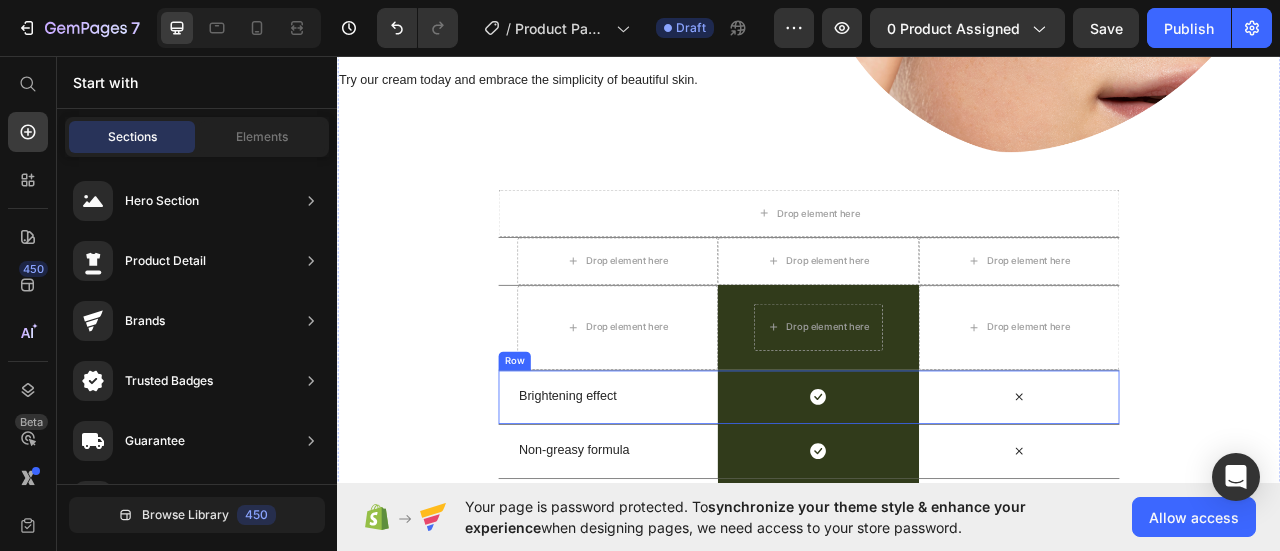 click on "Brightening effect" at bounding box center (693, 489) 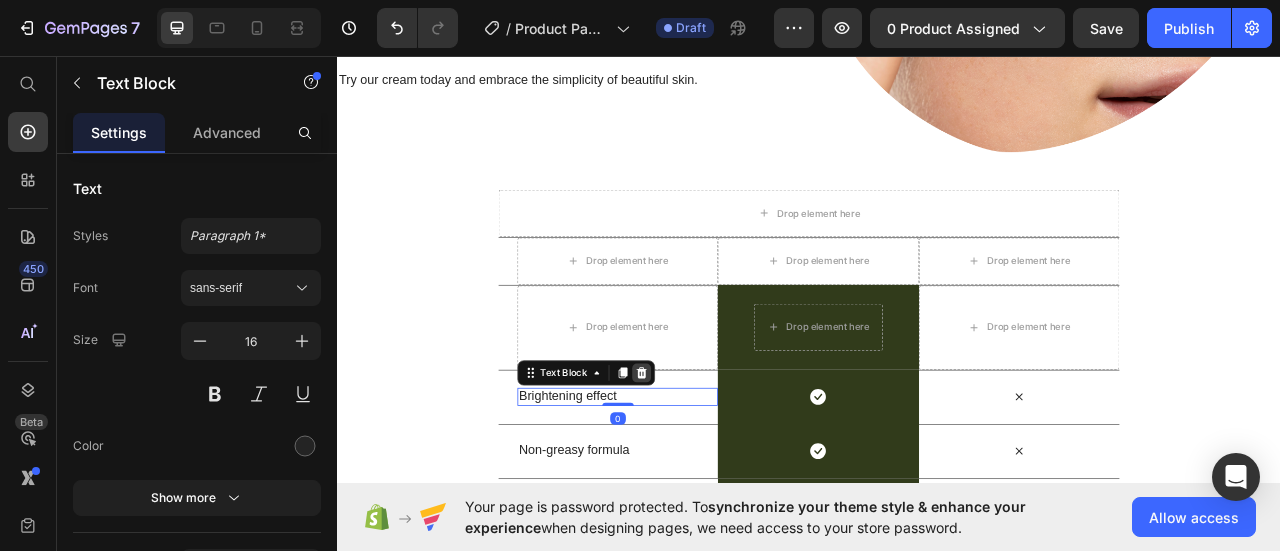 click at bounding box center [724, 460] 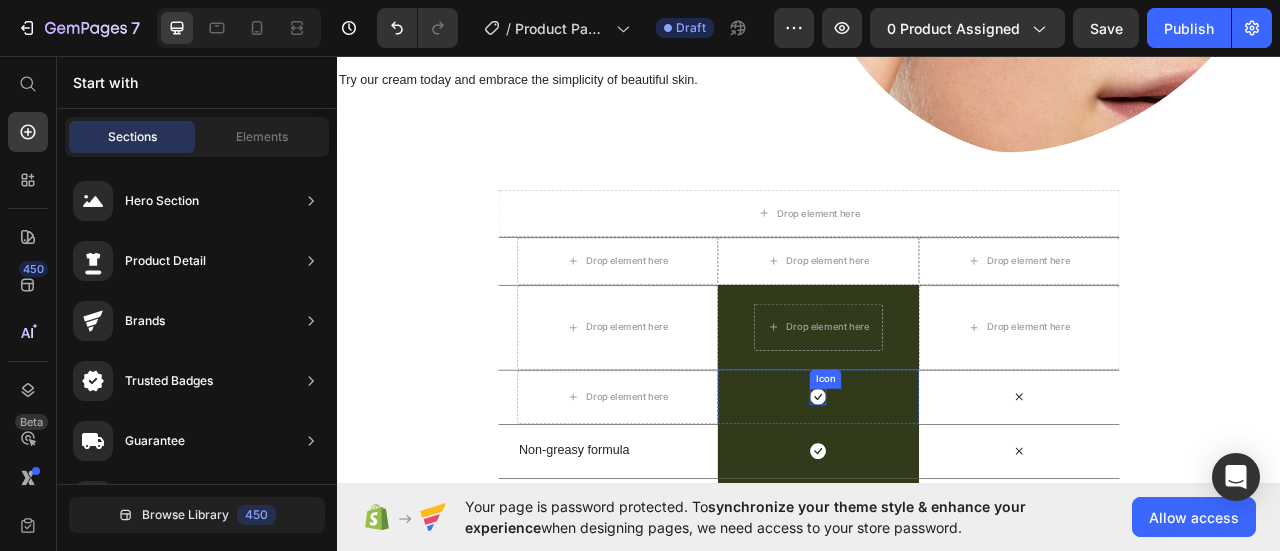 click on "Icon Row" at bounding box center [948, 490] 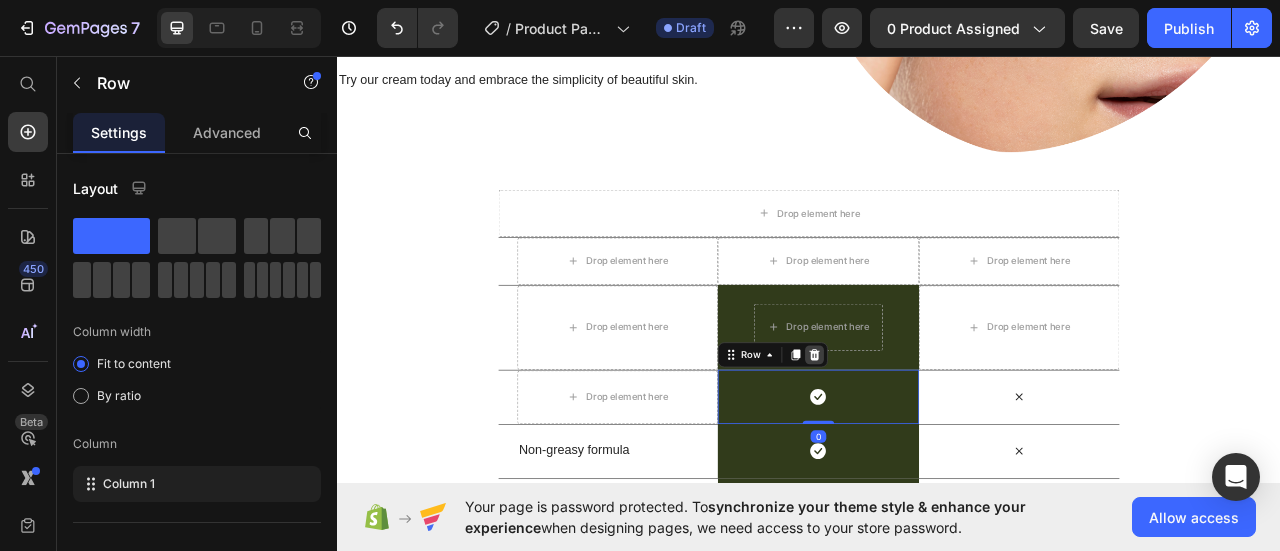 click 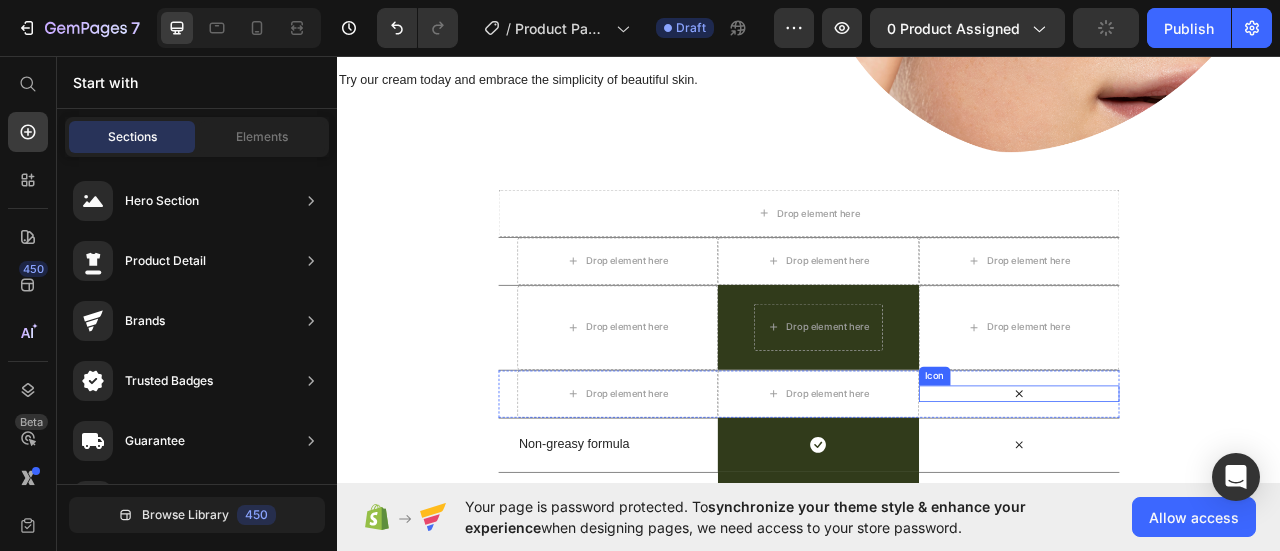 click on "Icon" at bounding box center (1204, 487) 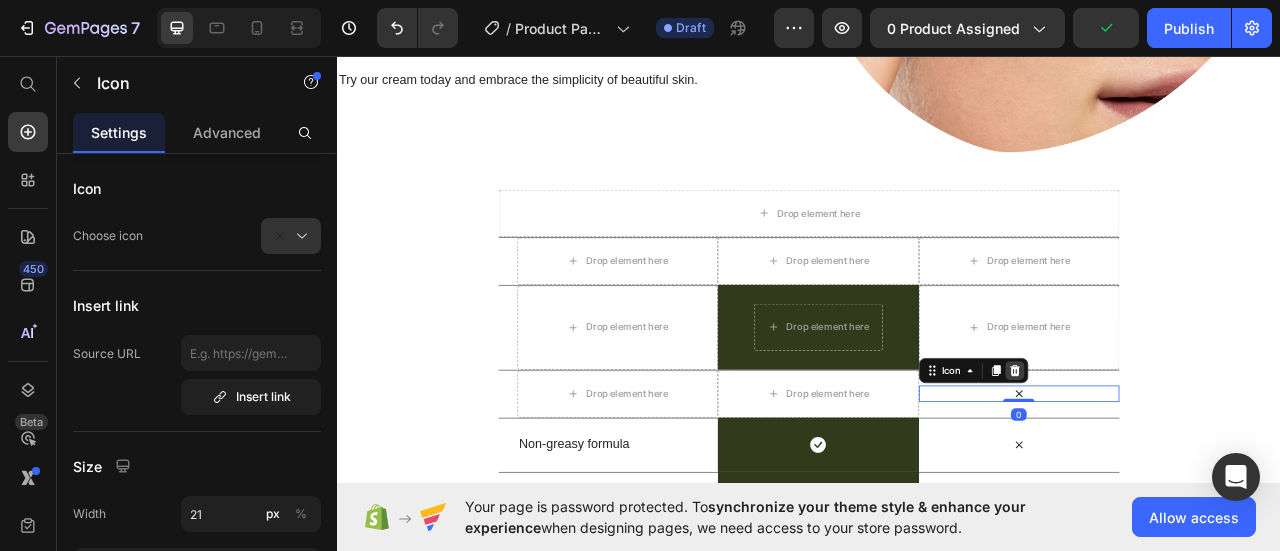 click 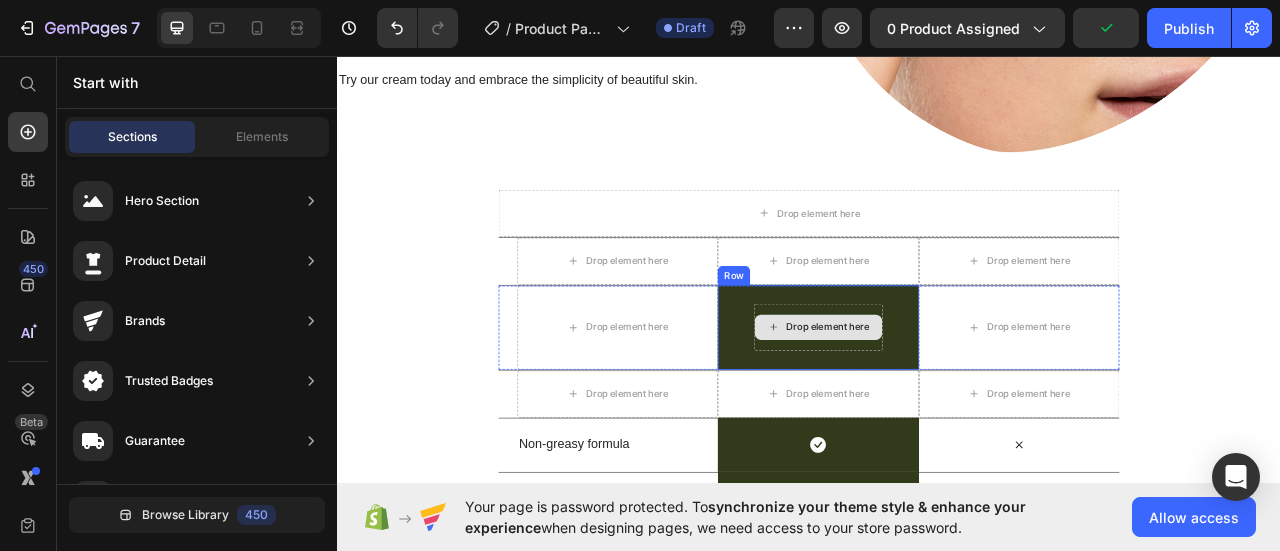 click on "Drop element here" at bounding box center [961, 402] 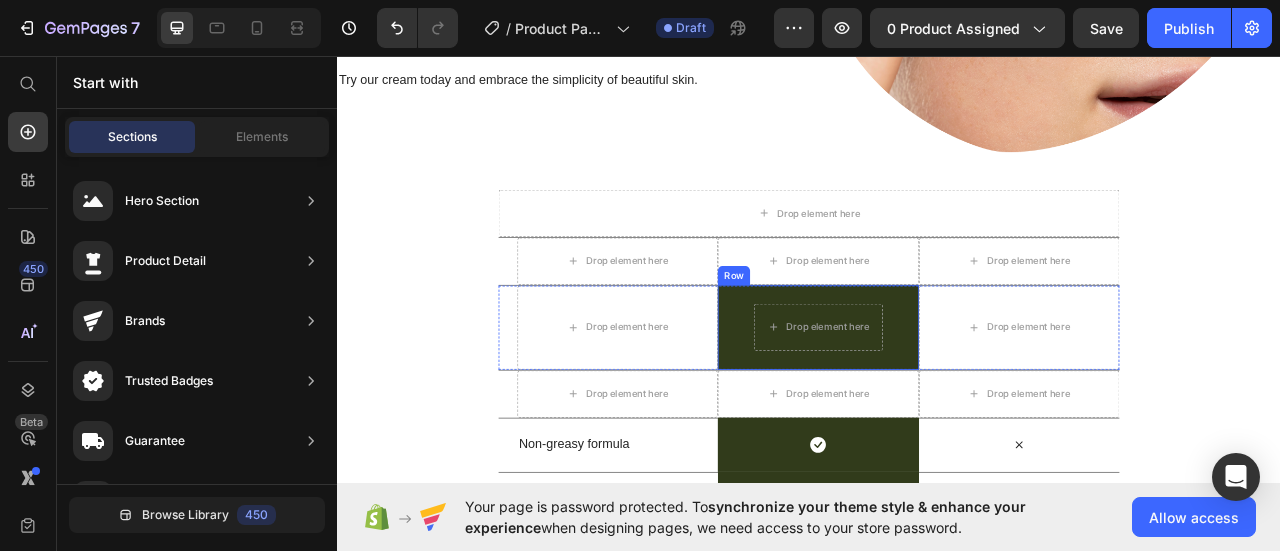 click on "Drop element here Row" at bounding box center [948, 402] 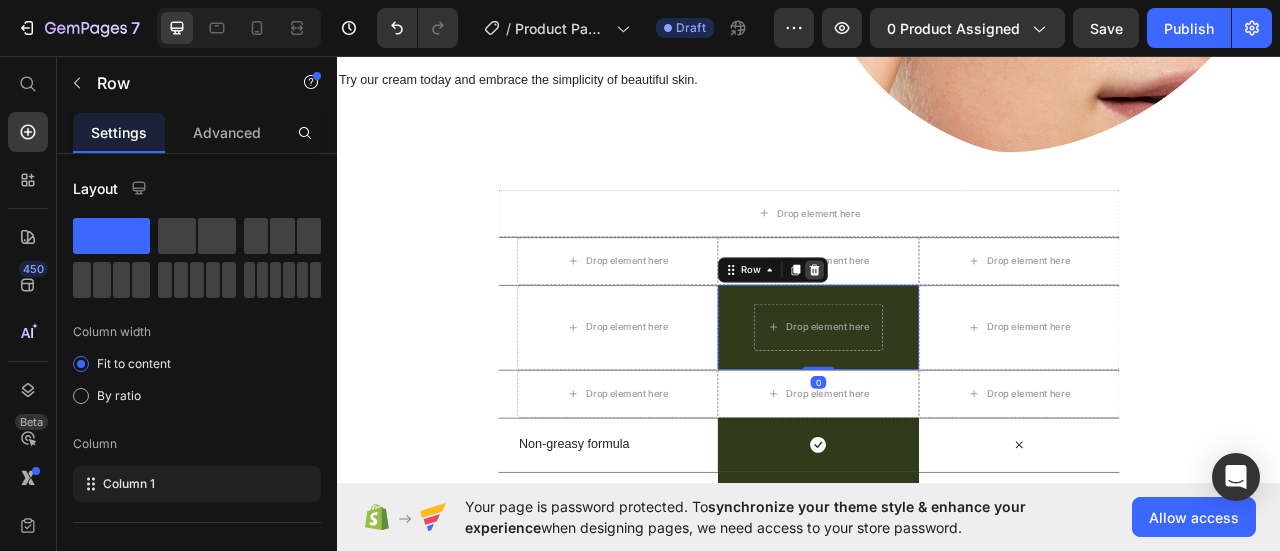 click 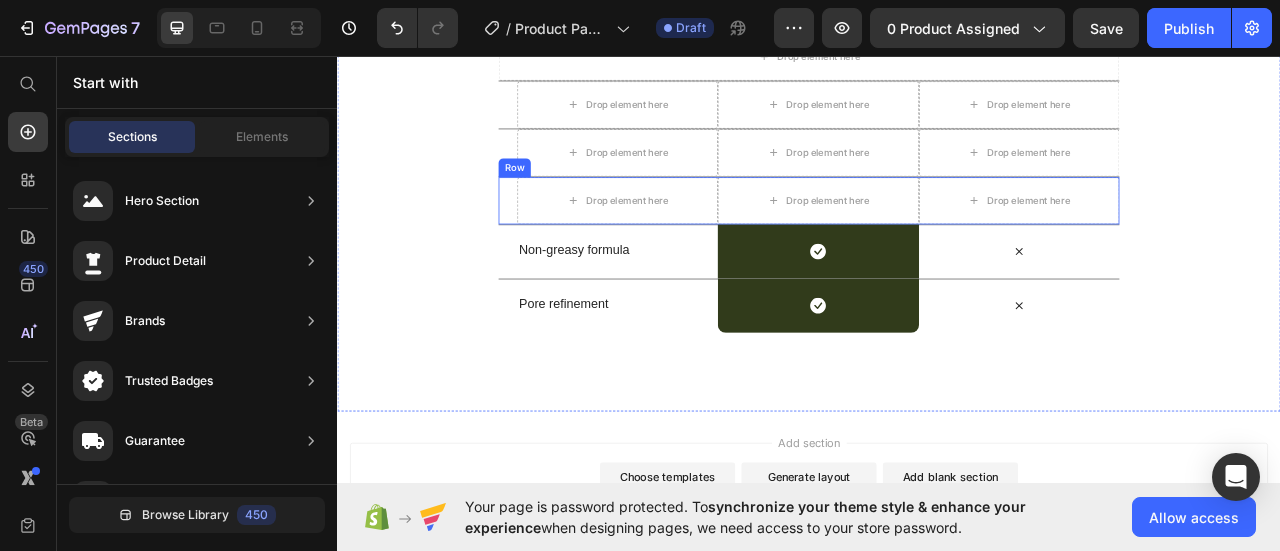 scroll, scrollTop: 2618, scrollLeft: 0, axis: vertical 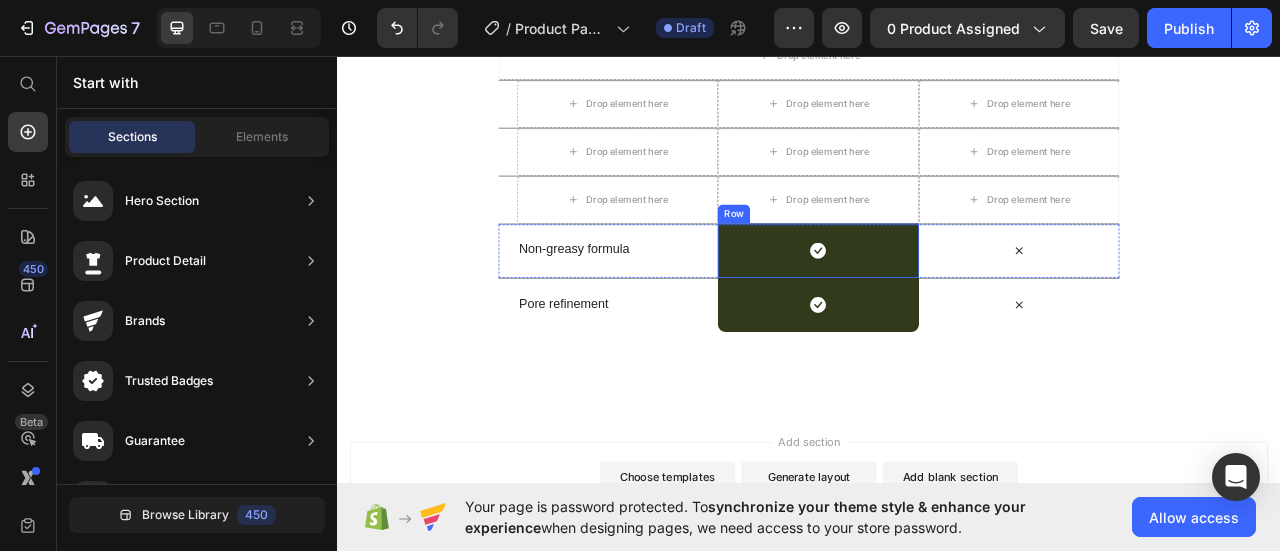 click on "Icon Row" at bounding box center [948, 304] 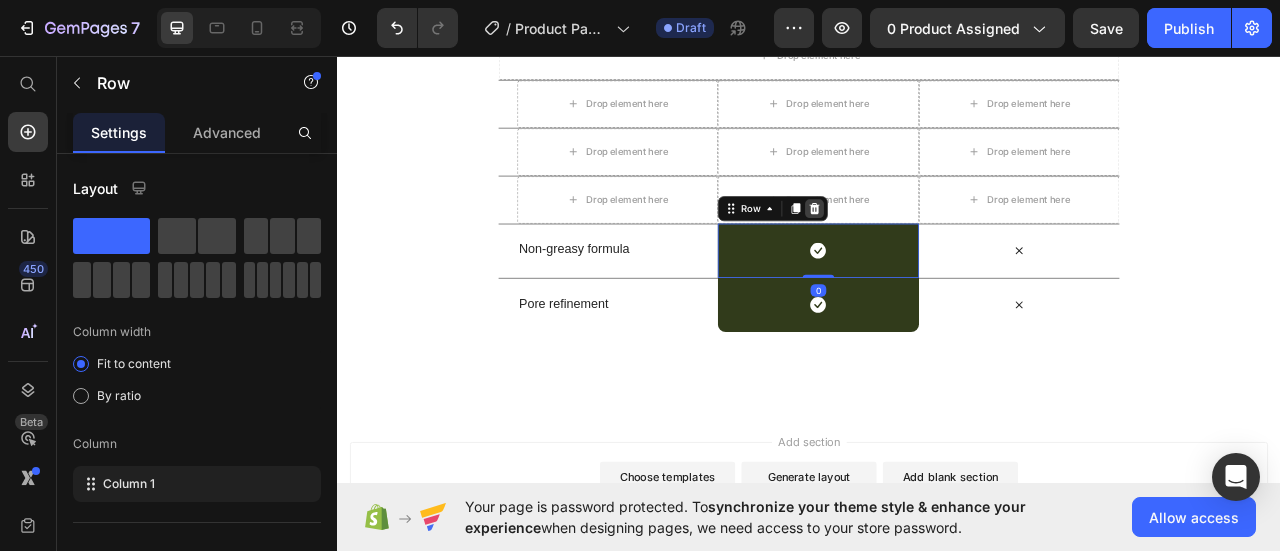 click at bounding box center (944, 251) 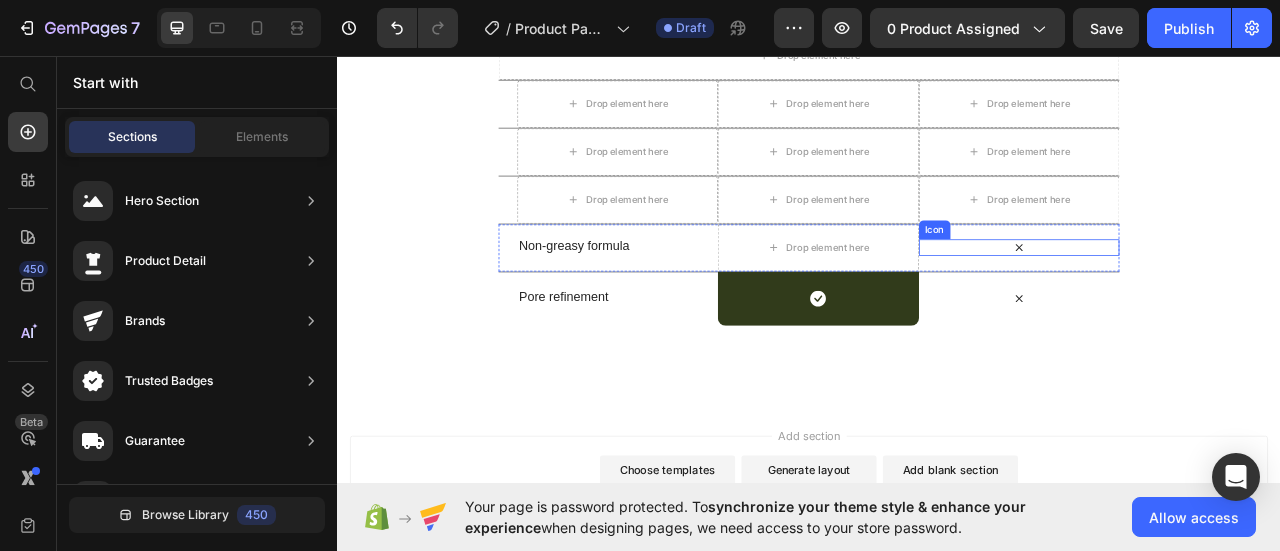 click on "Icon" at bounding box center [1204, 300] 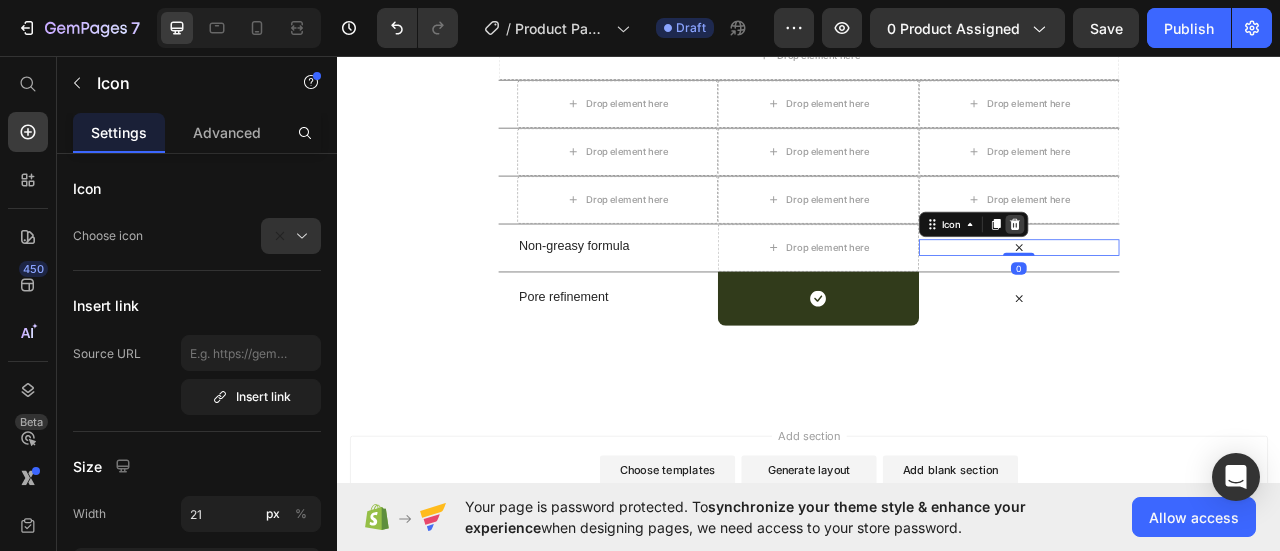 click 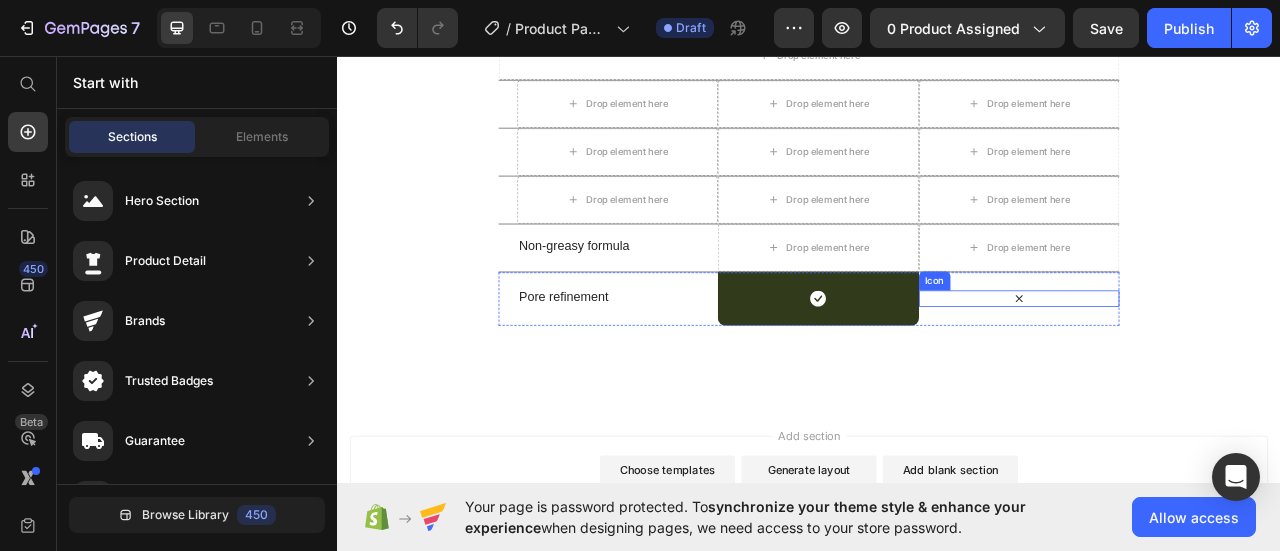 click on "Icon" at bounding box center [1204, 365] 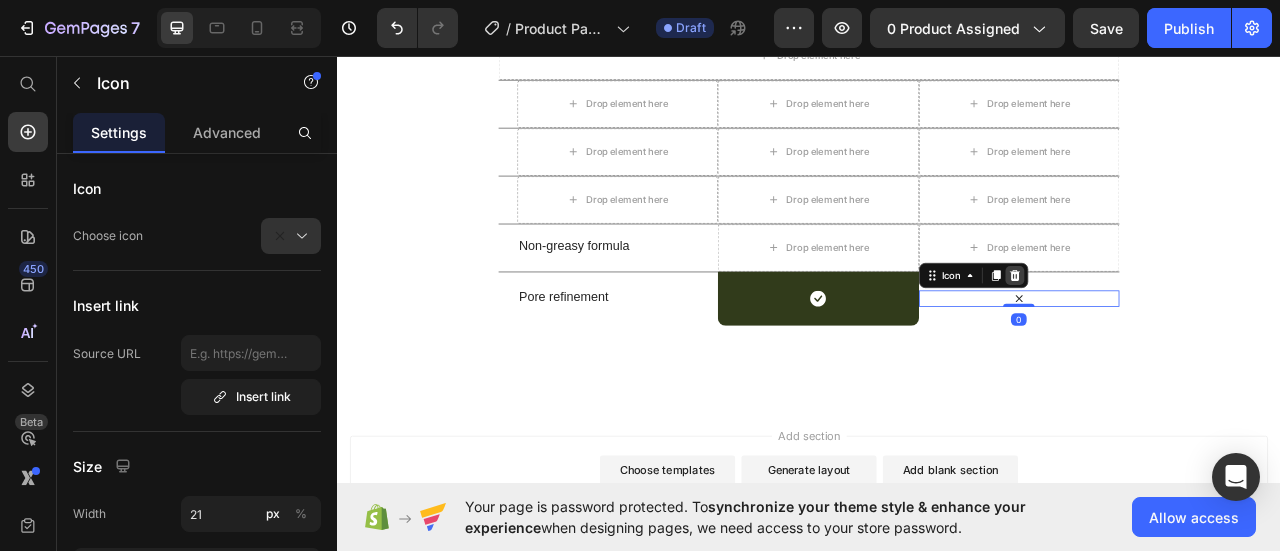 click 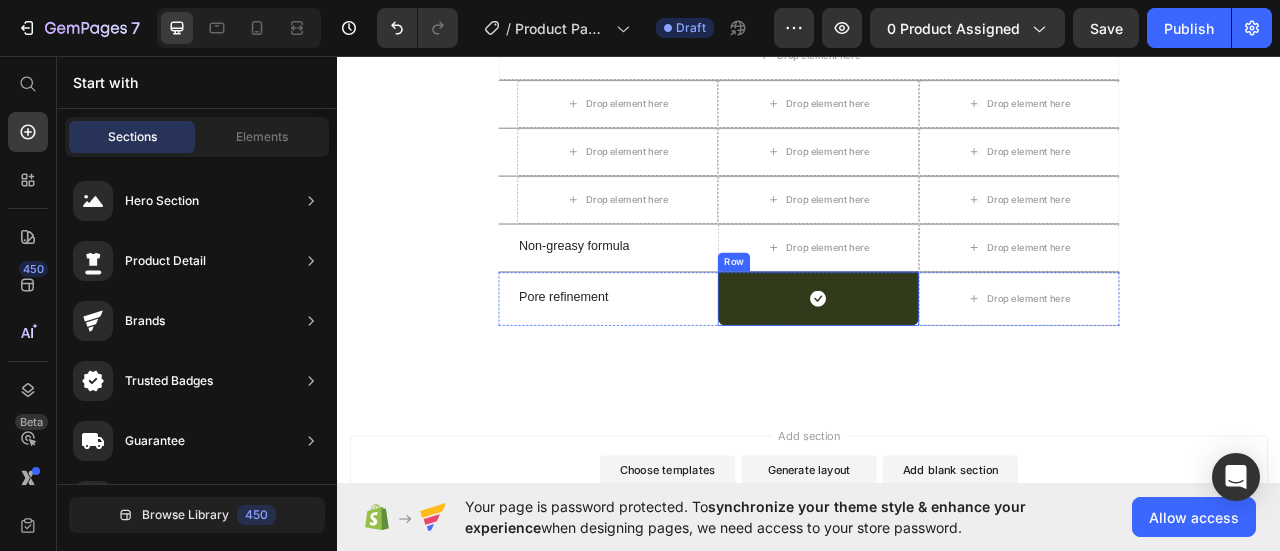 click on "Icon Row" at bounding box center [948, 365] 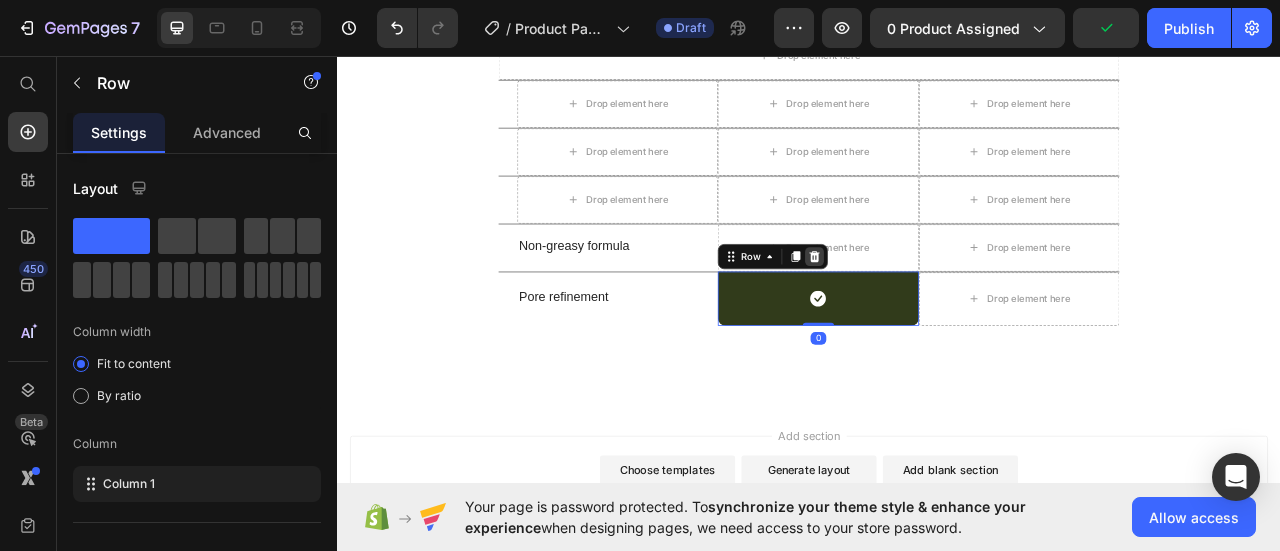 click 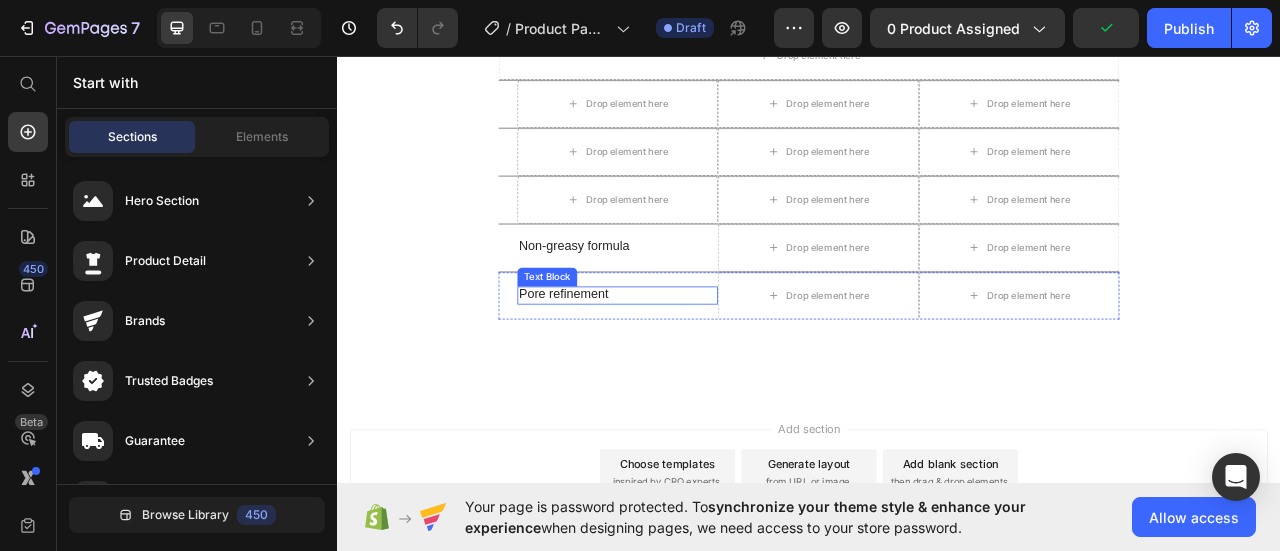 click on "Pore refinement" at bounding box center (693, 360) 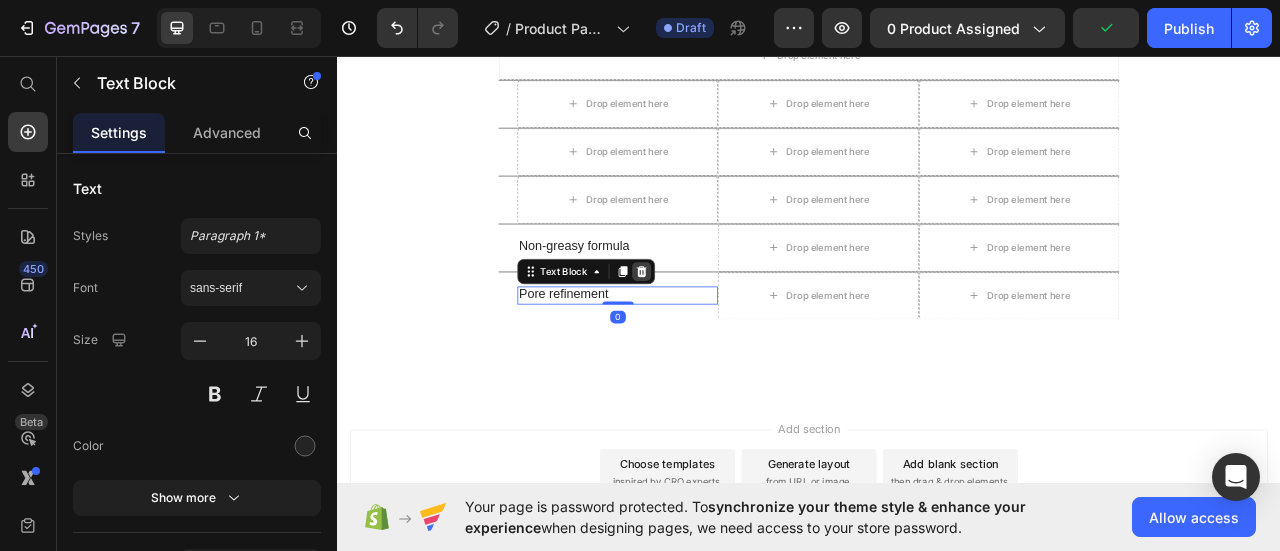 click 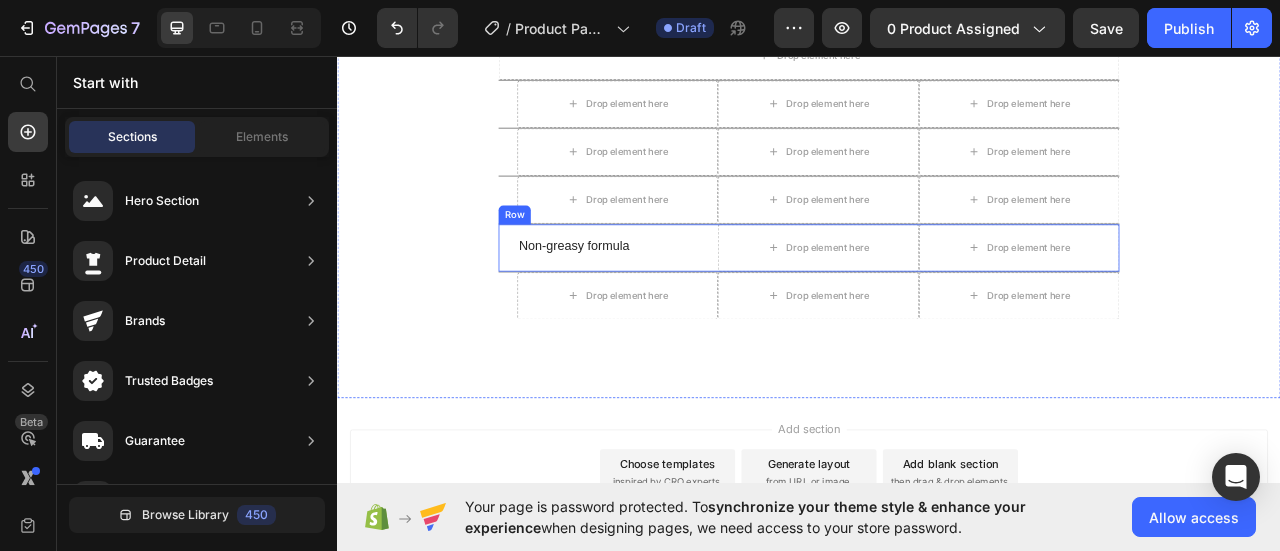 click on "Non-greasy formula Text Block" at bounding box center [693, 301] 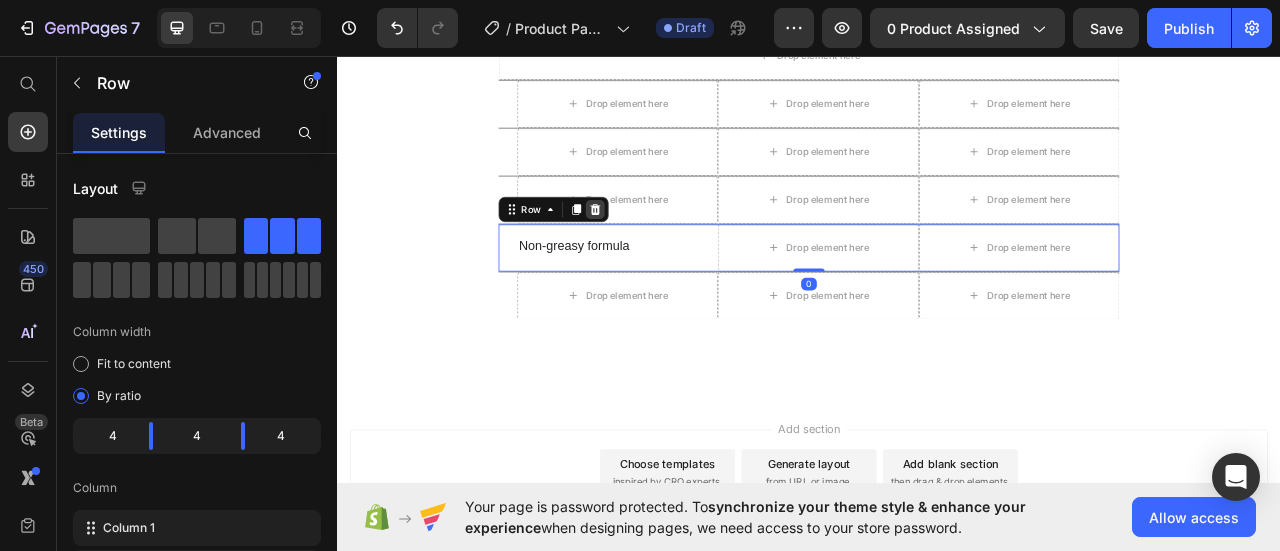click 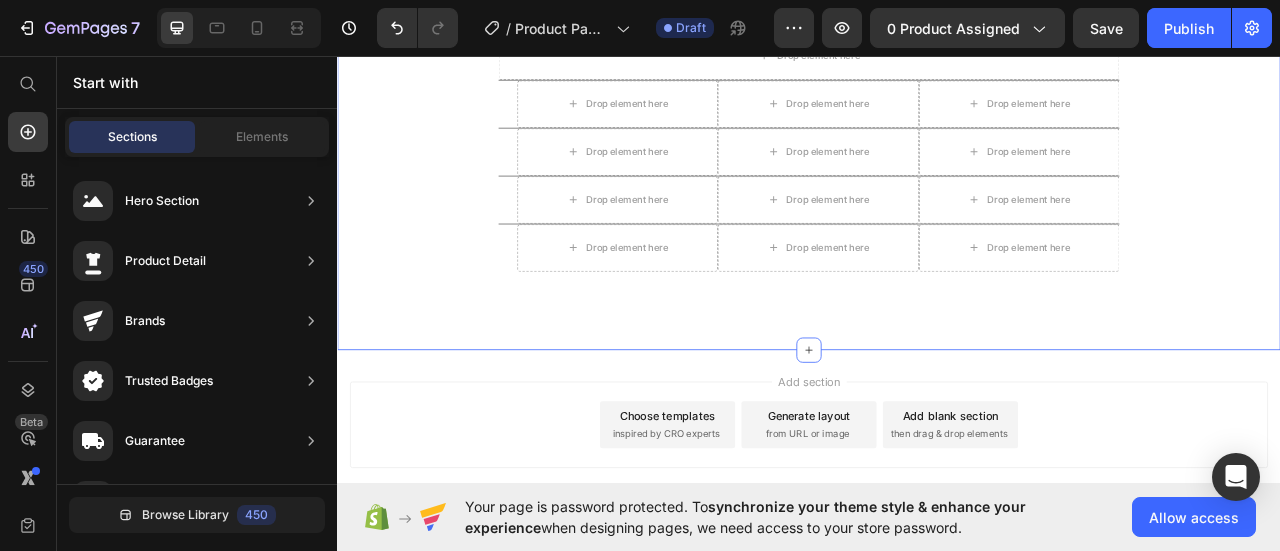click on ""Simply life-changing skincare." Heading Discover the secret to effortless skincare with our amazing cream. Designed to simplify your daily routine, this game-changing product delivers remarkable results with minimal effort.   Say goodbye to complicated multi-step routines and hello to a streamlined approach that saves you time and energy. Our cream is packed with powerful ingredients that work harmoniously to nourish and rejuvenate your skin, leaving it looking and feeling its best. With just a few simple steps, you can achieve a radiant complexion that reflects your natural beauty. Experience the joy of effortless skincare and unlock a newfound confidence in your daily routine.   Try our cream today and embrace the simplicity of beautiful skin. Text Block Row Image Row
Drop element here Row
Drop element here
Drop element here
Drop element here Row
Drop element here
Drop element here
Row" at bounding box center [937, -97] 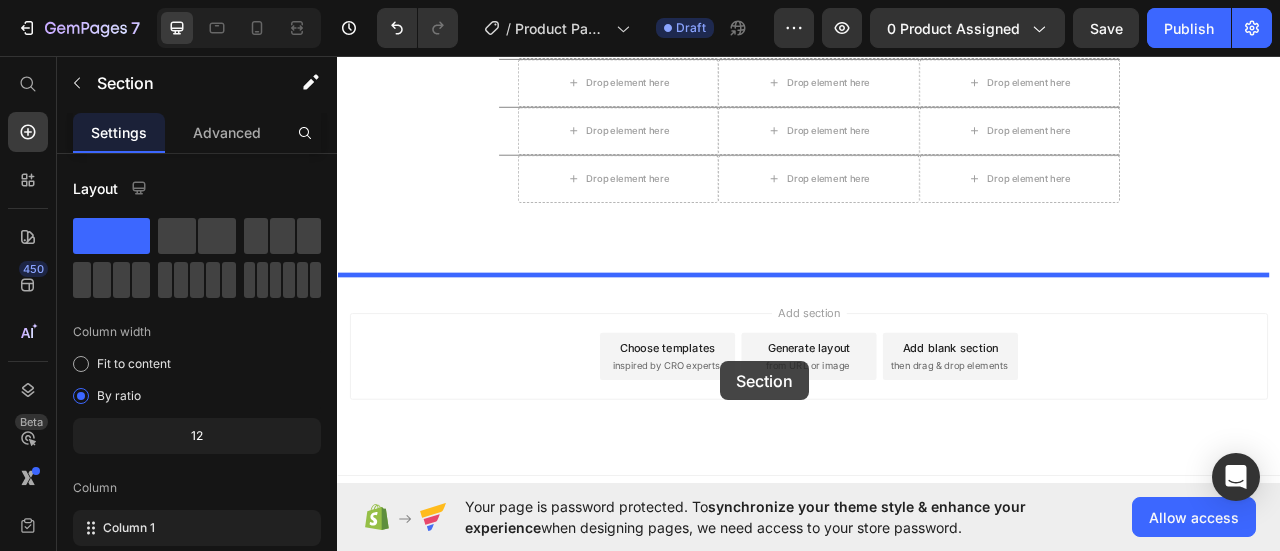 scroll, scrollTop: 2717, scrollLeft: 0, axis: vertical 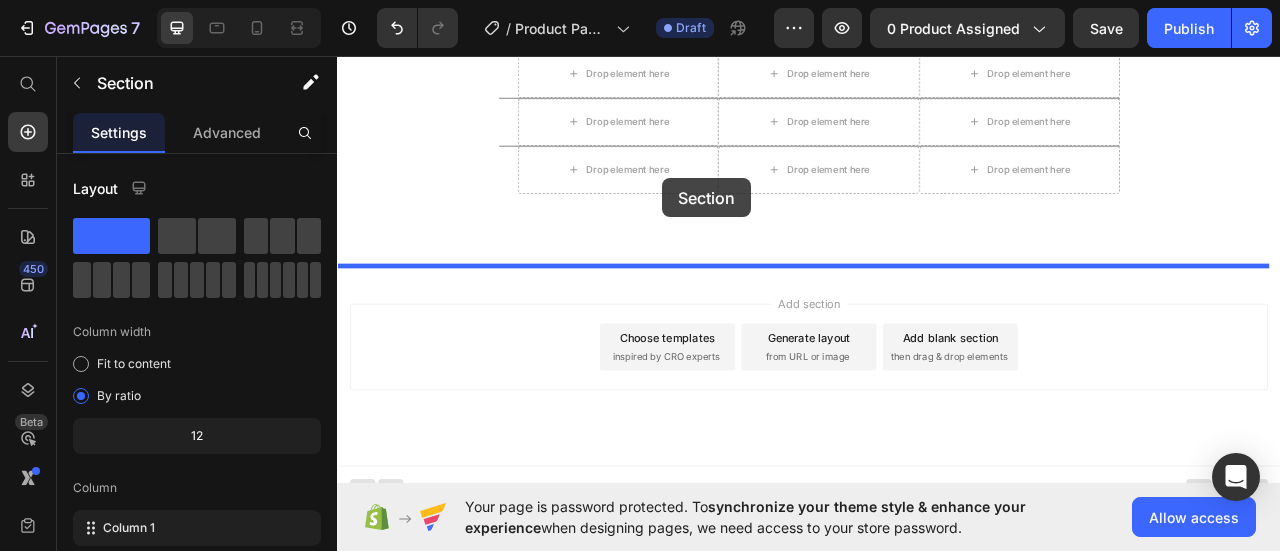 drag, startPoint x: 675, startPoint y: 268, endPoint x: 751, endPoint y: 213, distance: 93.813644 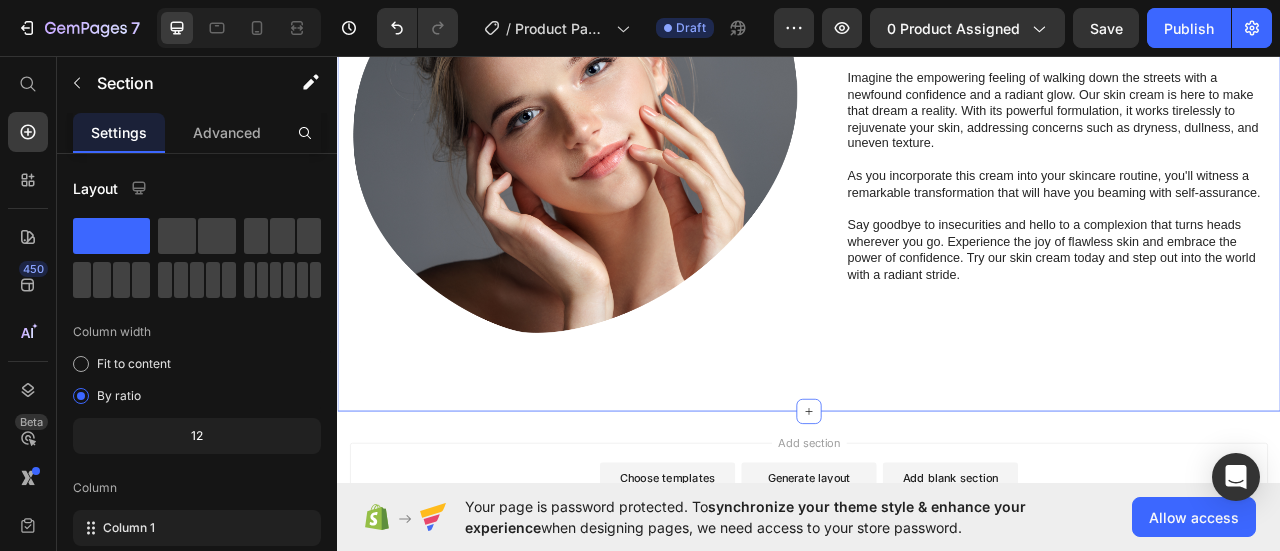 scroll, scrollTop: 2517, scrollLeft: 0, axis: vertical 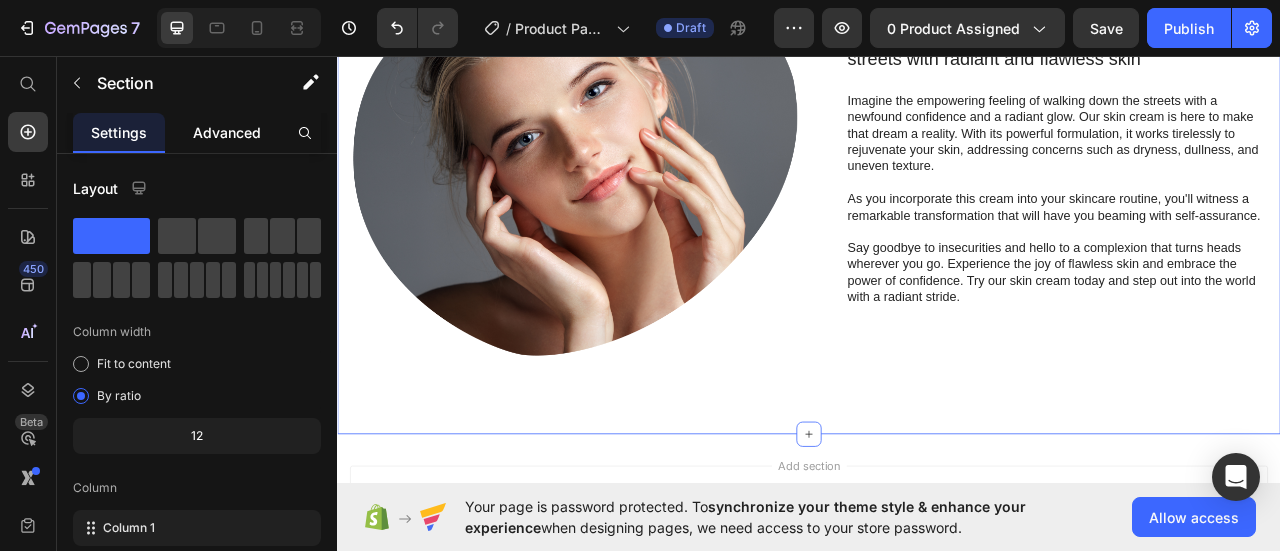 click on "Advanced" at bounding box center (227, 132) 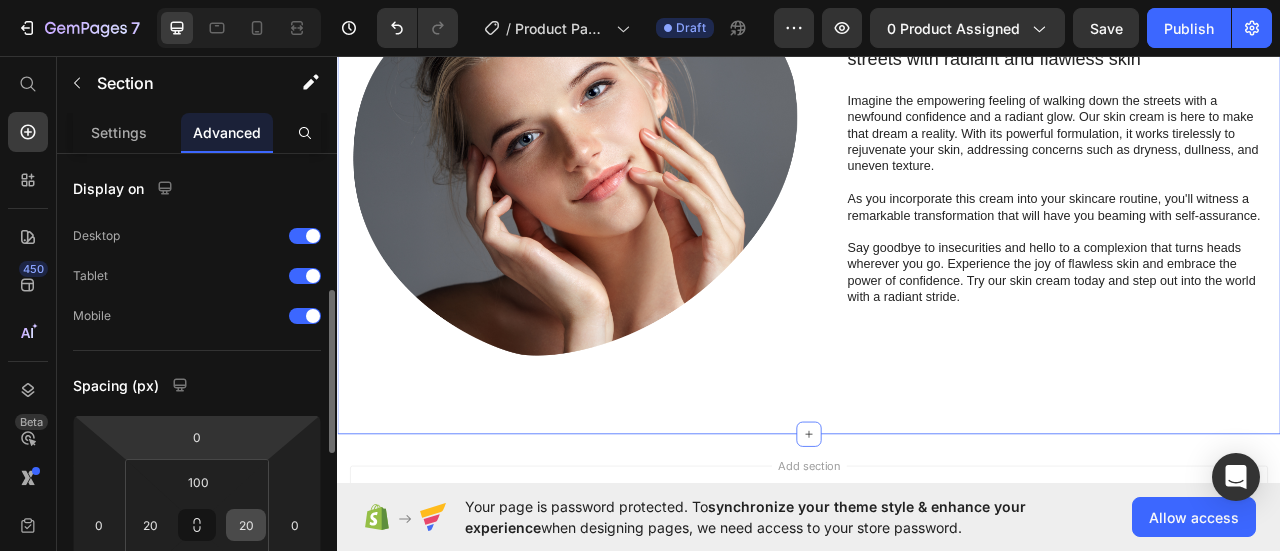scroll, scrollTop: 200, scrollLeft: 0, axis: vertical 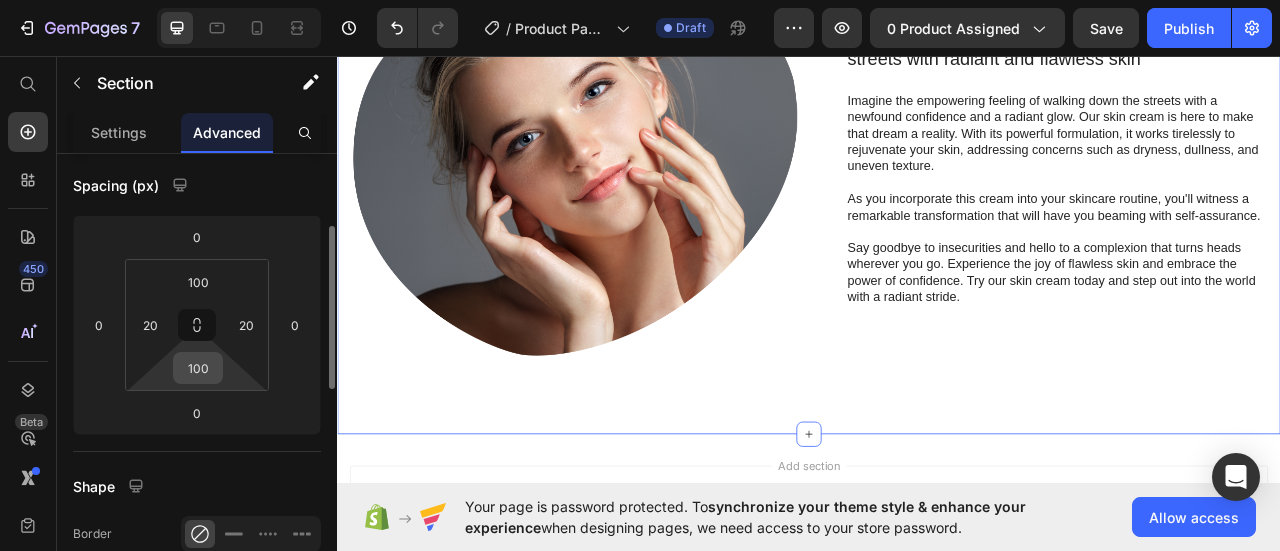 click on "100" at bounding box center (198, 368) 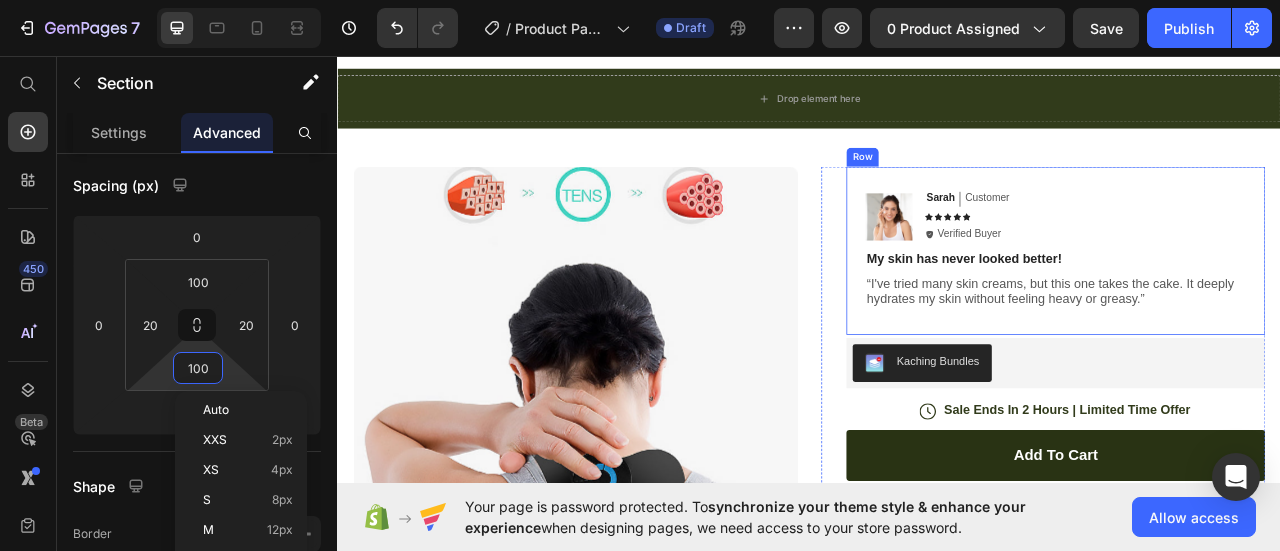scroll, scrollTop: 0, scrollLeft: 0, axis: both 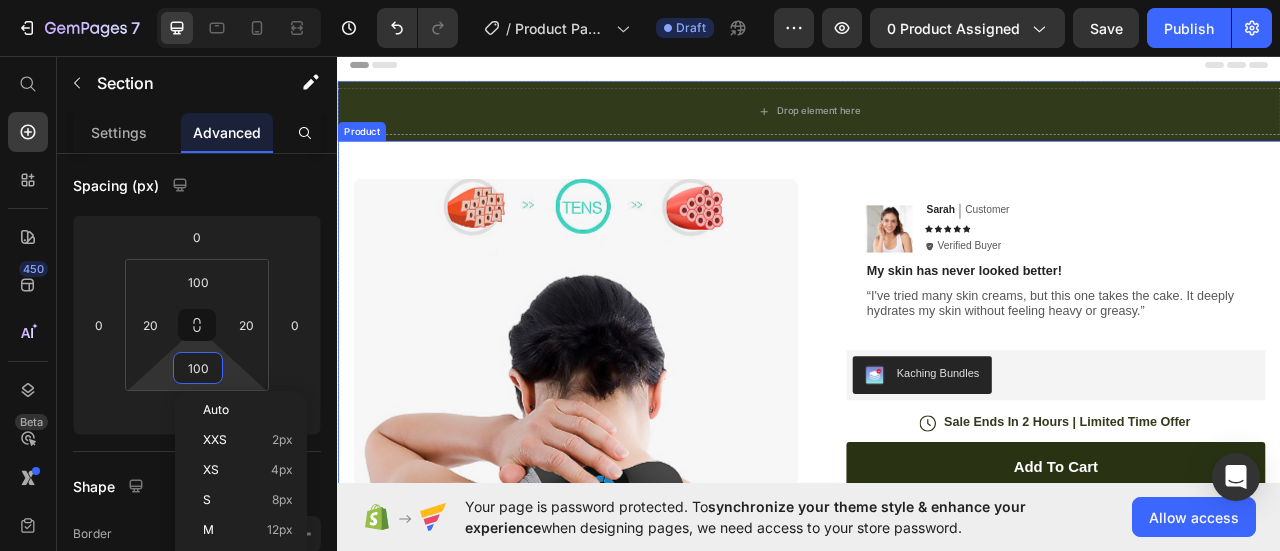 click on "Product Images Row Image Sarah Text Block Customer  Text Block Row Icon Icon Icon Icon Icon Icon List
Icon Verified Buyer Text Block Row Row My skin has never looked better! Text Block “I've tried many skin creams, but this one takes the cake. It deeply hydrates my skin without feeling heavy or greasy.” Text Block Row Kaching Bundles Kaching Bundles
Icon Sale Ends In 2 Hours | Limited Time Offer Text Block Row add to cart Add to Cart Free Shipping Text Block Money-Back Text Block Easy Returns Text Block Row Image Icon Icon Icon Icon Icon Icon List “This skin cream is a game-changer! It has transformed my dry, lackluster skin into a hydrated and radiant complexion. I love how it absorbs quickly and leaves no greasy residue. Highly recommend” Text Block
Icon [NAME] ([CITY], [STATE]) Text Block Row Row
Benefits
Ingredients Accordion" at bounding box center (937, 563) 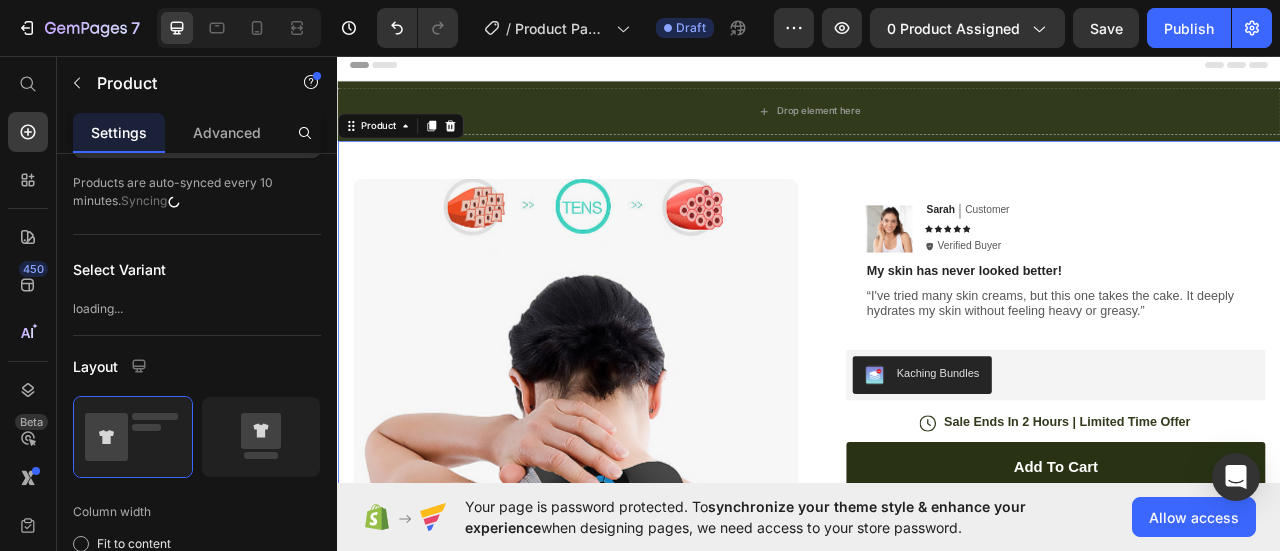 scroll, scrollTop: 0, scrollLeft: 0, axis: both 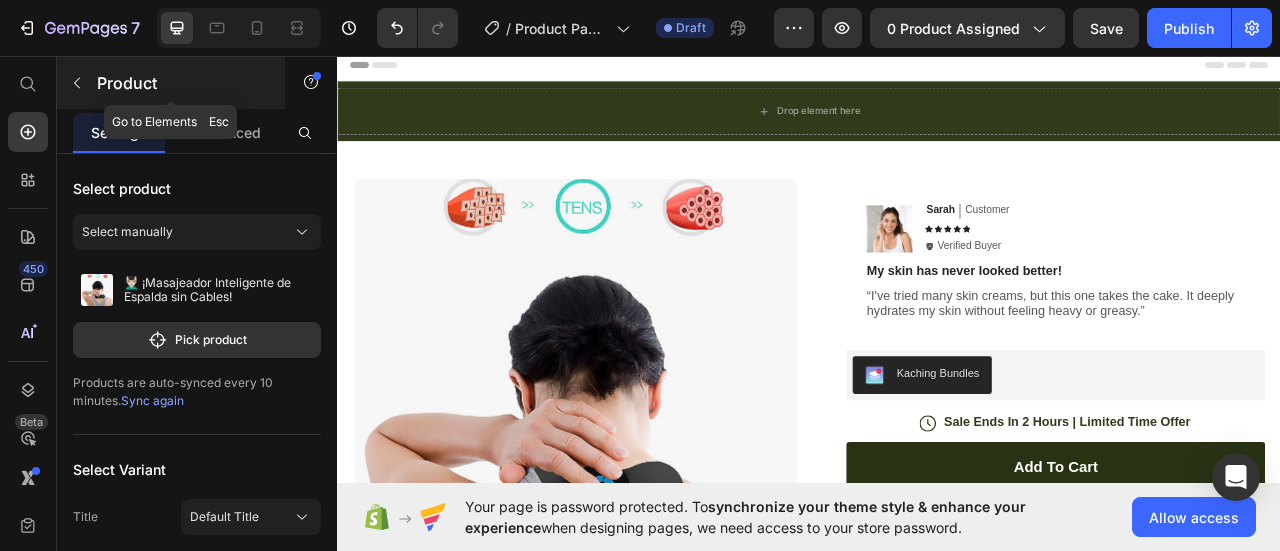 click 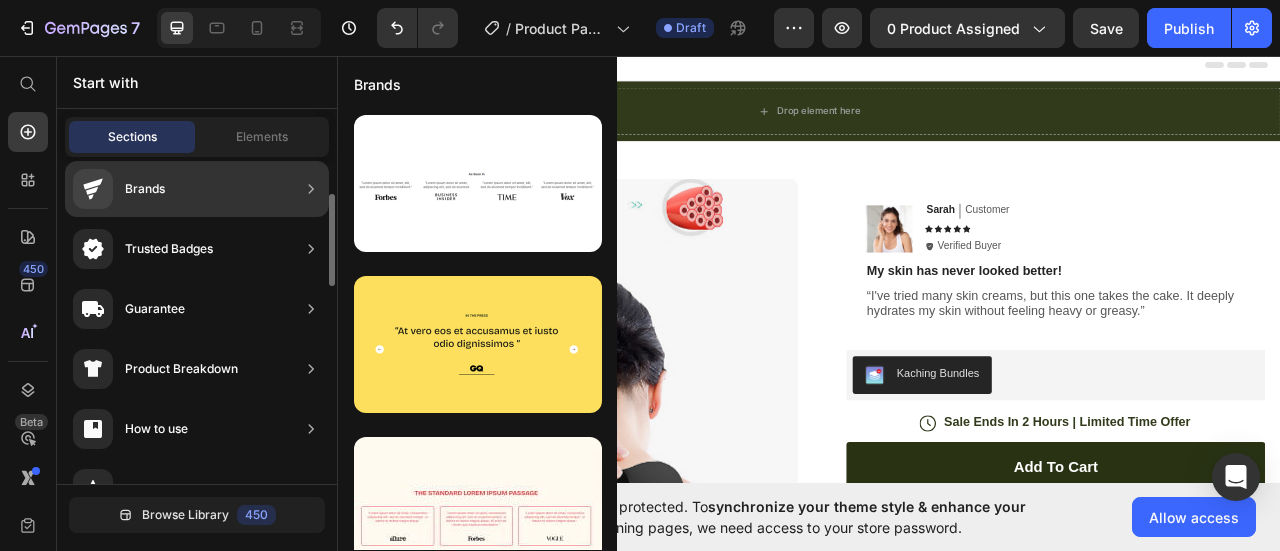 scroll, scrollTop: 32, scrollLeft: 0, axis: vertical 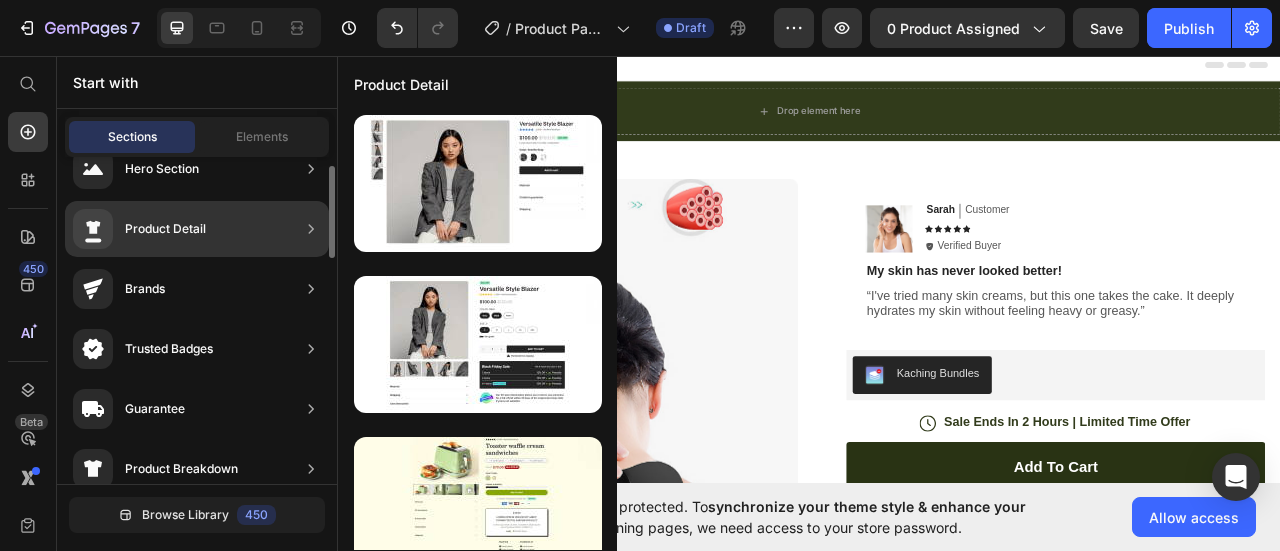 click on "Product Detail" 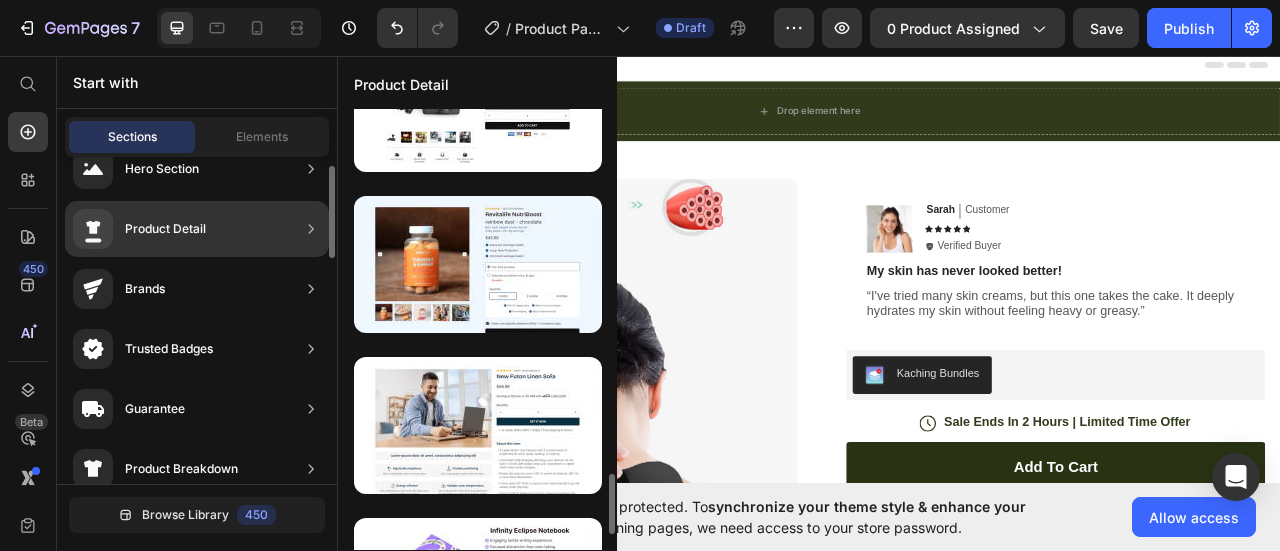 scroll, scrollTop: 1156, scrollLeft: 0, axis: vertical 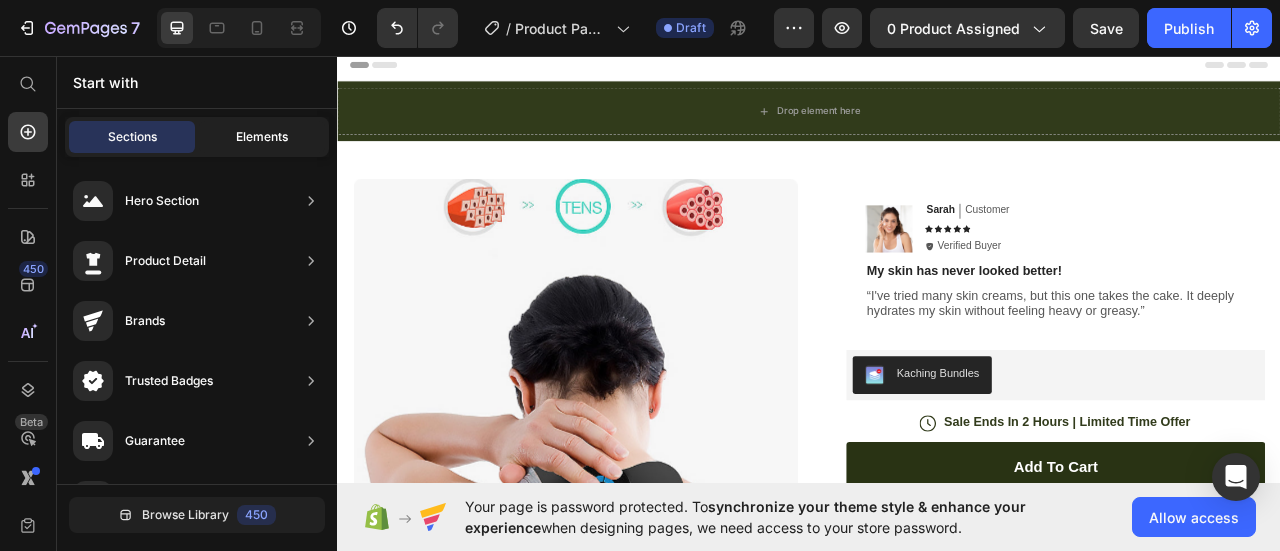 click on "Elements" at bounding box center [262, 137] 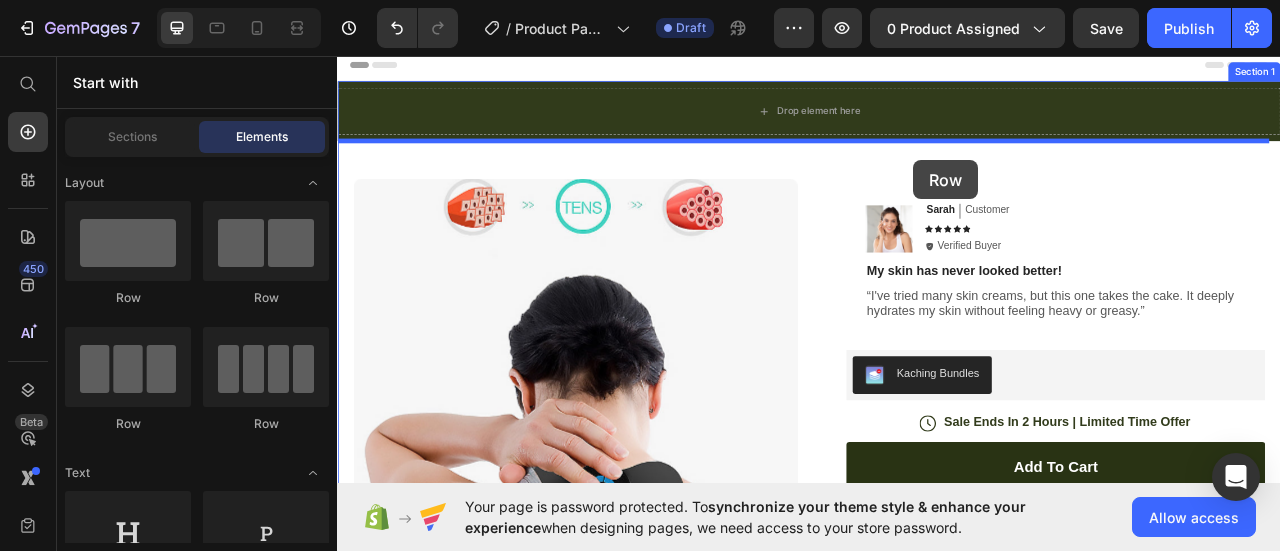 drag, startPoint x: 475, startPoint y: 312, endPoint x: 1070, endPoint y: 190, distance: 607.3788 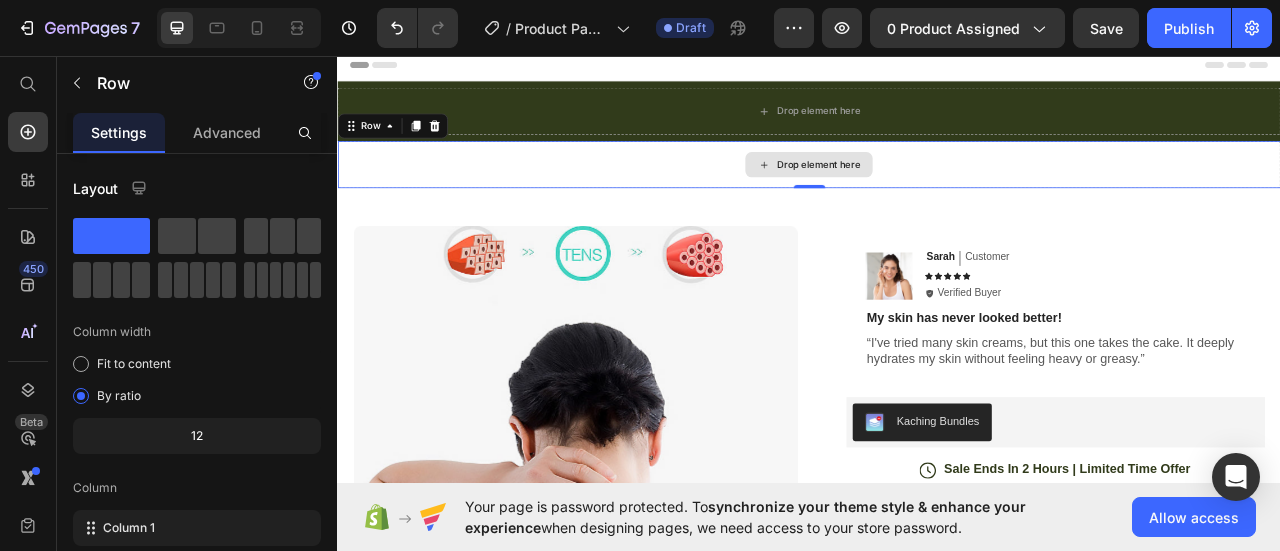 click on "Drop element here" at bounding box center (949, 195) 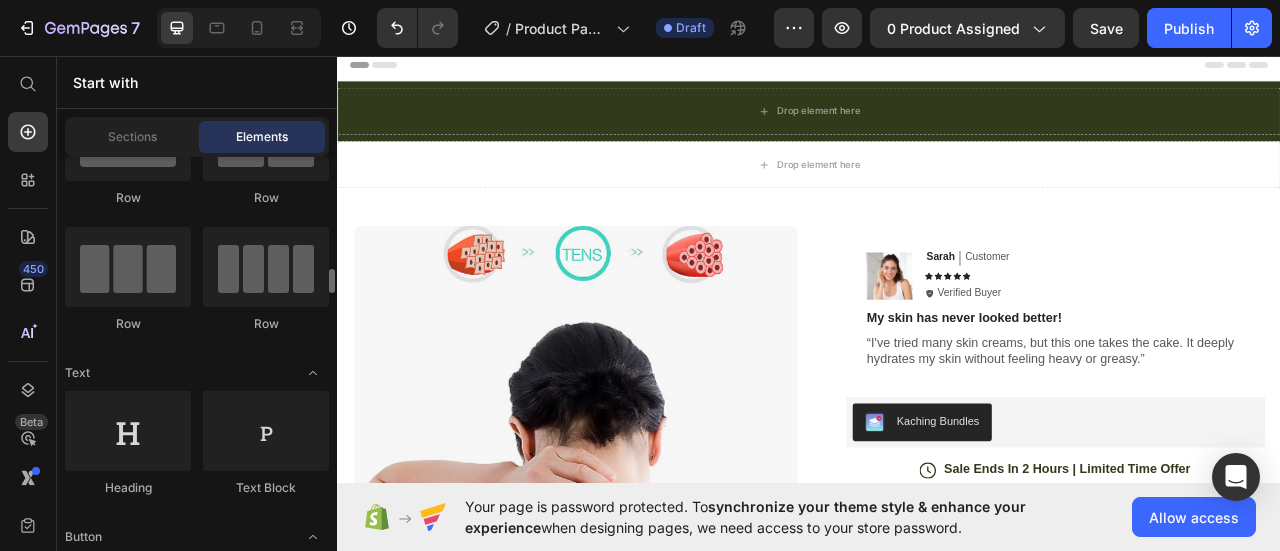 scroll, scrollTop: 200, scrollLeft: 0, axis: vertical 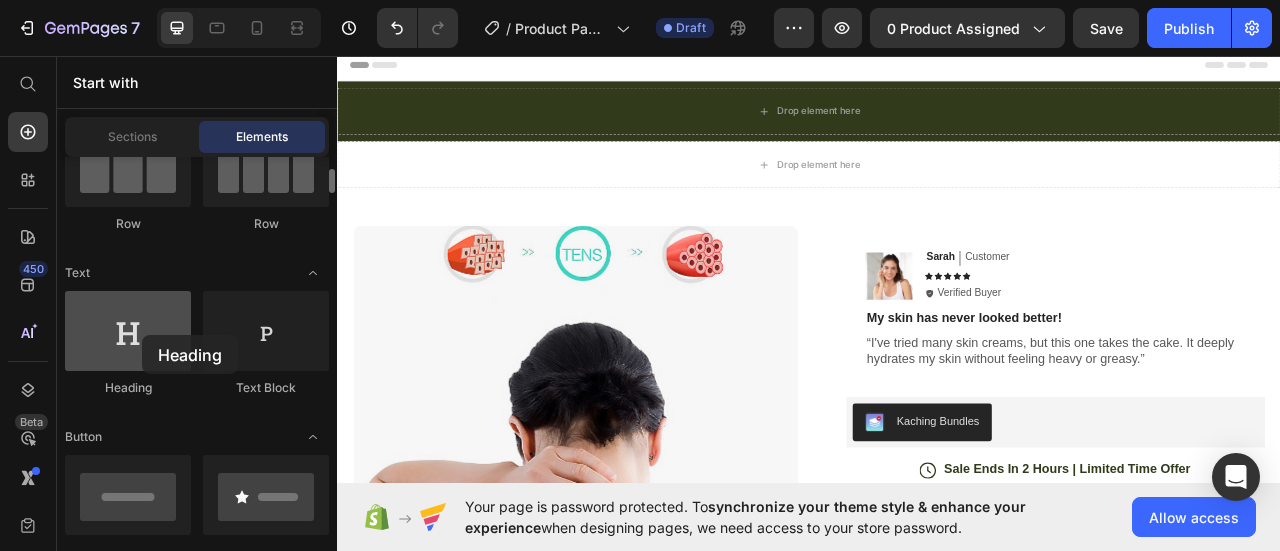 click at bounding box center (128, 331) 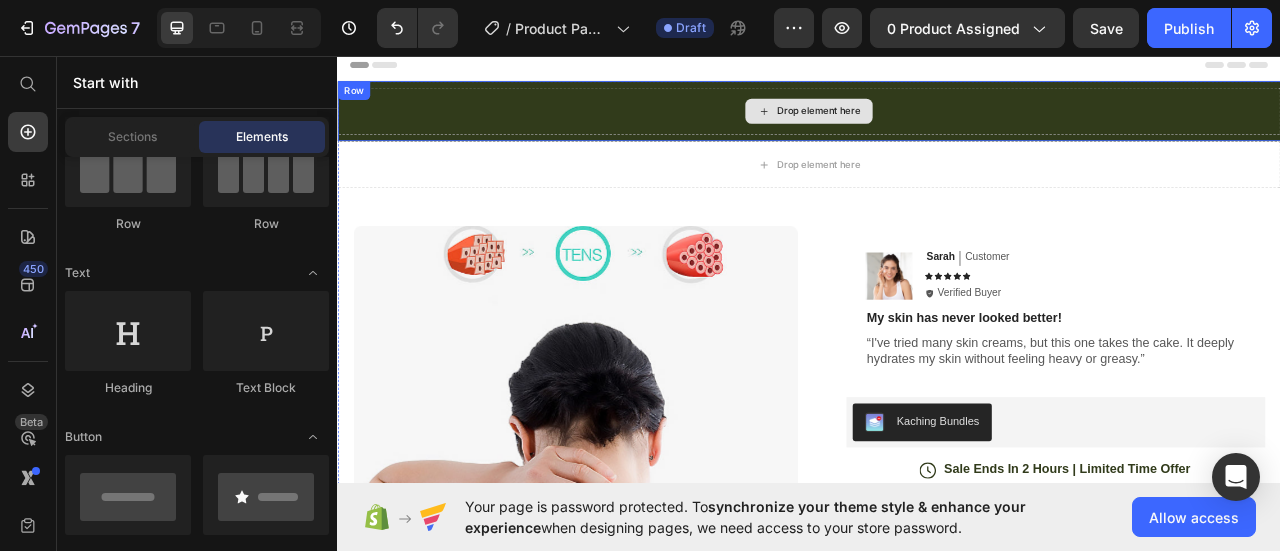 click on "Drop element here" at bounding box center [949, 127] 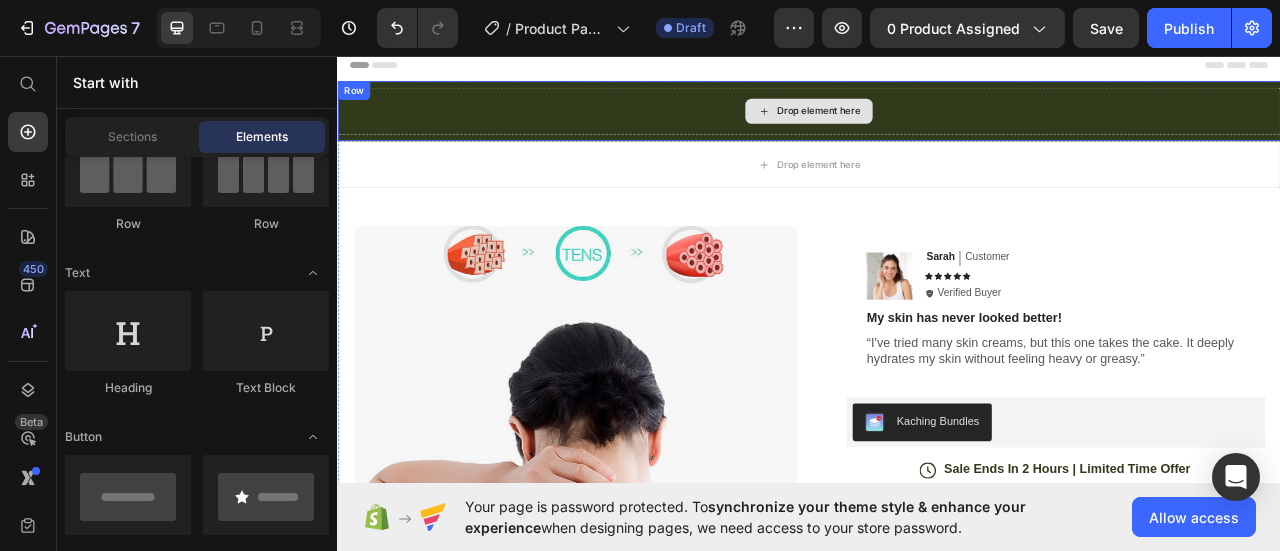 click on "Drop element here" at bounding box center (949, 127) 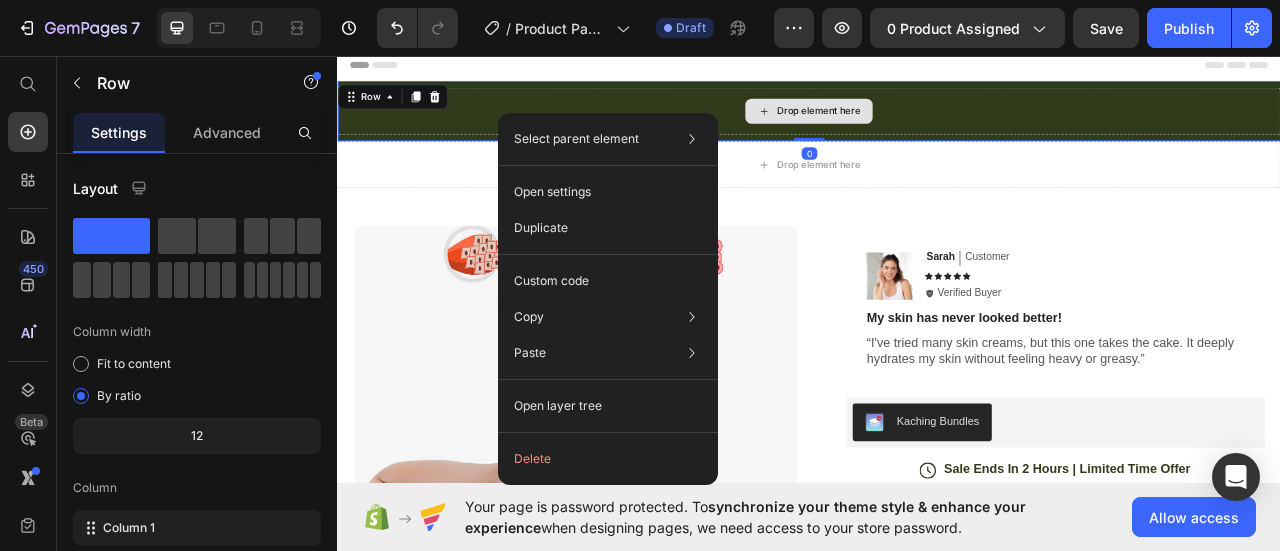 click on "Drop element here" at bounding box center [937, 127] 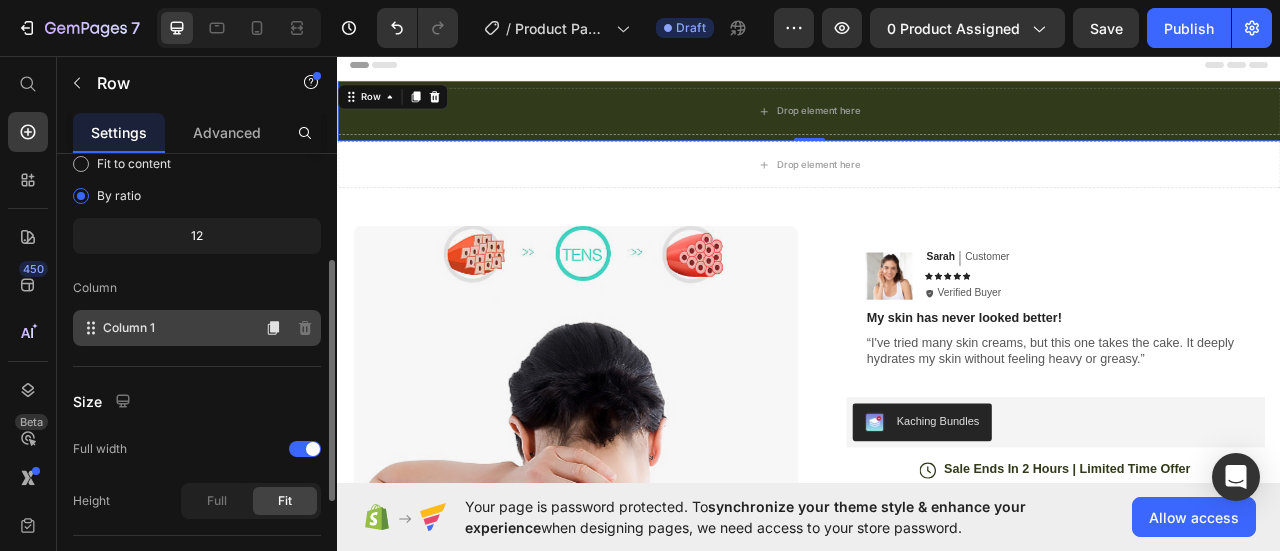 scroll, scrollTop: 400, scrollLeft: 0, axis: vertical 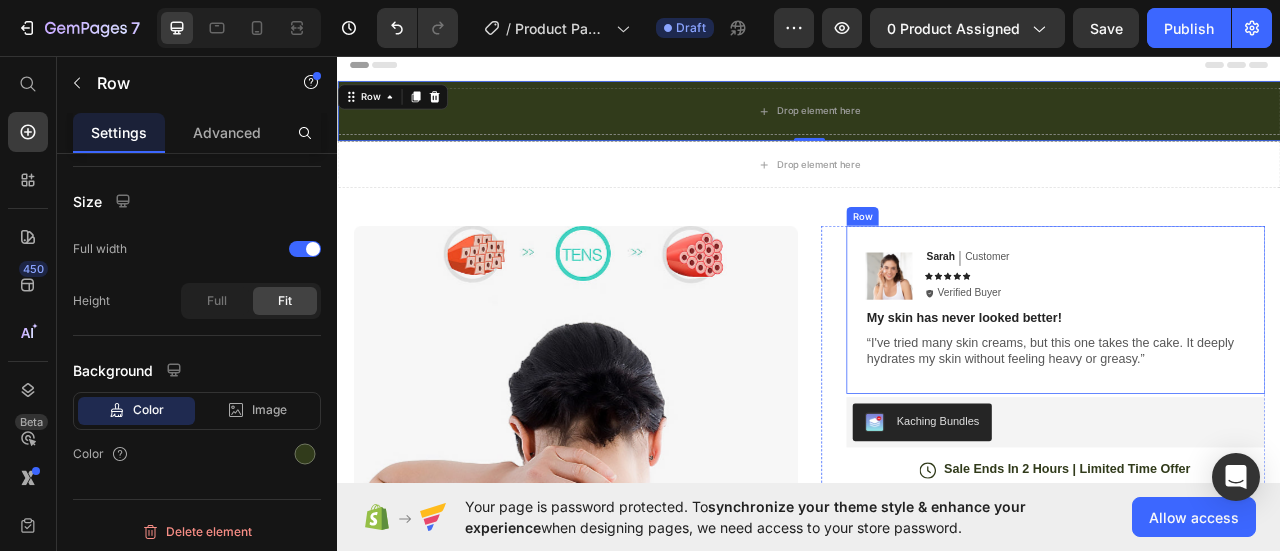 click on "Image Sarah Text Block Customer  Text Block Row Icon Icon Icon Icon Icon Icon List
Icon Verified Buyer Text Block Row Row My skin has never looked better! Text Block “I've tried many skin creams, but this one takes the cake. It deeply hydrates my skin without feeling heavy or greasy.” Text Block Row" at bounding box center [1250, 380] 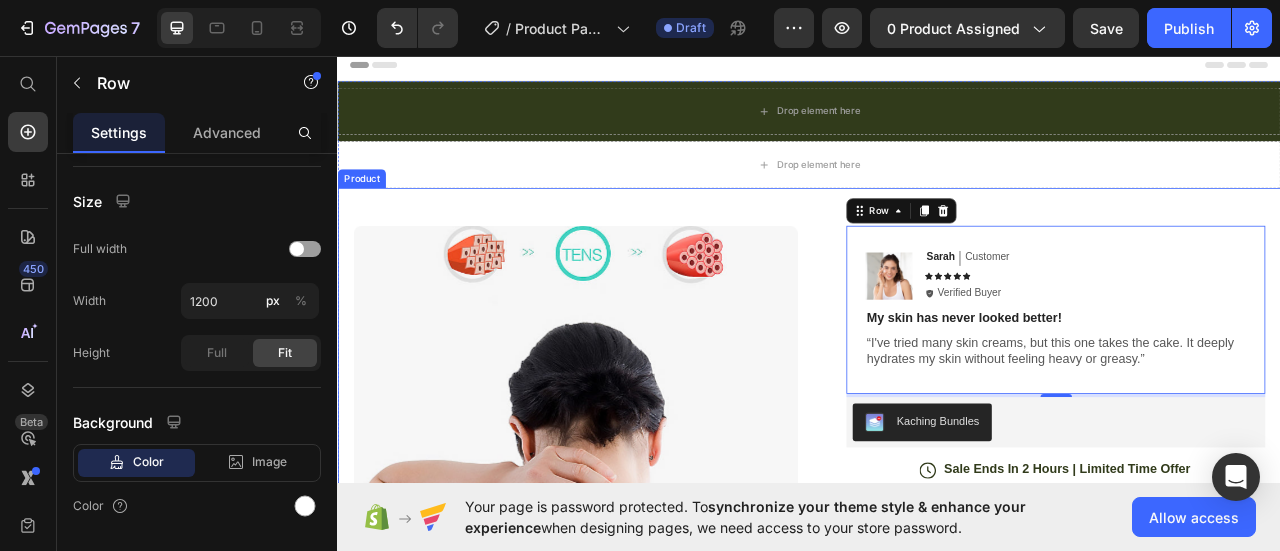 click on "Product Images Row Image Sarah Text Block Customer  Text Block Row Icon Icon Icon Icon Icon Icon List
Icon Verified Buyer Text Block Row Row My skin has never looked better! Text Block “I've tried many skin creams, but this one takes the cake. It deeply hydrates my skin without feeling heavy or greasy.” Text Block Row   4 Kaching Bundles Kaching Bundles
Icon Sale Ends In 2 Hours | Limited Time Offer Text Block Row add to cart Add to Cart Free Shipping Text Block Money-Back Text Block Easy Returns Text Block Row Image Icon Icon Icon Icon Icon Icon List “This skin cream is a game-changer! It has transformed my dry, lackluster skin into a hydrated and radiant complexion. I love how it absorbs quickly and leaves no greasy residue. Highly recommend” Text Block
Icon [NAME] ([CITY], [STATE]) Text Block Row Row
Benefits
Ingredients Row" at bounding box center [937, 623] 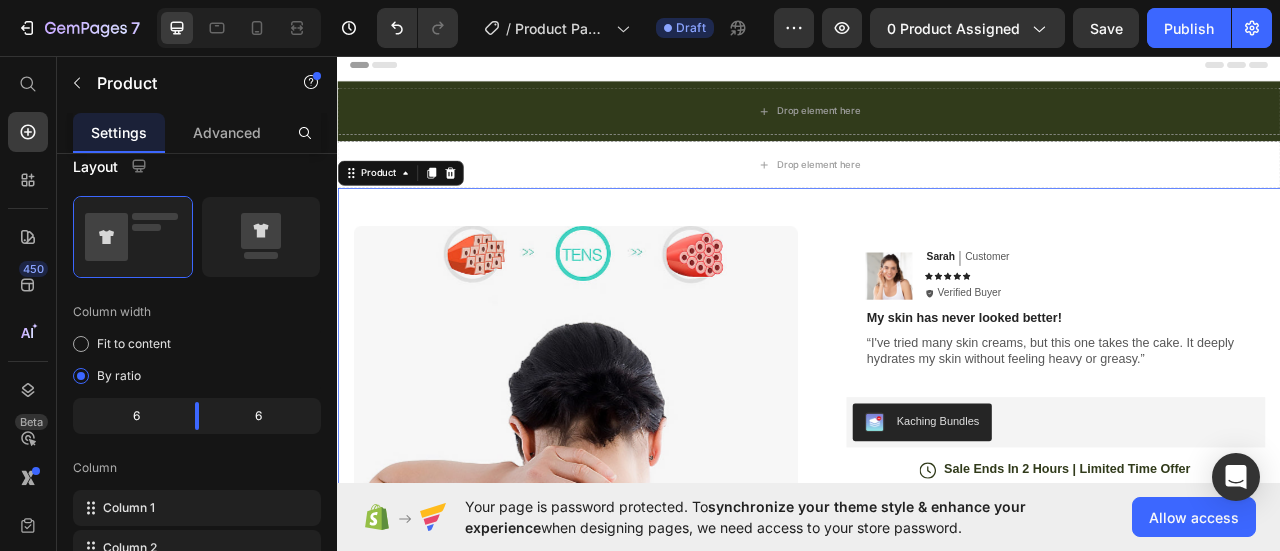 scroll, scrollTop: 0, scrollLeft: 0, axis: both 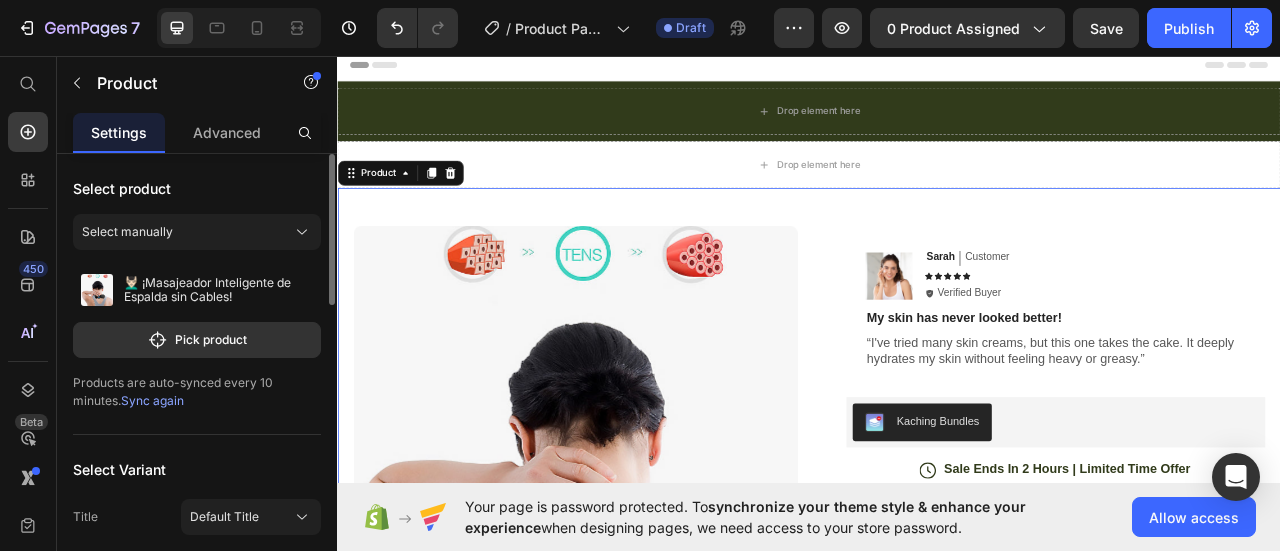 click on "Product Images Row Image Sarah Text Block Customer  Text Block Row Icon Icon Icon Icon Icon Icon List
Icon Verified Buyer Text Block Row Row My skin has never looked better! Text Block “I've tried many skin creams, but this one takes the cake. It deeply hydrates my skin without feeling heavy or greasy.” Text Block Row Kaching Bundles Kaching Bundles
Icon Sale Ends In 2 Hours | Limited Time Offer Text Block Row add to cart Add to Cart Free Shipping Text Block Money-Back Text Block Easy Returns Text Block Row Image Icon Icon Icon Icon Icon Icon List “This skin cream is a game-changer! It has transformed my dry, lackluster skin into a hydrated and radiant complexion. I love how it absorbs quickly and leaves no greasy residue. Highly recommend” Text Block
Icon [NAME] ([CITY], [STATE]) Text Block Row Row
Benefits
Ingredients Accordion" at bounding box center (937, 623) 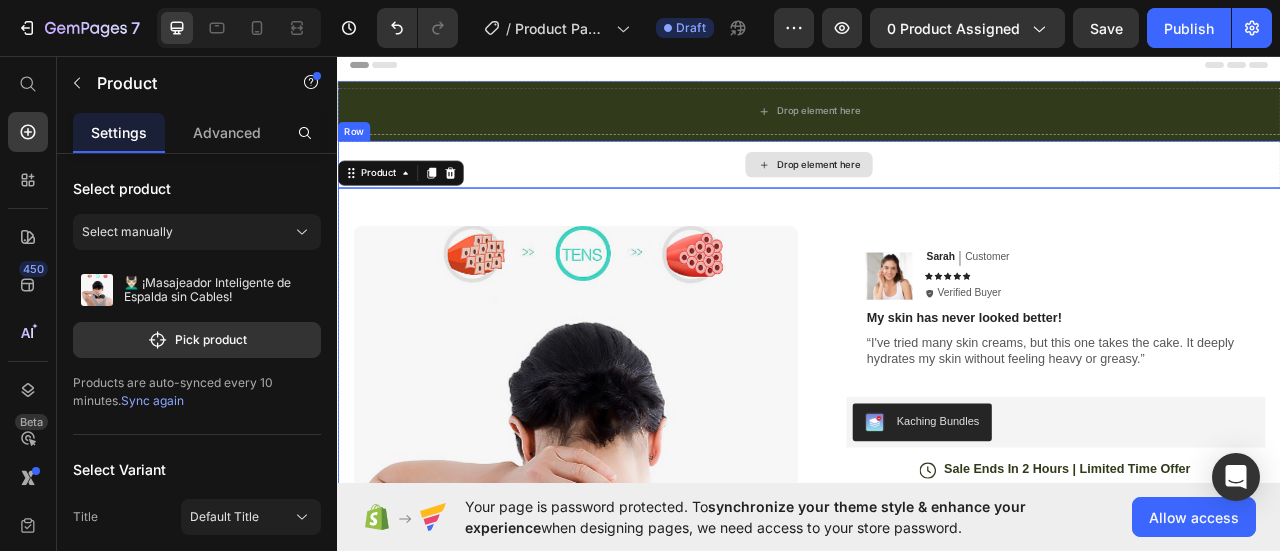 click on "Drop element here" at bounding box center (937, 195) 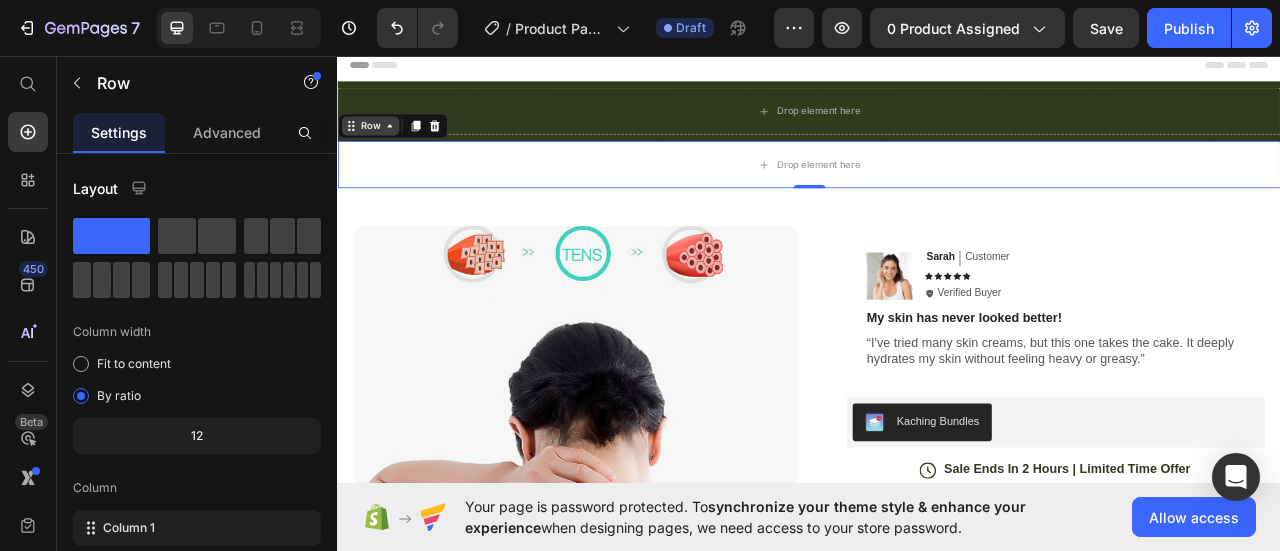 click 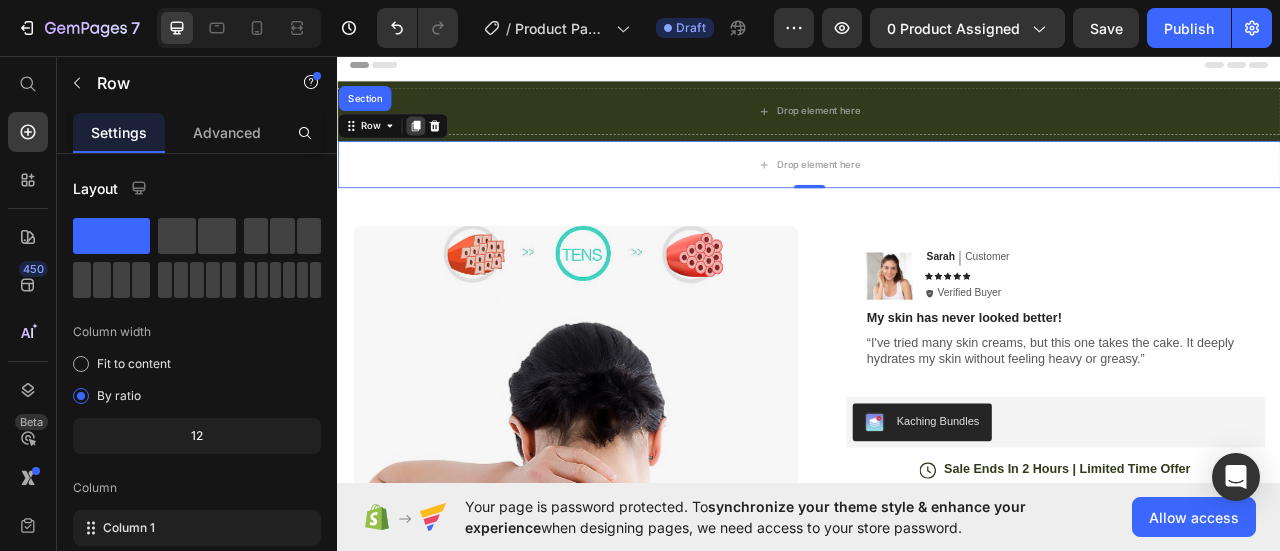 click 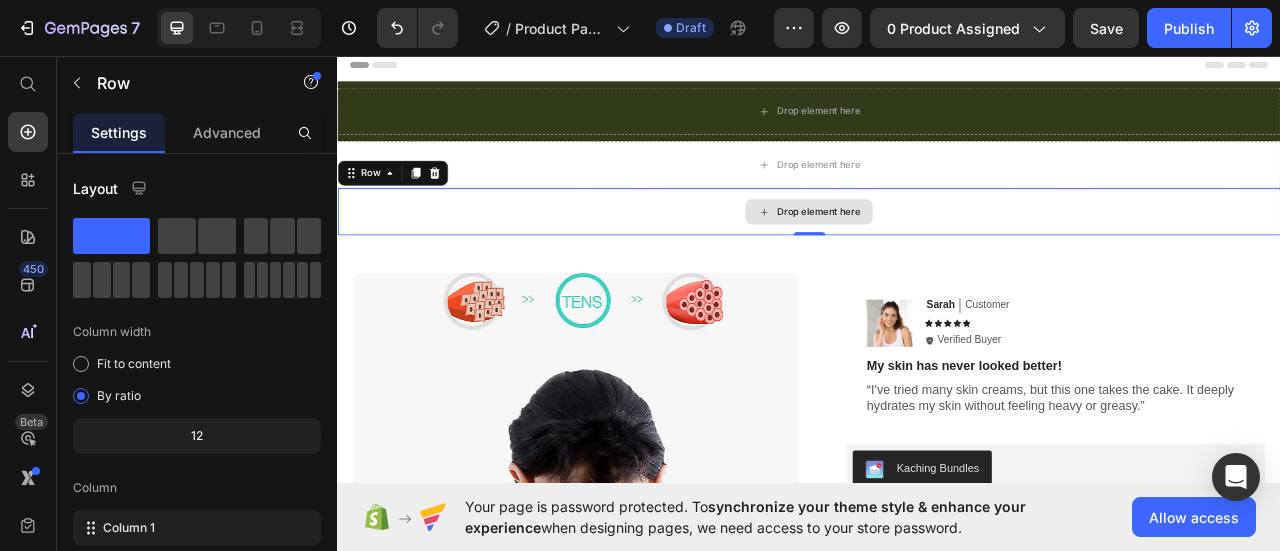 click on "Drop element here" at bounding box center [937, 255] 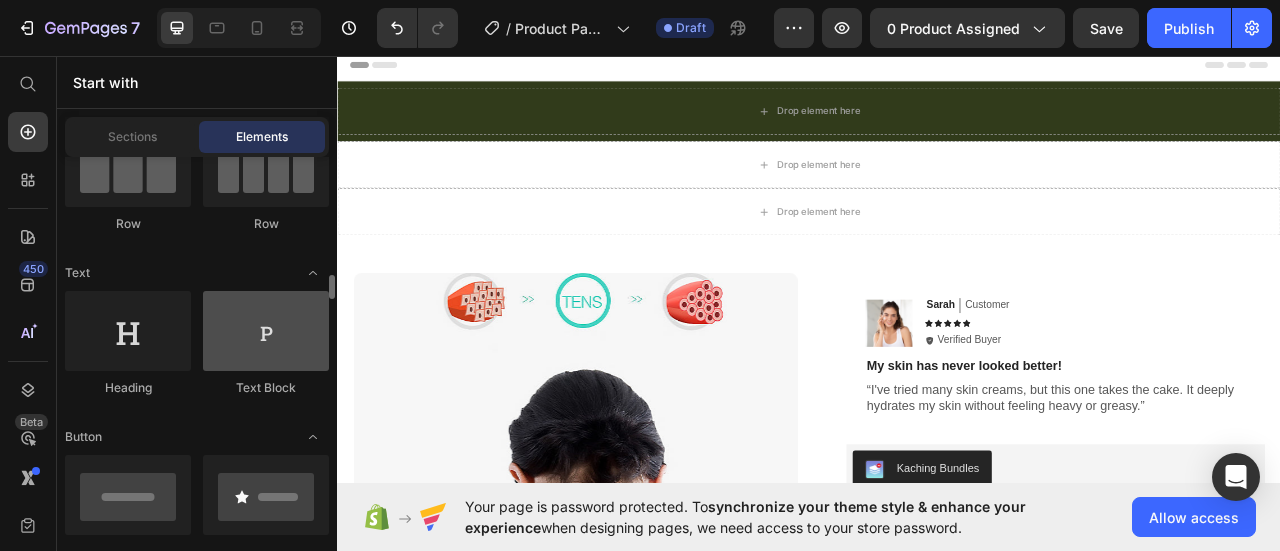 scroll, scrollTop: 300, scrollLeft: 0, axis: vertical 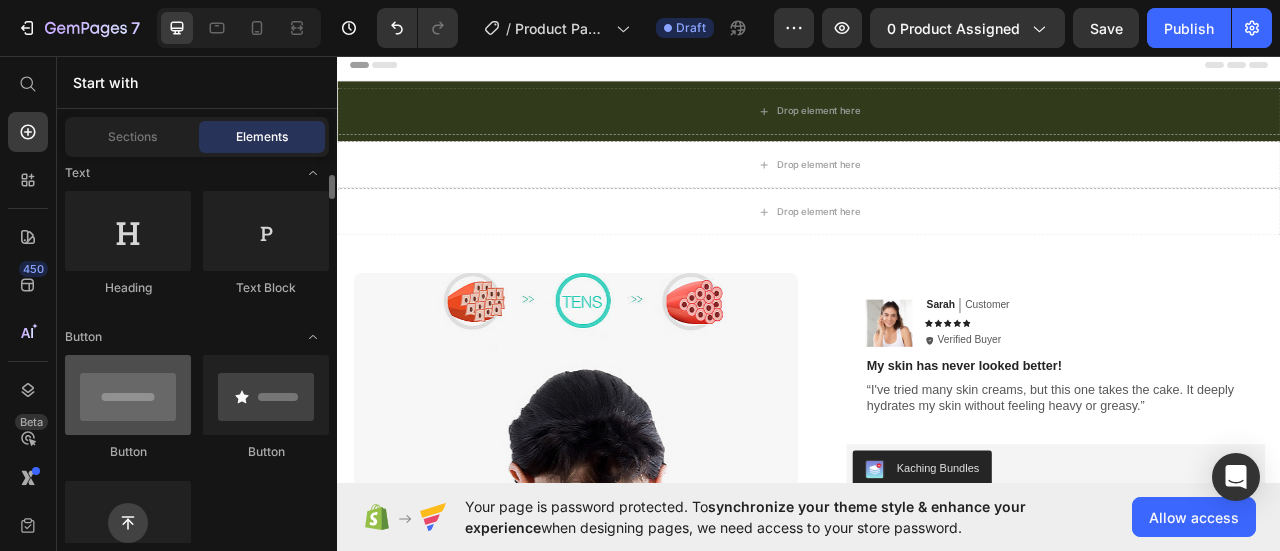 click at bounding box center (128, 395) 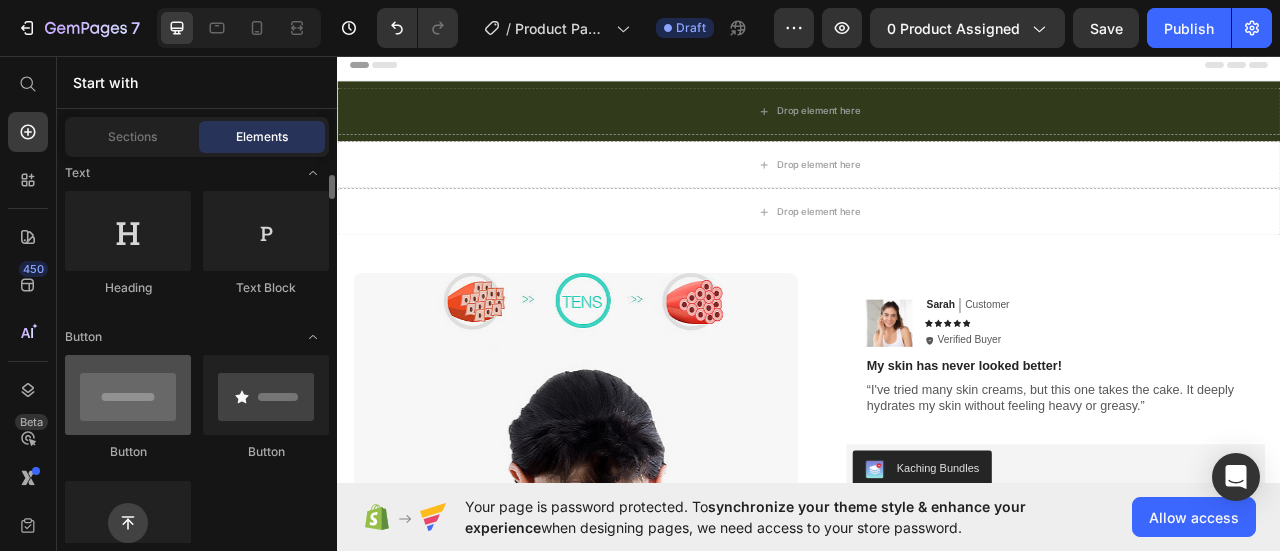 click at bounding box center [128, 395] 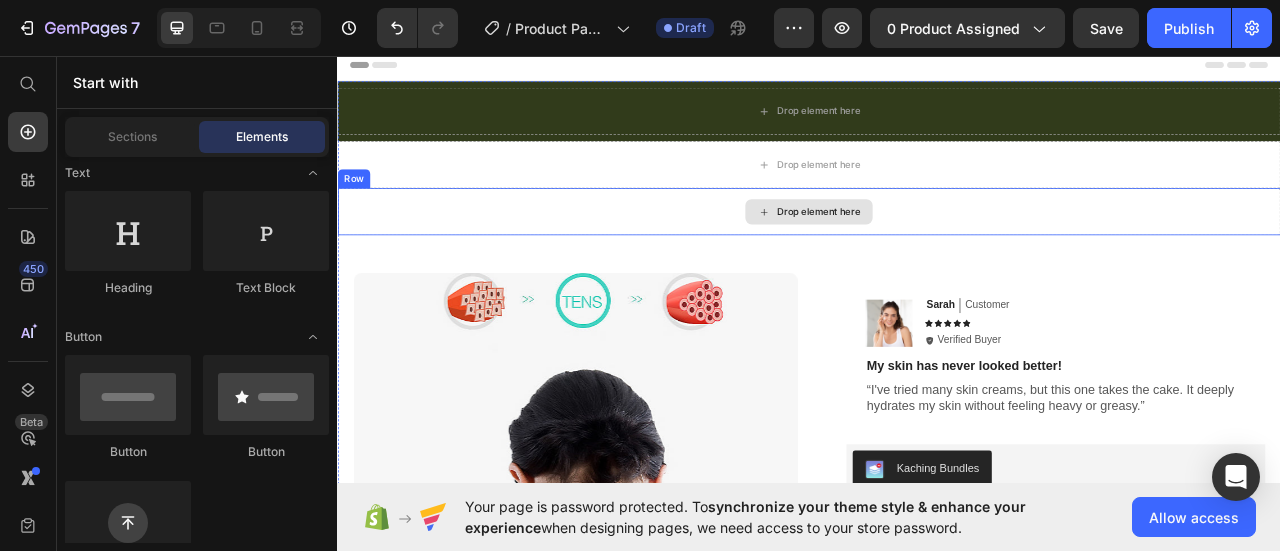 click on "Drop element here" at bounding box center (937, 255) 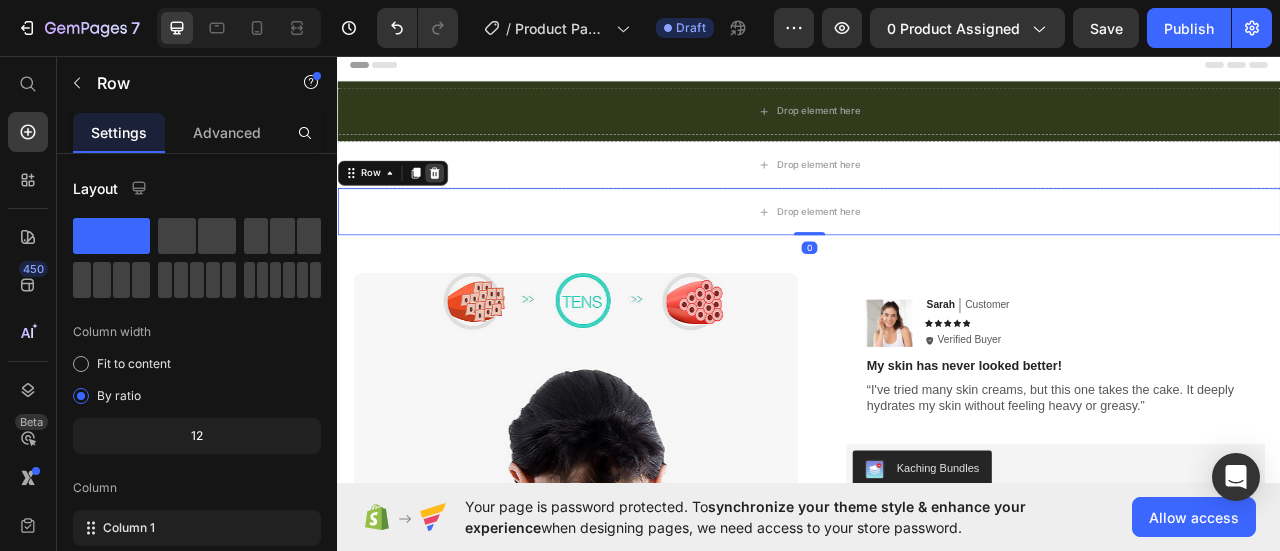 click 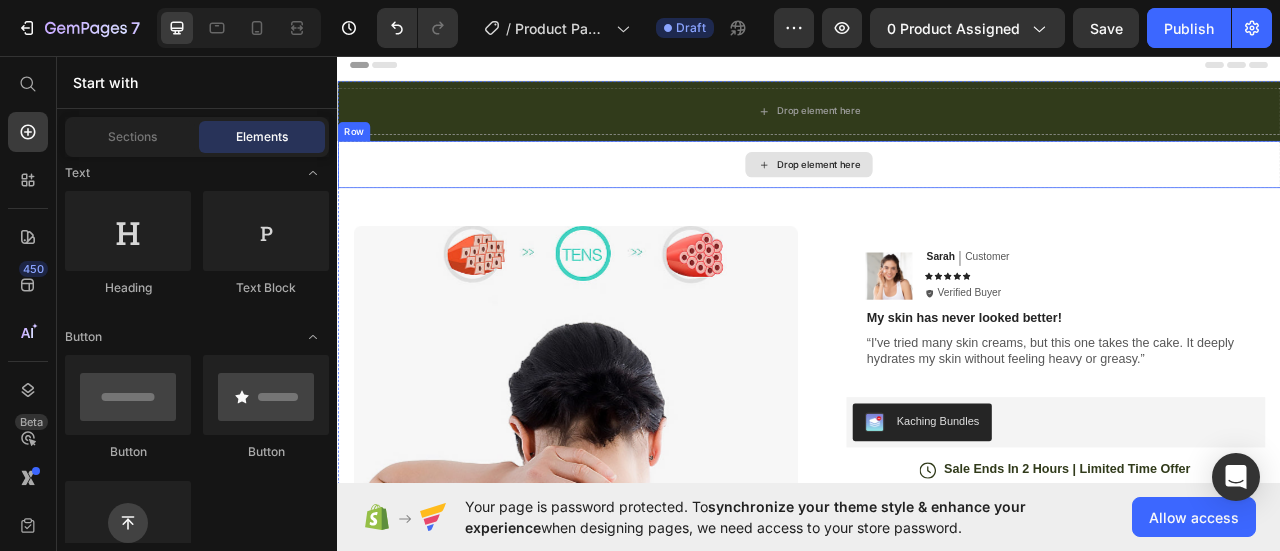 click on "Drop element here" at bounding box center (949, 195) 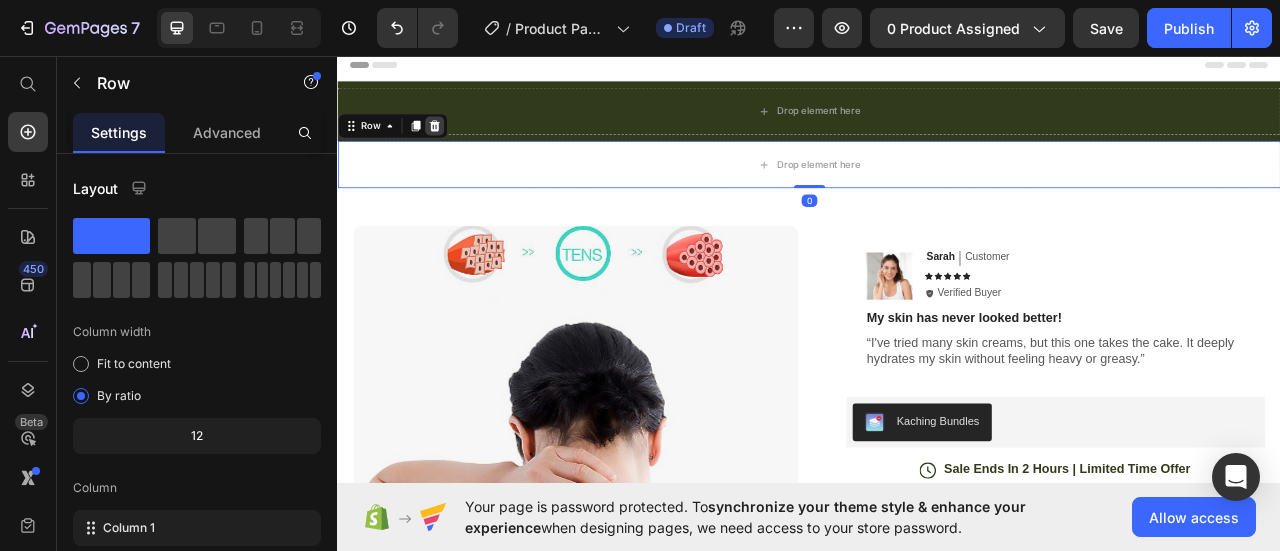 click 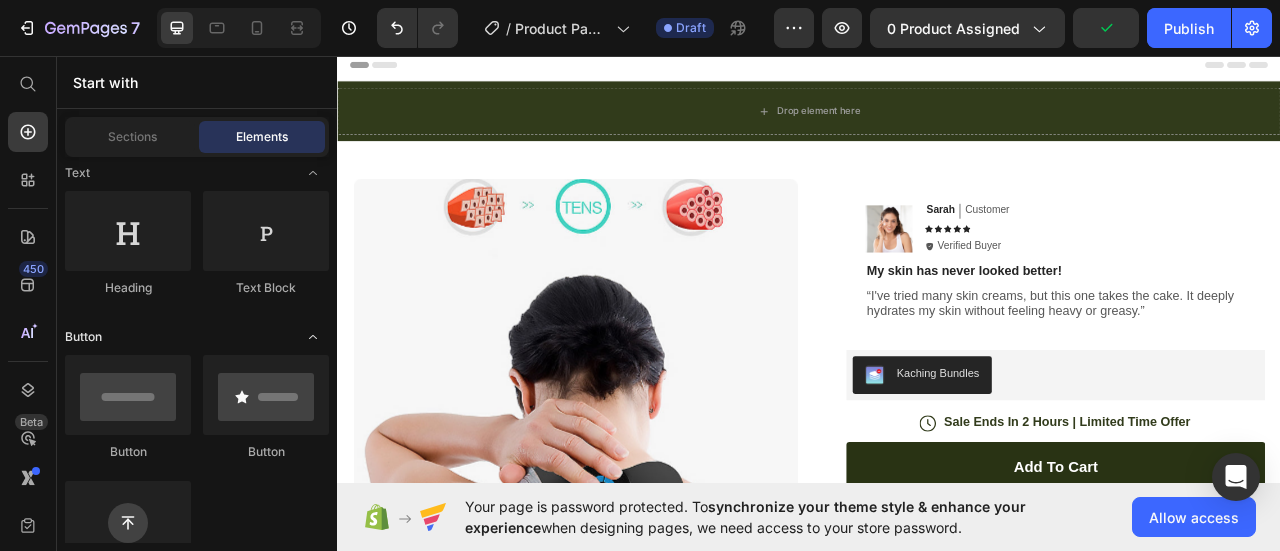 scroll, scrollTop: 0, scrollLeft: 0, axis: both 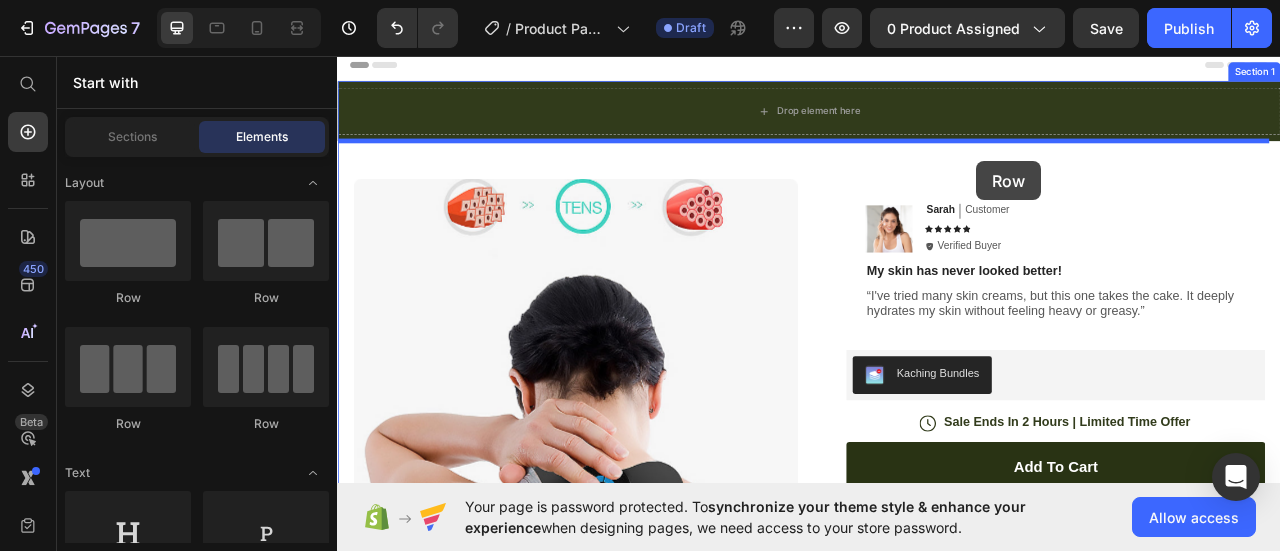 drag, startPoint x: 615, startPoint y: 313, endPoint x: 1150, endPoint y: 191, distance: 548.734 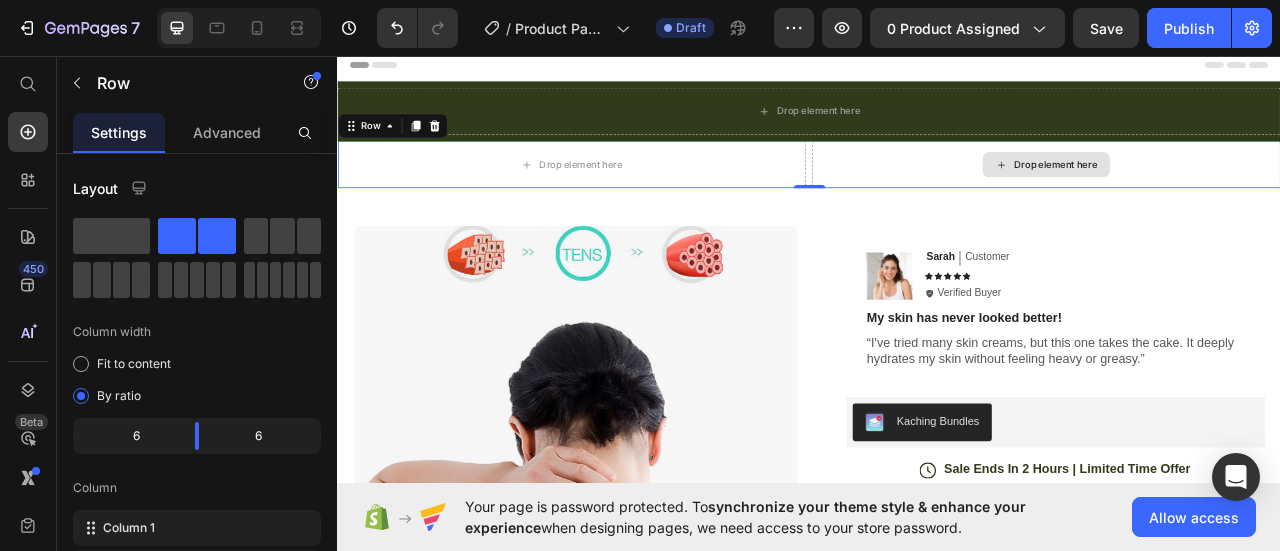 click on "Drop element here" at bounding box center [1239, 195] 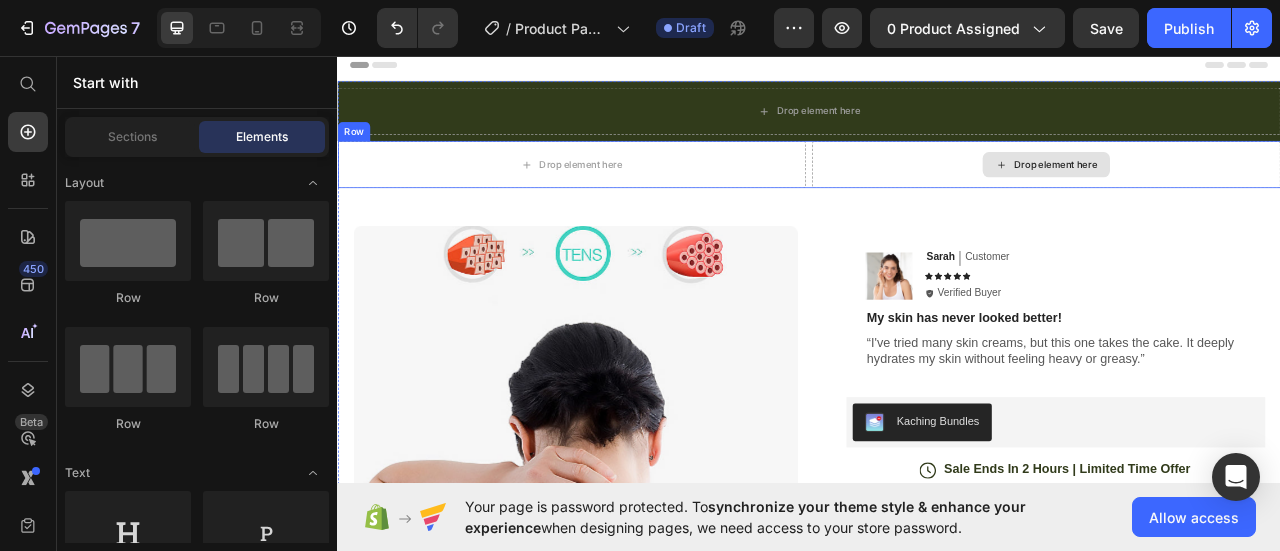 click on "Drop element here" at bounding box center (1239, 195) 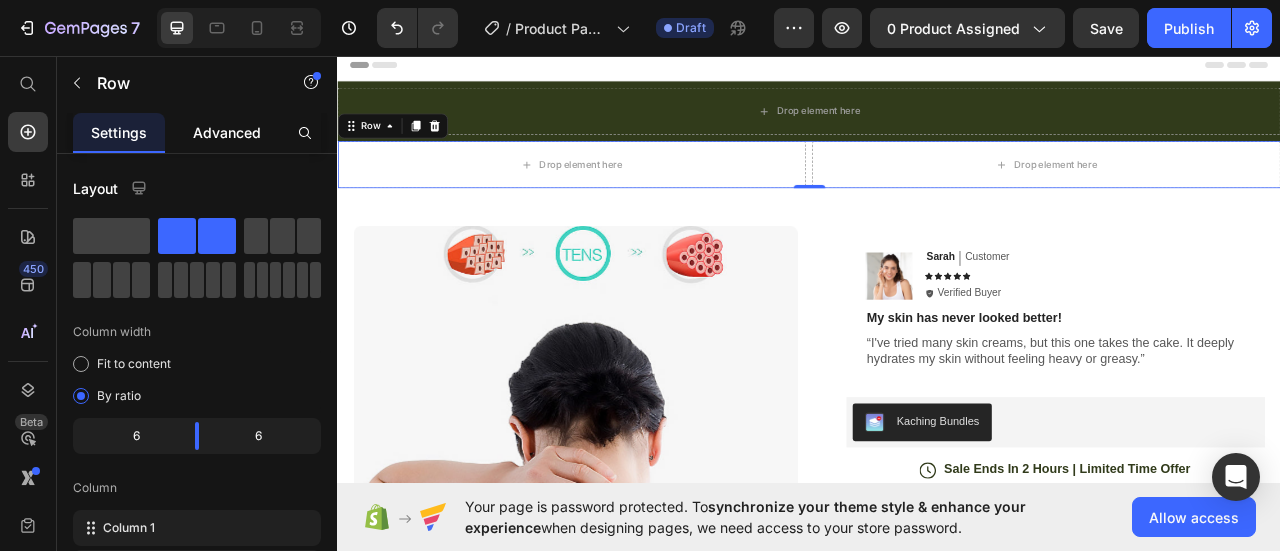 click on "Advanced" at bounding box center [227, 132] 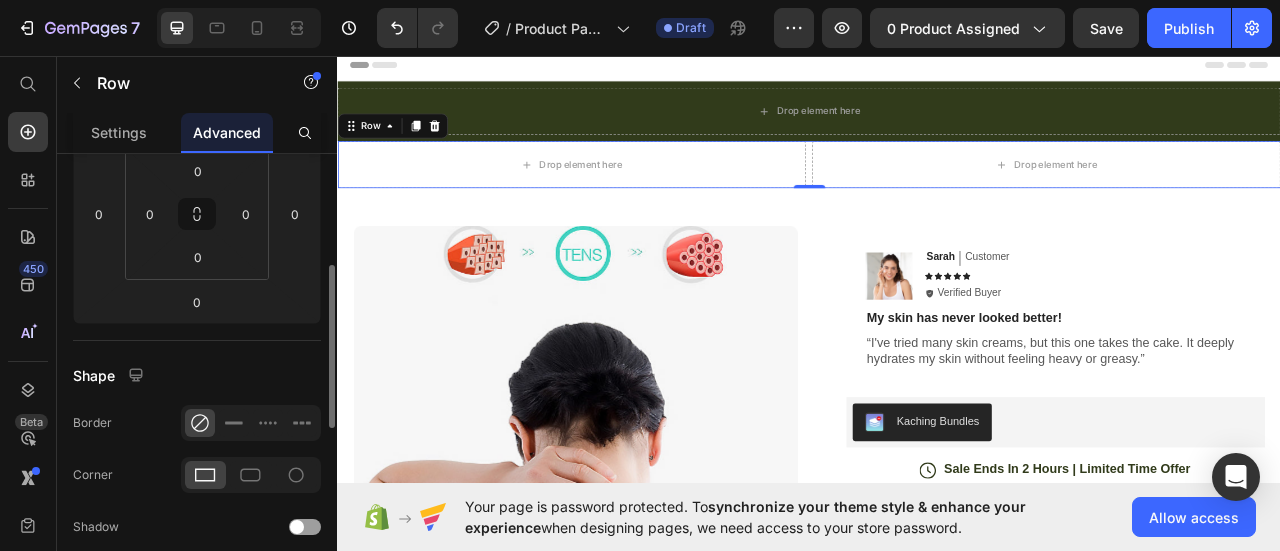 scroll, scrollTop: 411, scrollLeft: 0, axis: vertical 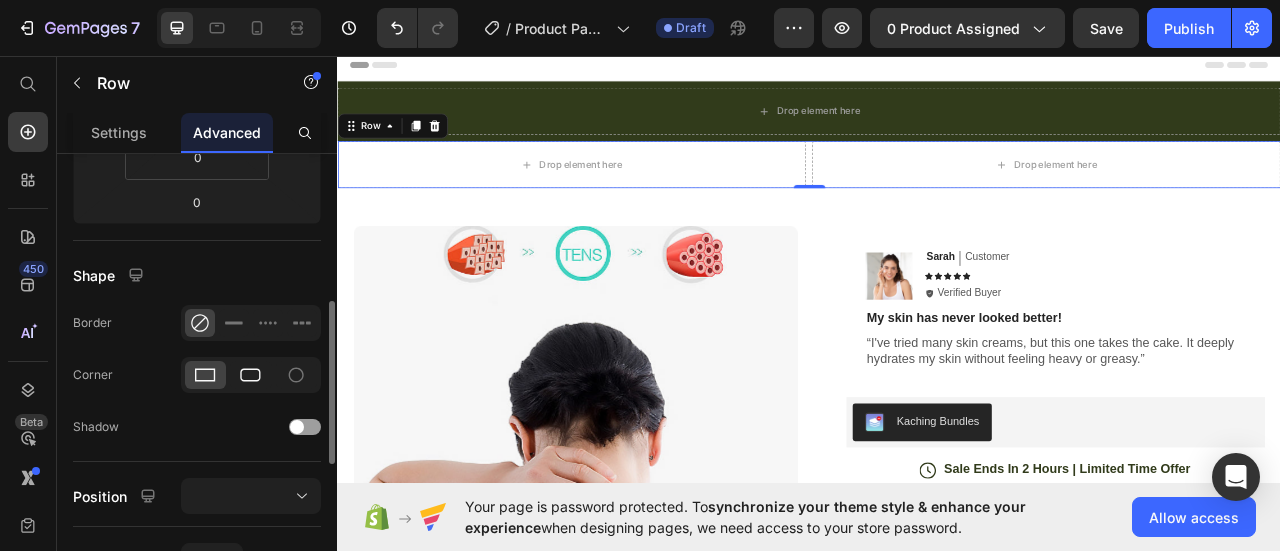 click 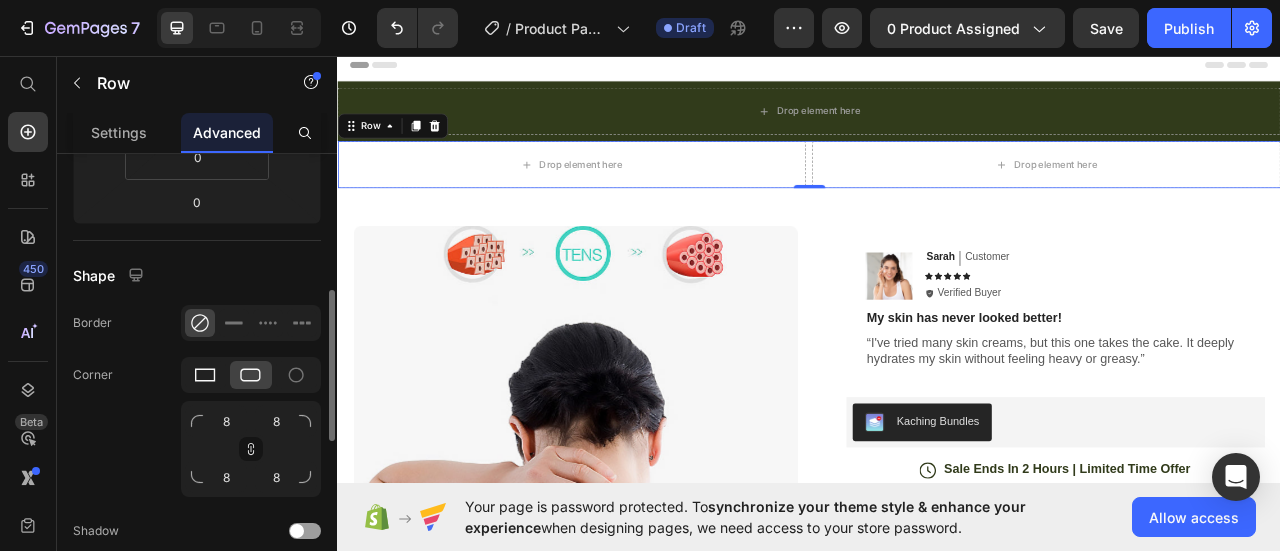 click 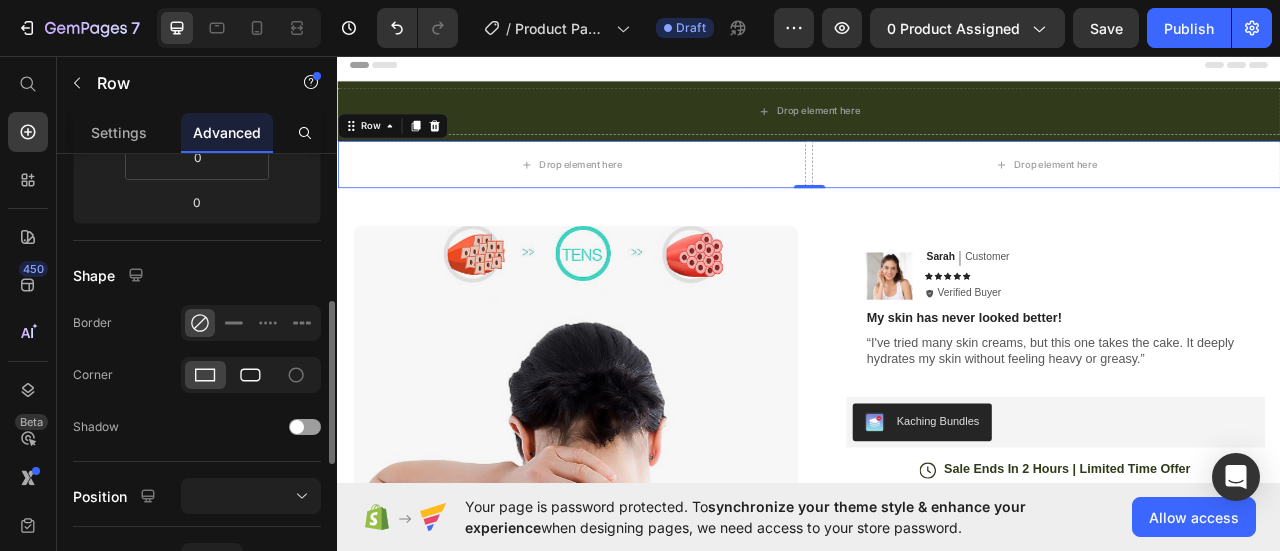 click 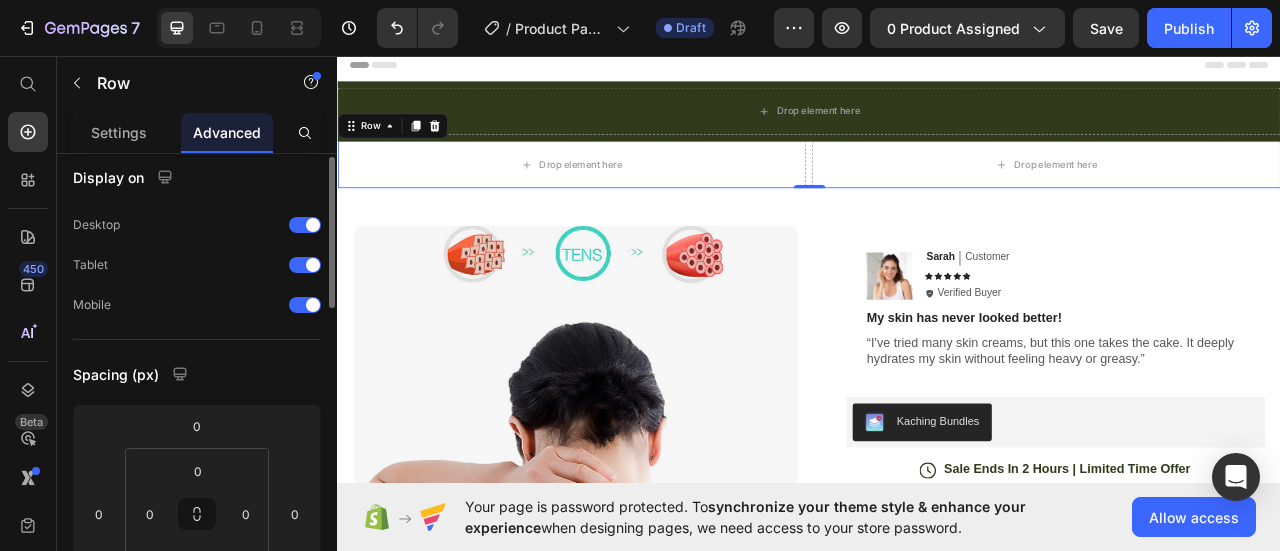 scroll, scrollTop: 0, scrollLeft: 0, axis: both 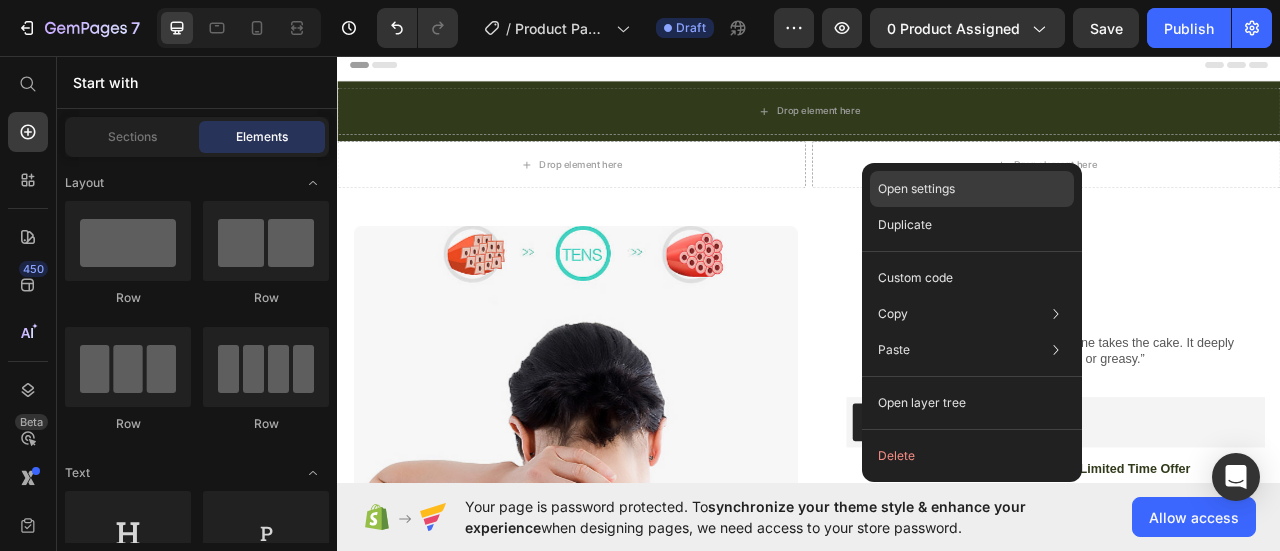 click on "Open settings" 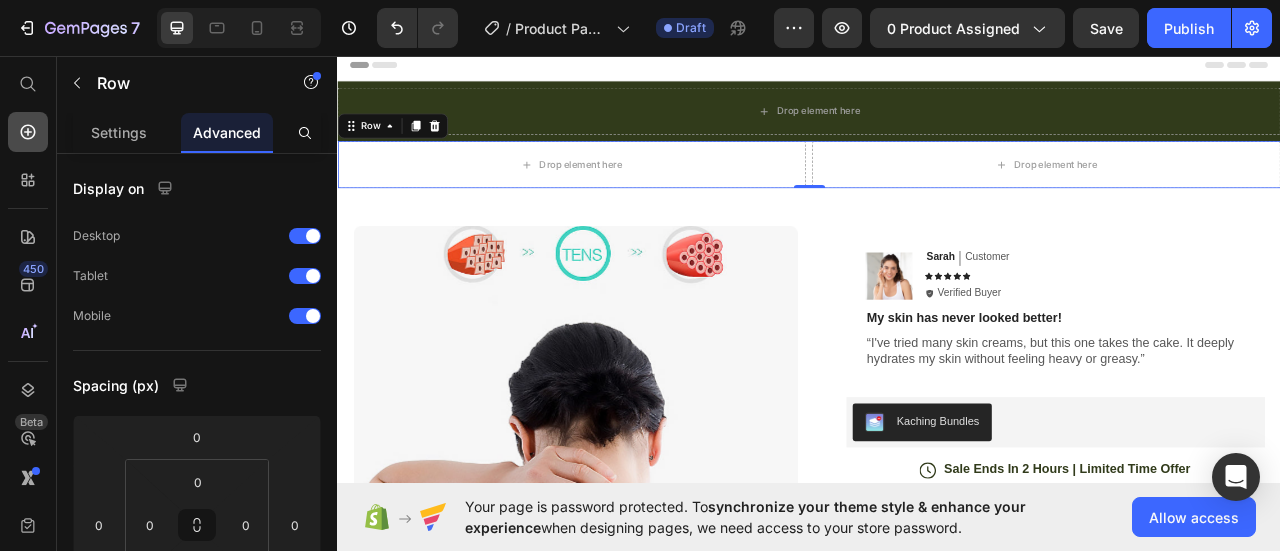 click 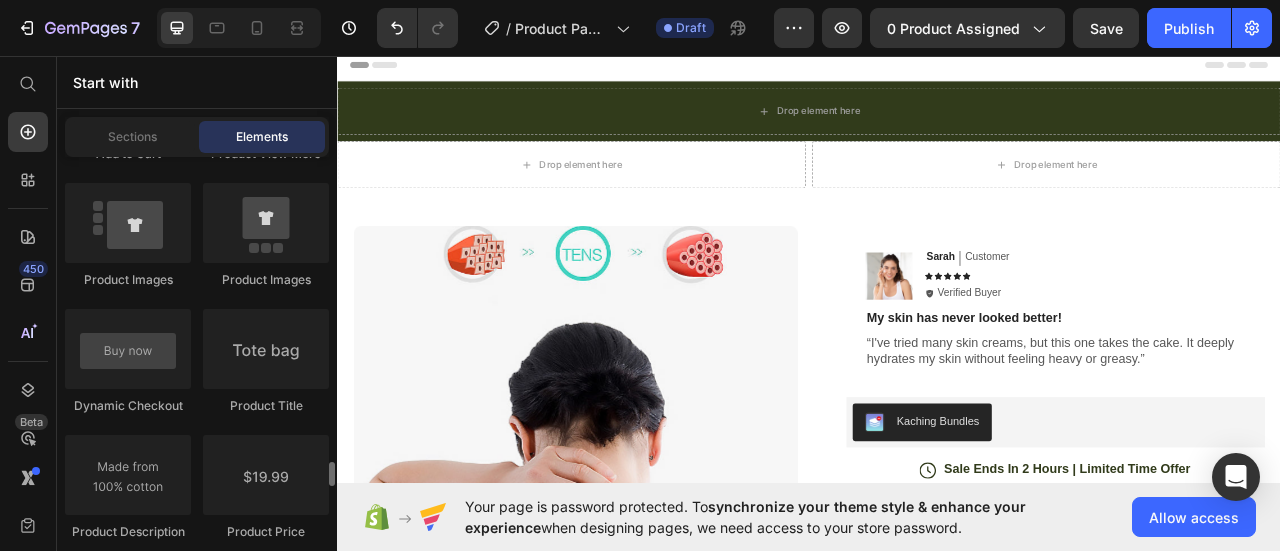 scroll, scrollTop: 3400, scrollLeft: 0, axis: vertical 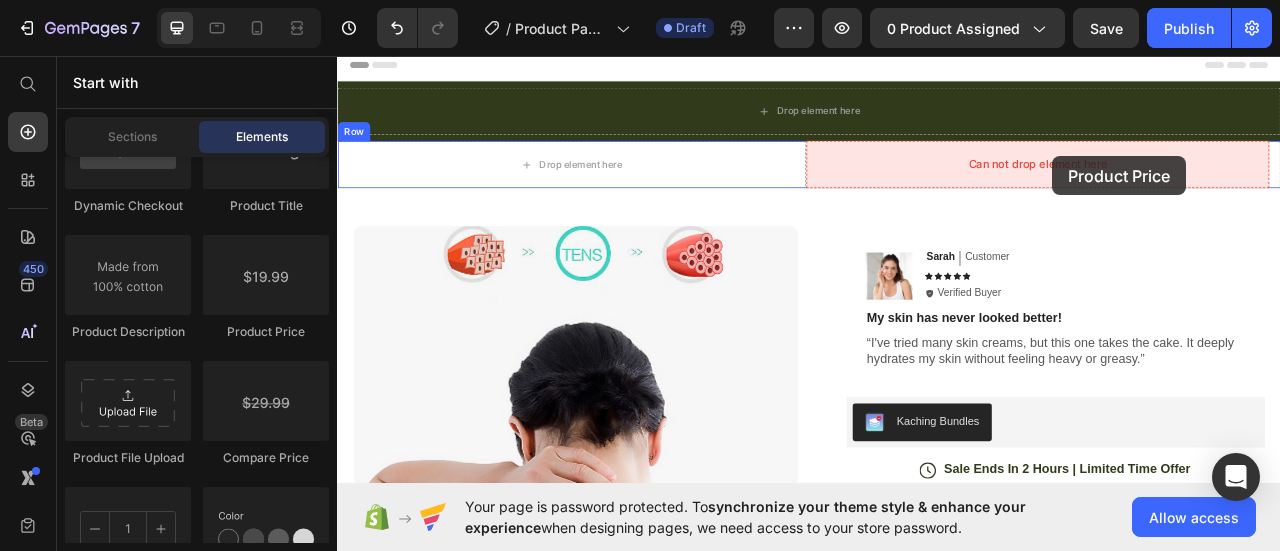 drag, startPoint x: 337, startPoint y: 360, endPoint x: 1233, endPoint y: 182, distance: 913.5097 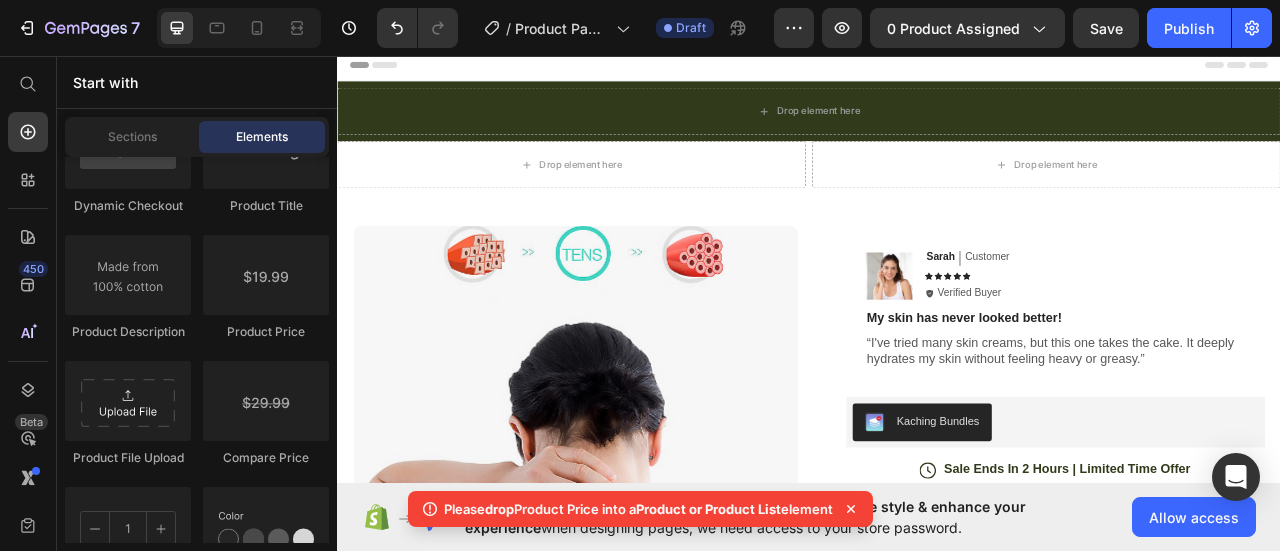 click 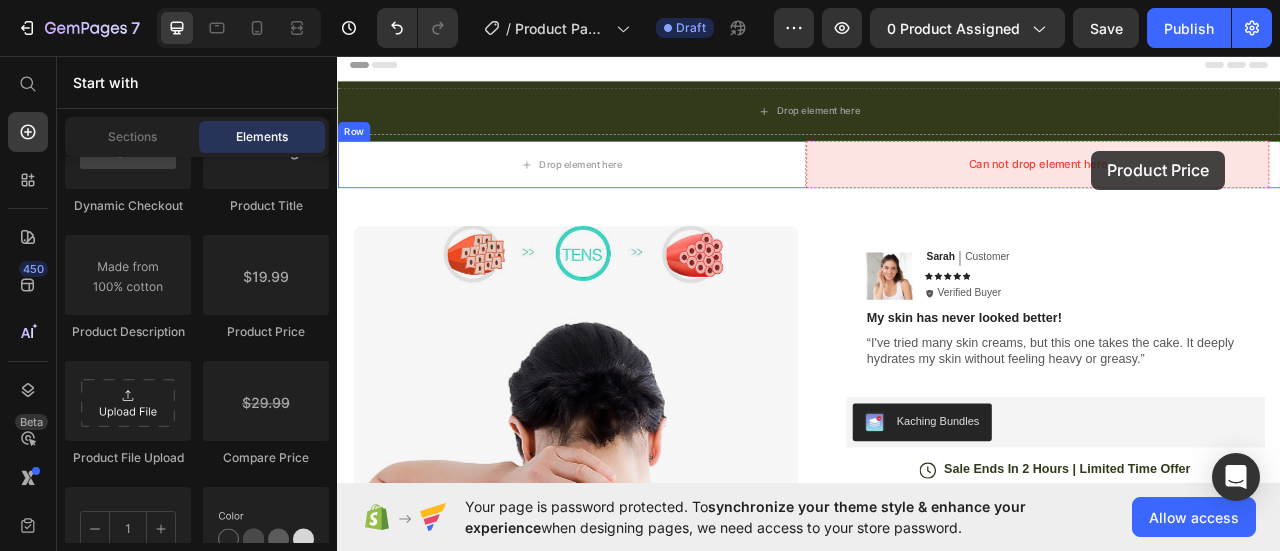 drag, startPoint x: 664, startPoint y: 342, endPoint x: 1296, endPoint y: 178, distance: 652.9318 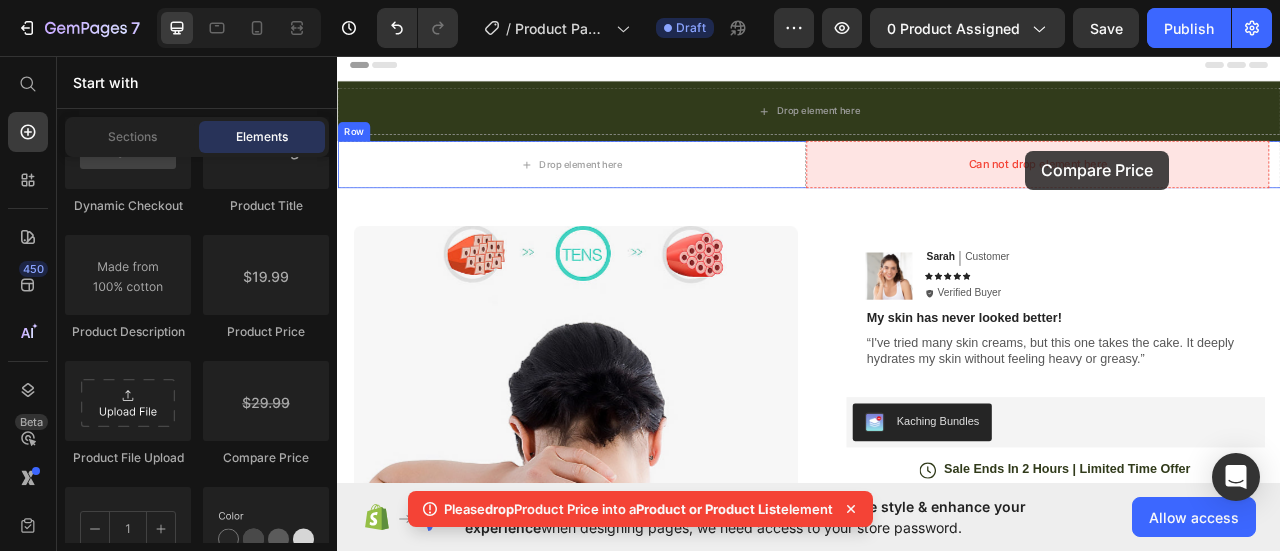 drag, startPoint x: 597, startPoint y: 456, endPoint x: 1212, endPoint y: 178, distance: 674.91406 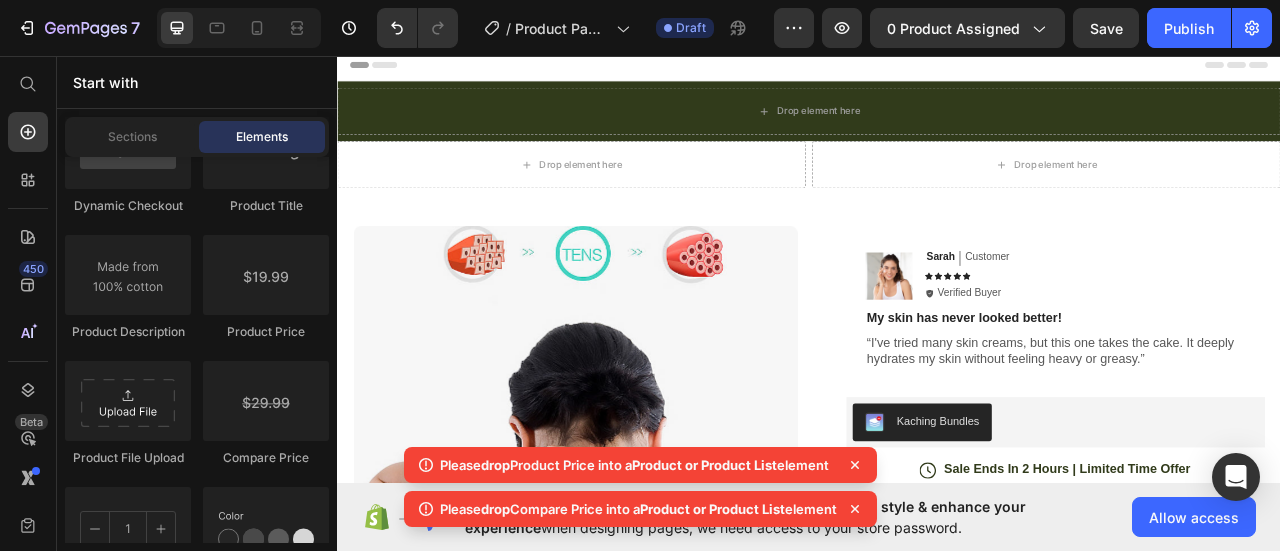 click 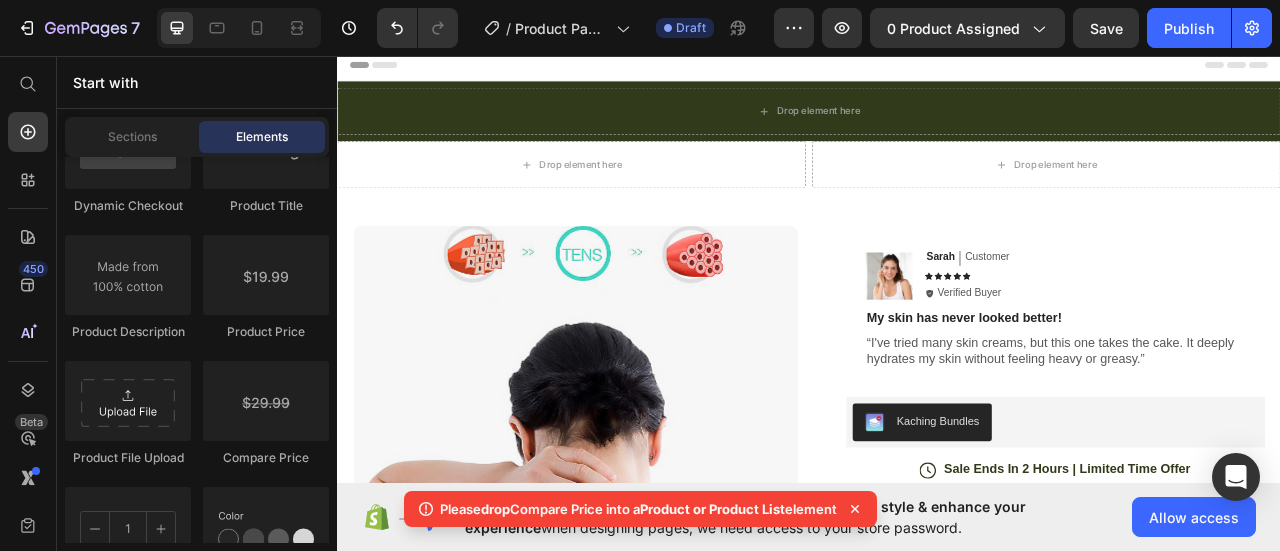 click 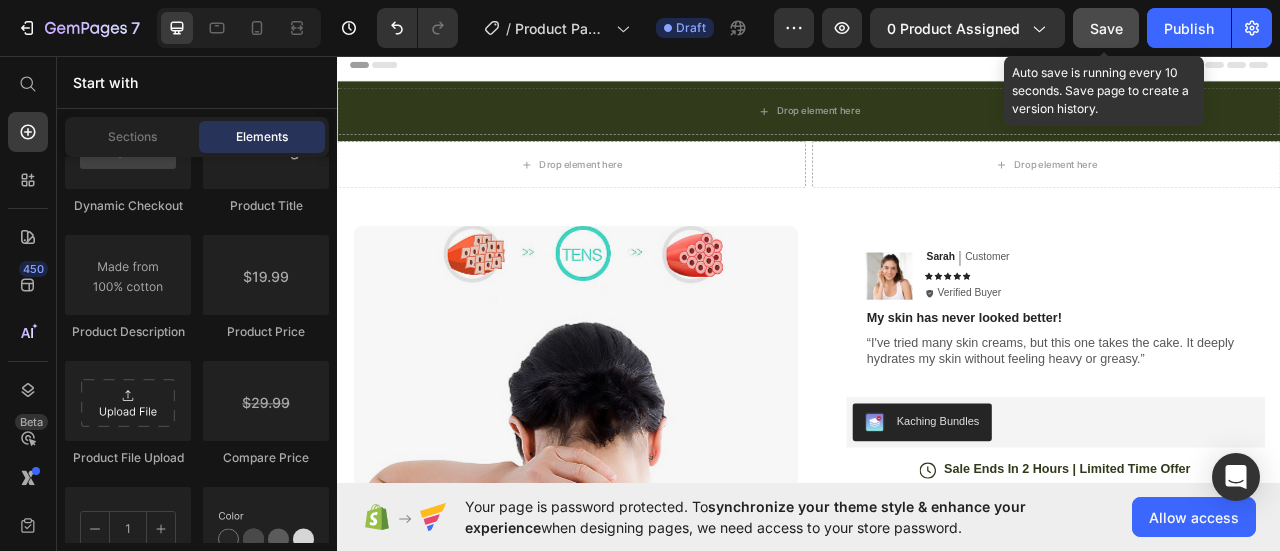 click on "Save" at bounding box center [1106, 28] 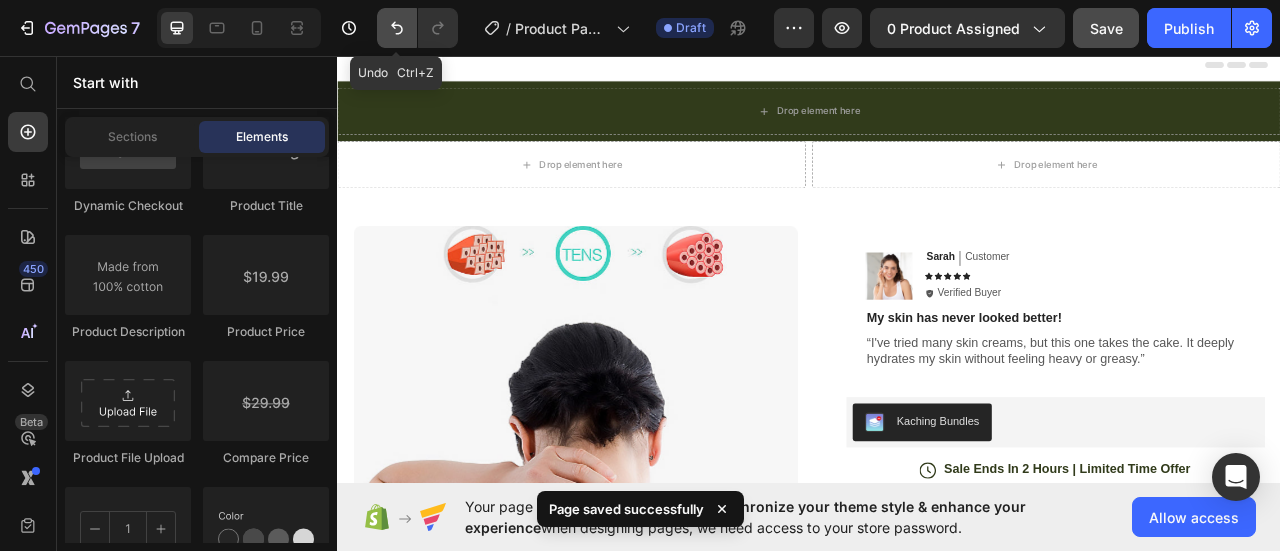 click 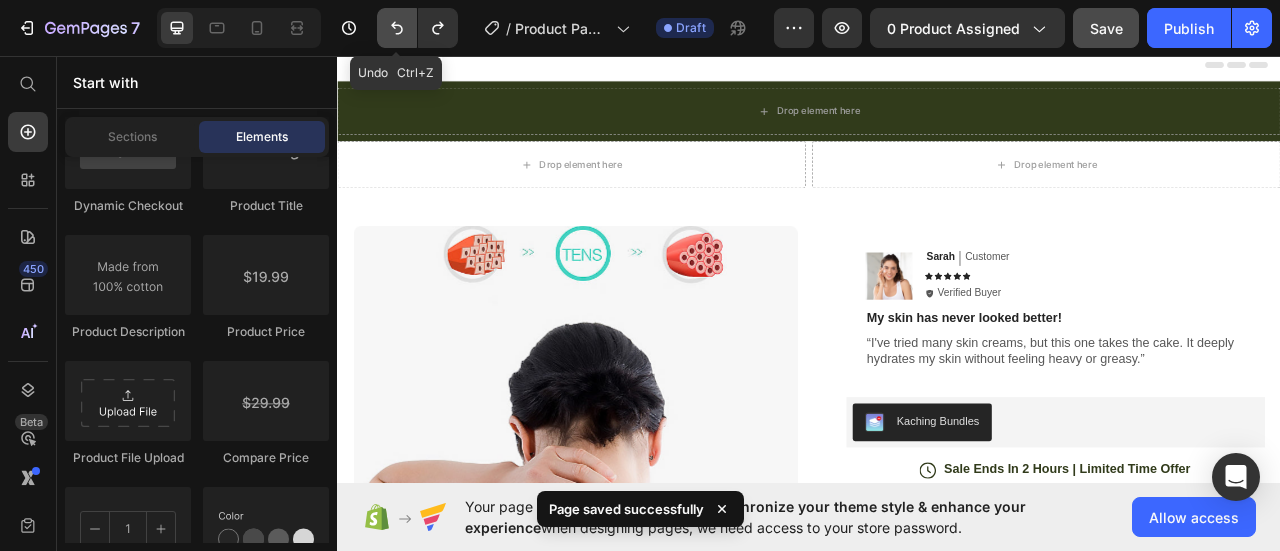 click 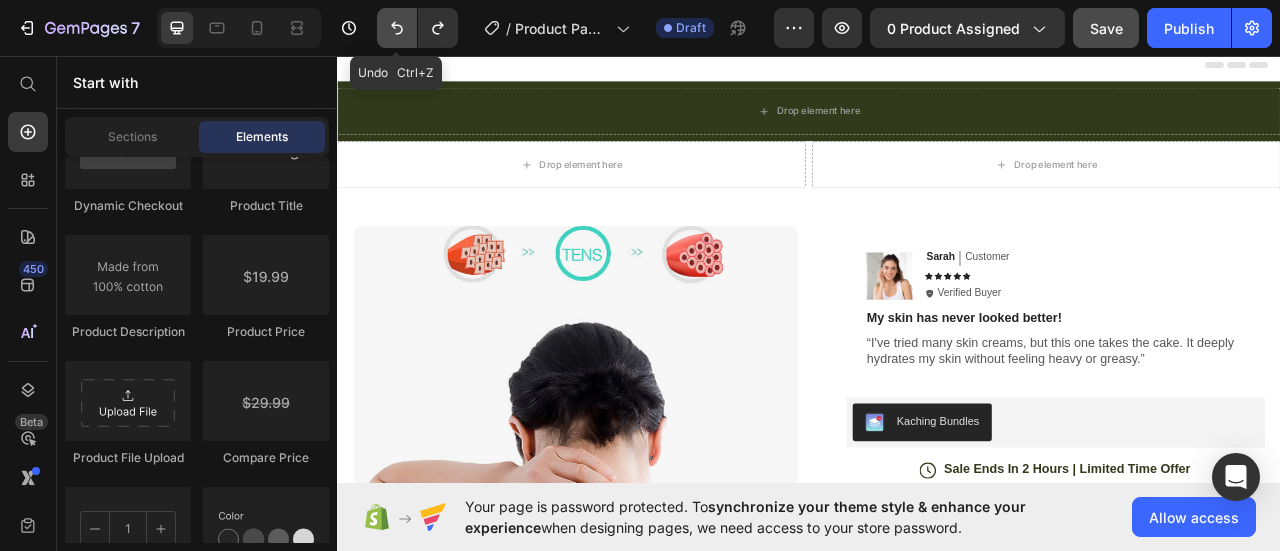 click 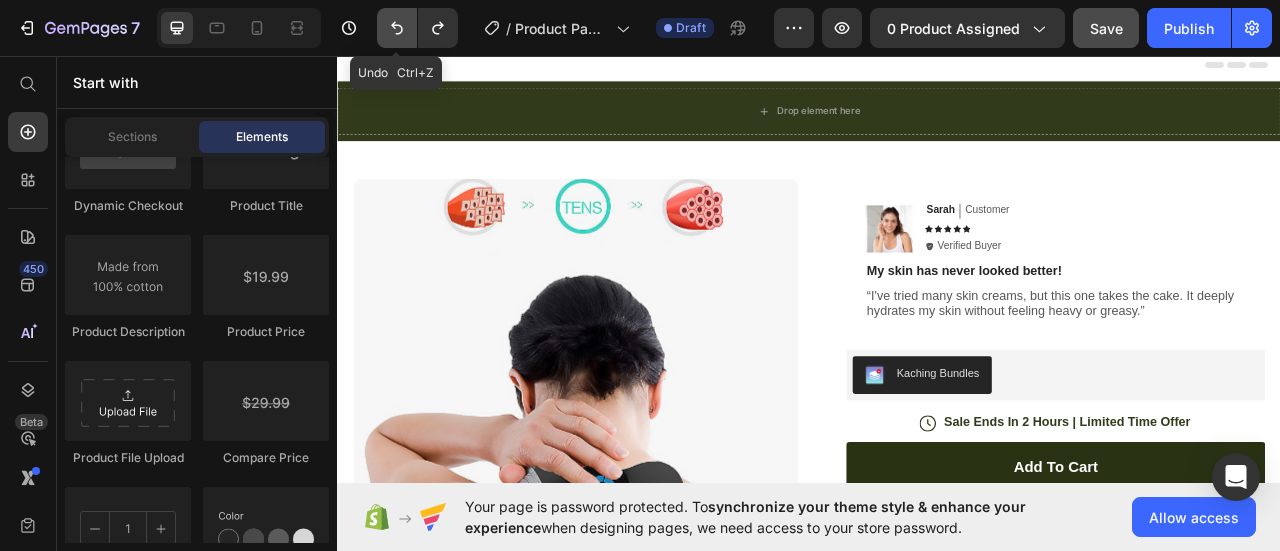 click 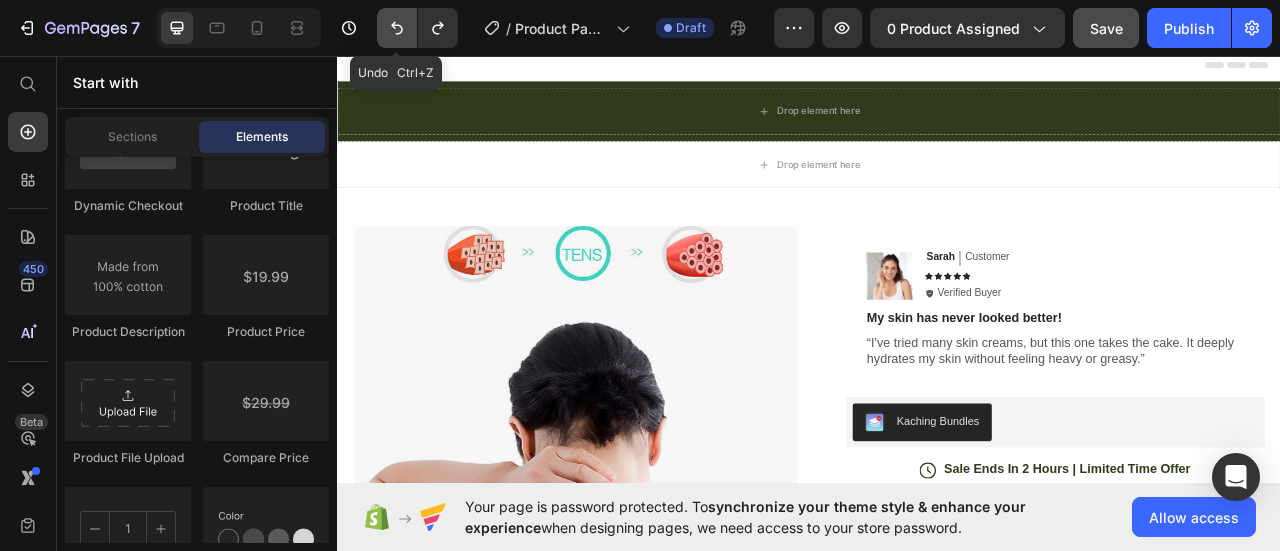 click 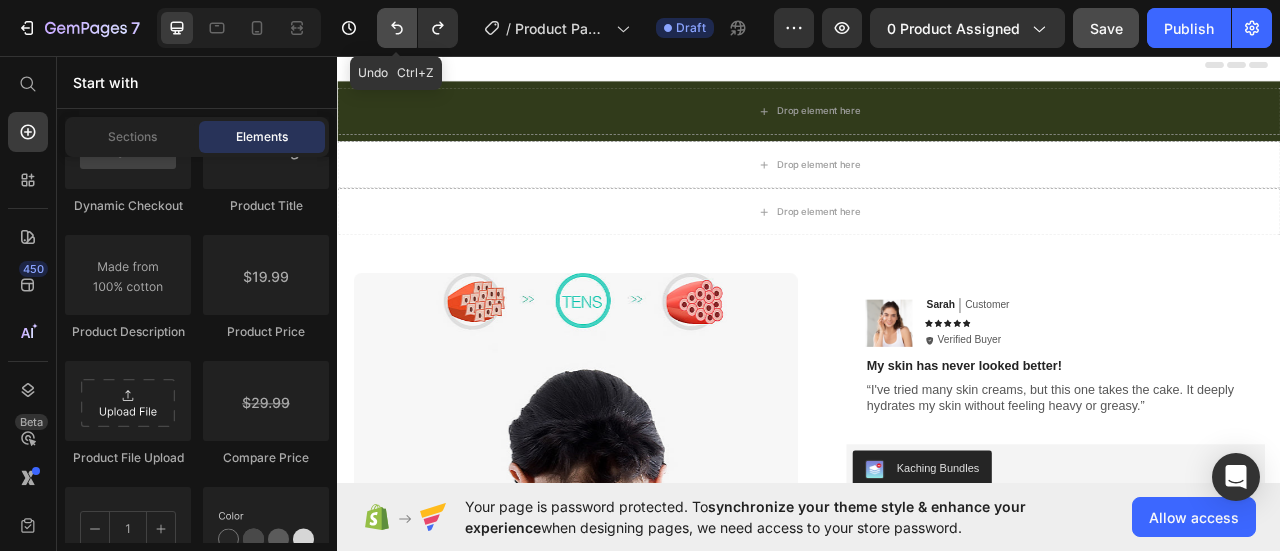 click 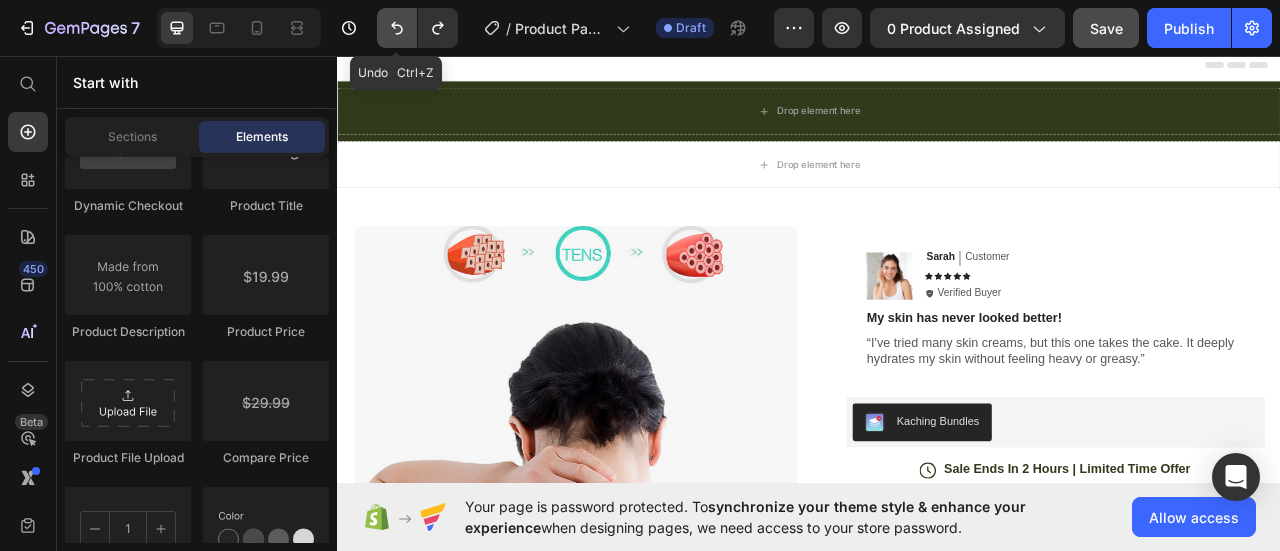 click 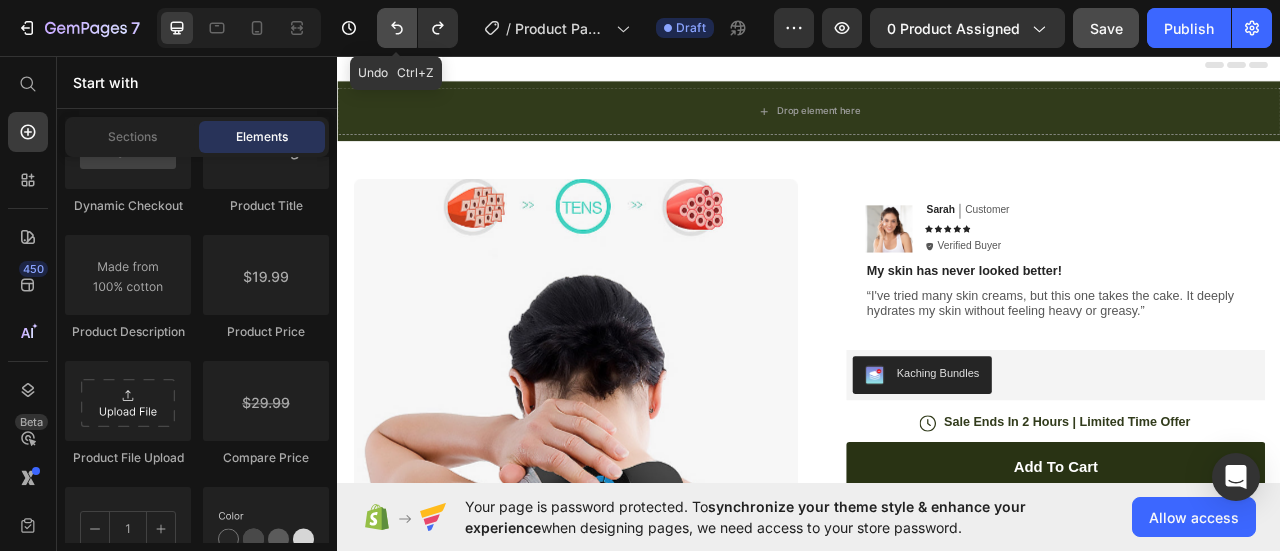 click 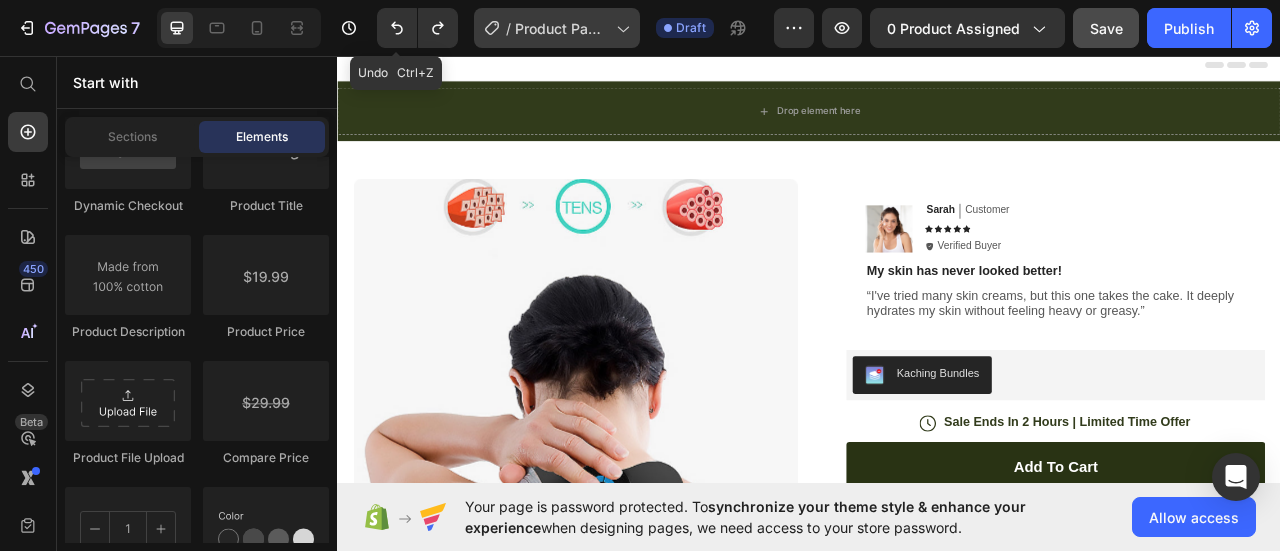 click 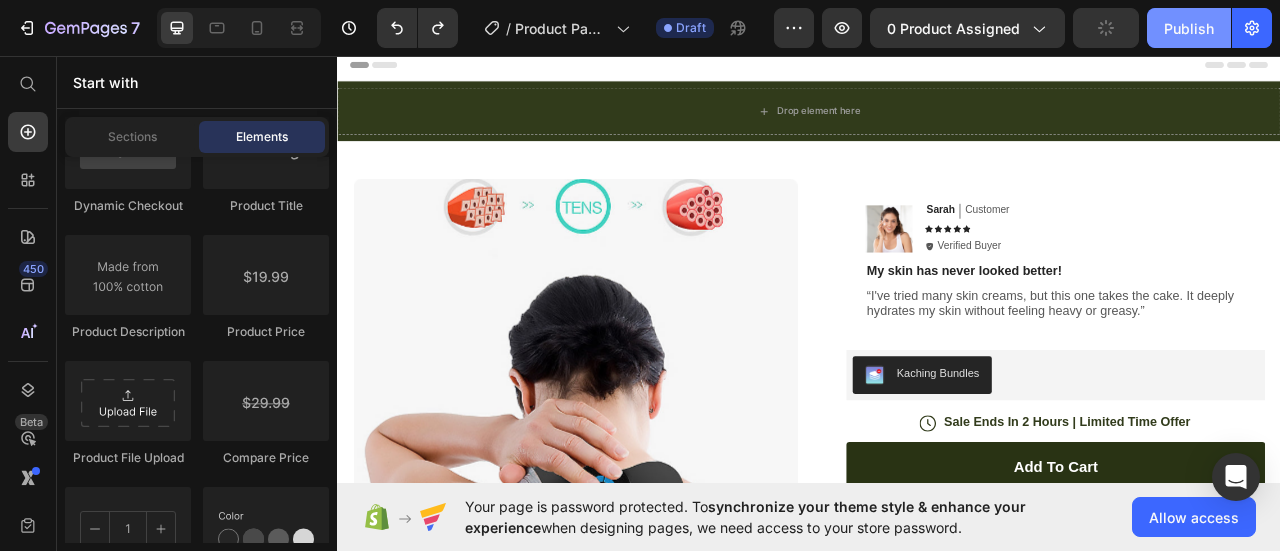 click on "Publish" at bounding box center [1189, 28] 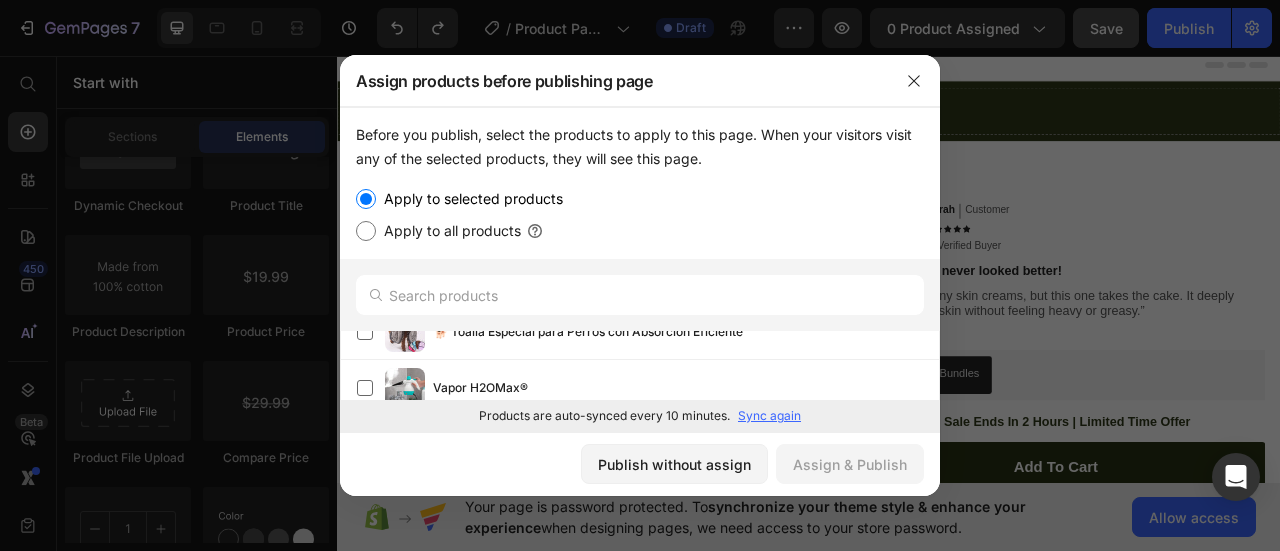 scroll, scrollTop: 4914, scrollLeft: 0, axis: vertical 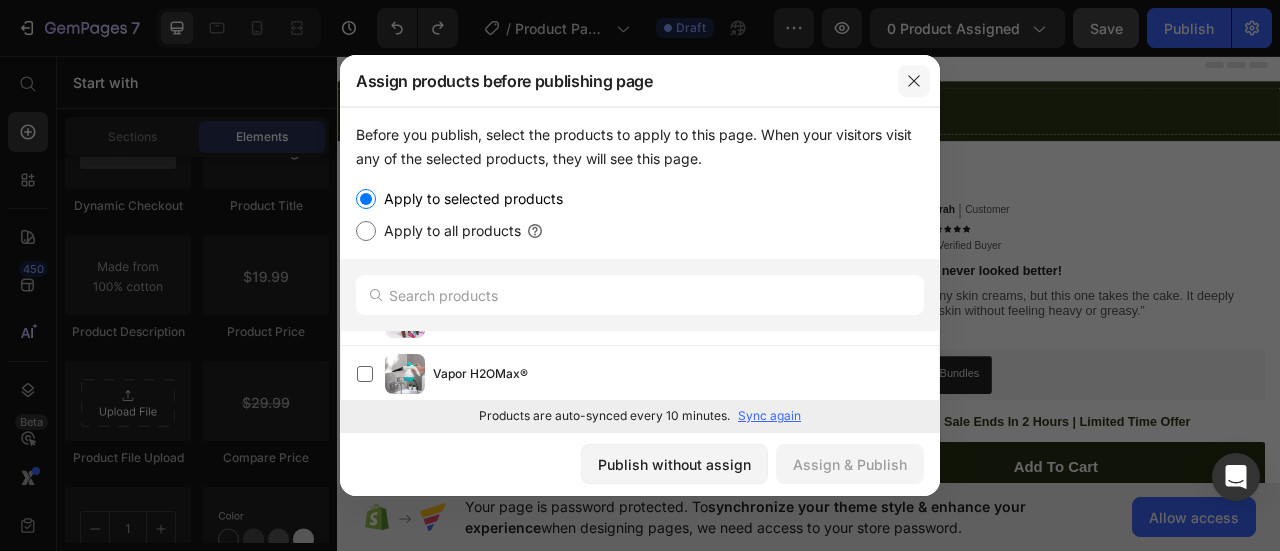 click 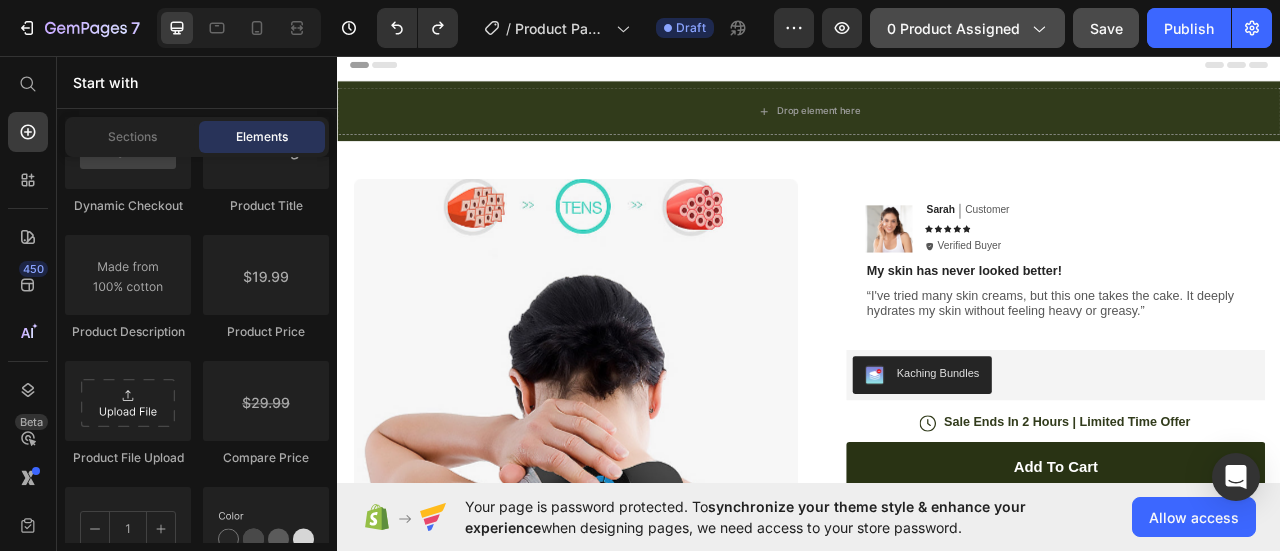 click 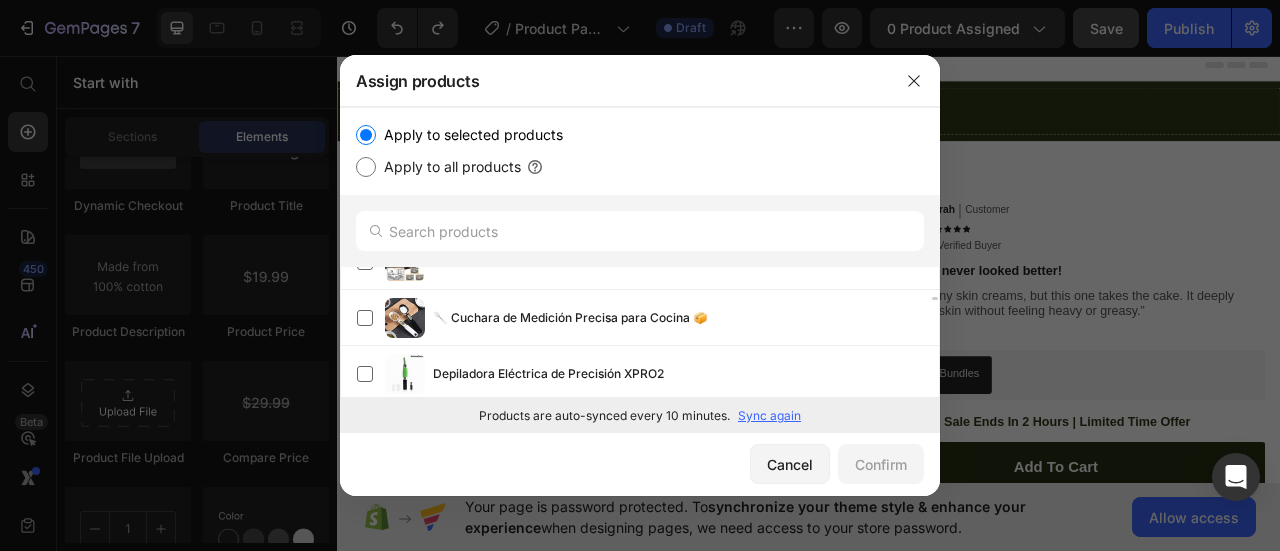 scroll, scrollTop: 1254, scrollLeft: 0, axis: vertical 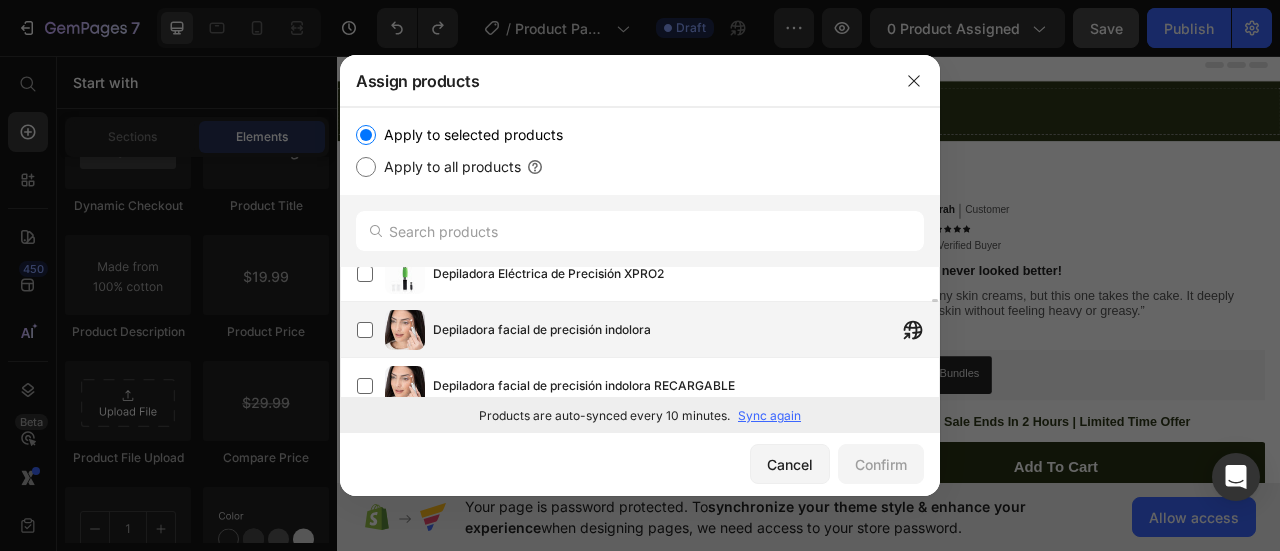 click on "Depiladora facial de precisión indolora" at bounding box center (542, 330) 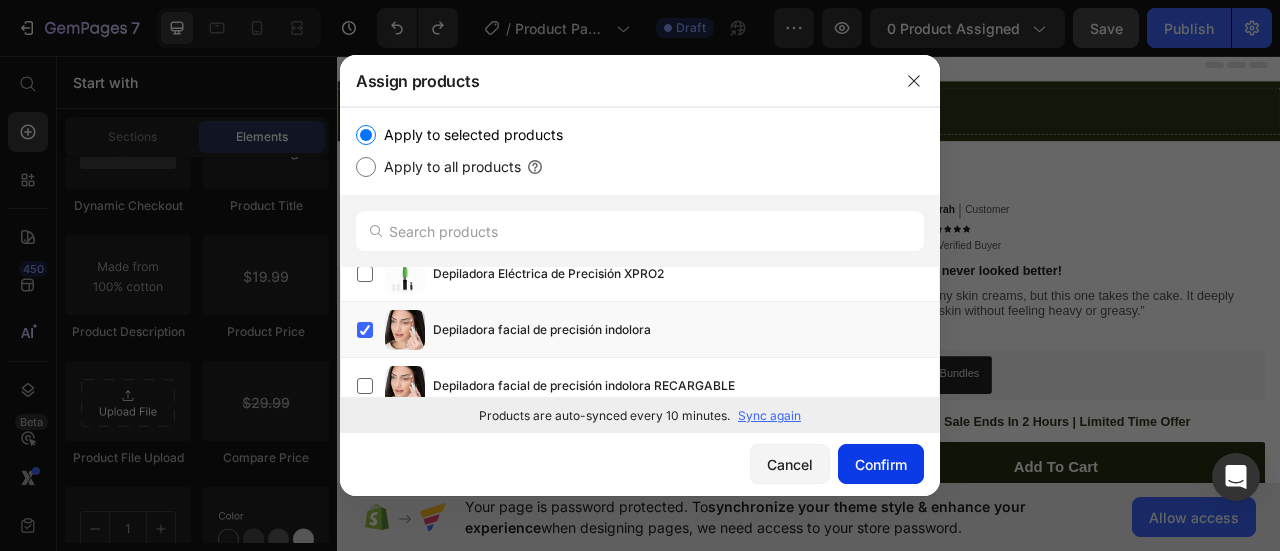 click on "Confirm" at bounding box center (881, 464) 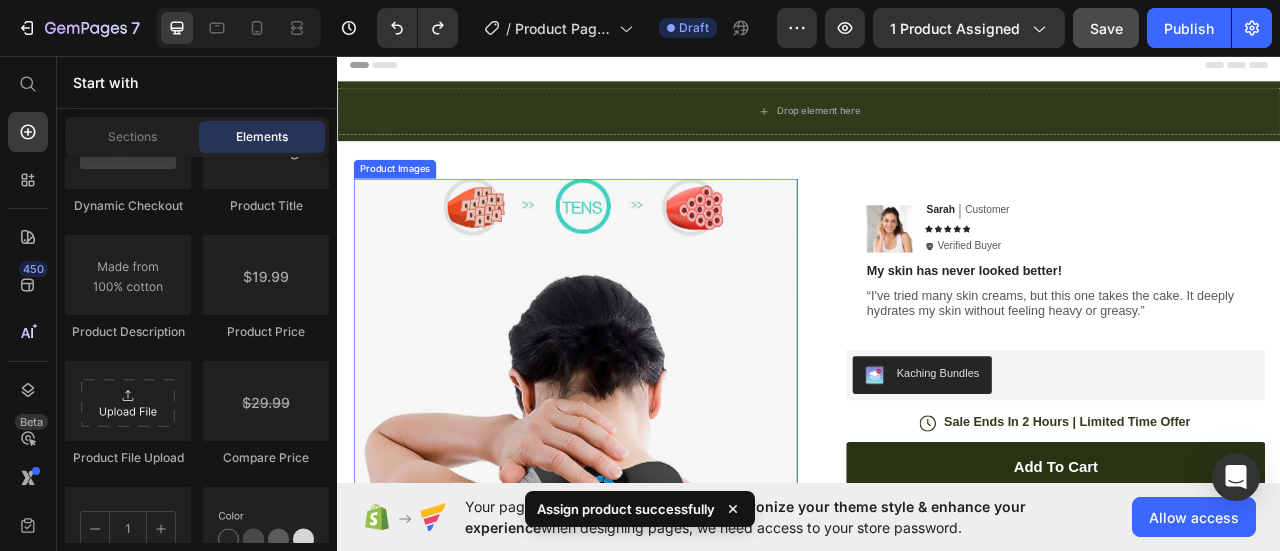 click at bounding box center (639, 495) 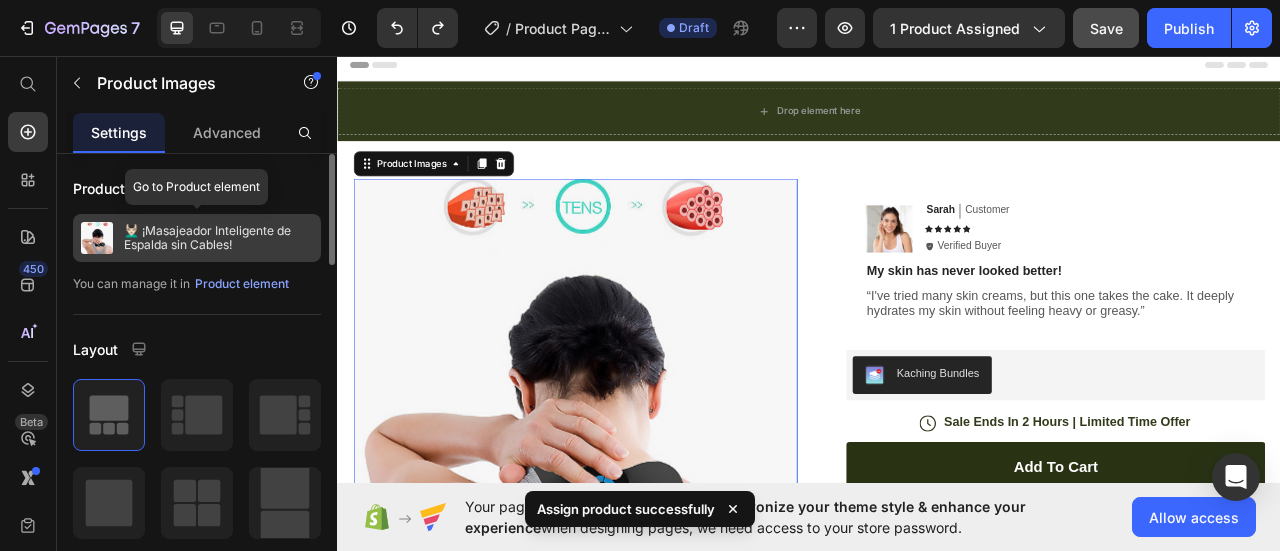 click on "💆🏻‍♂️ ¡Masajeador Inteligente de Espalda sin Cables!" at bounding box center (218, 238) 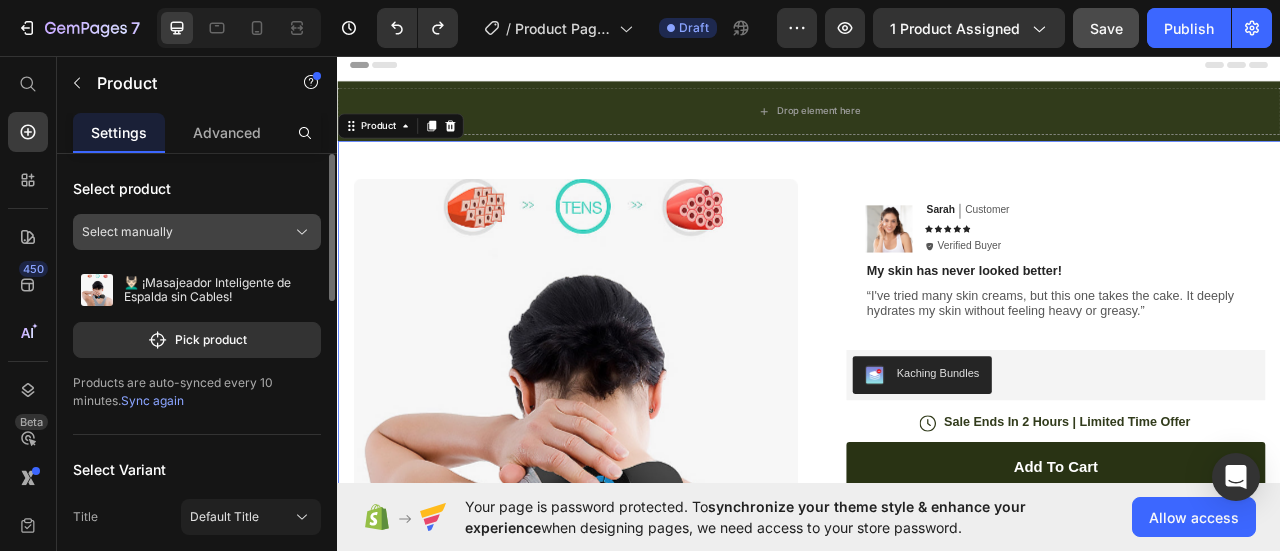 click 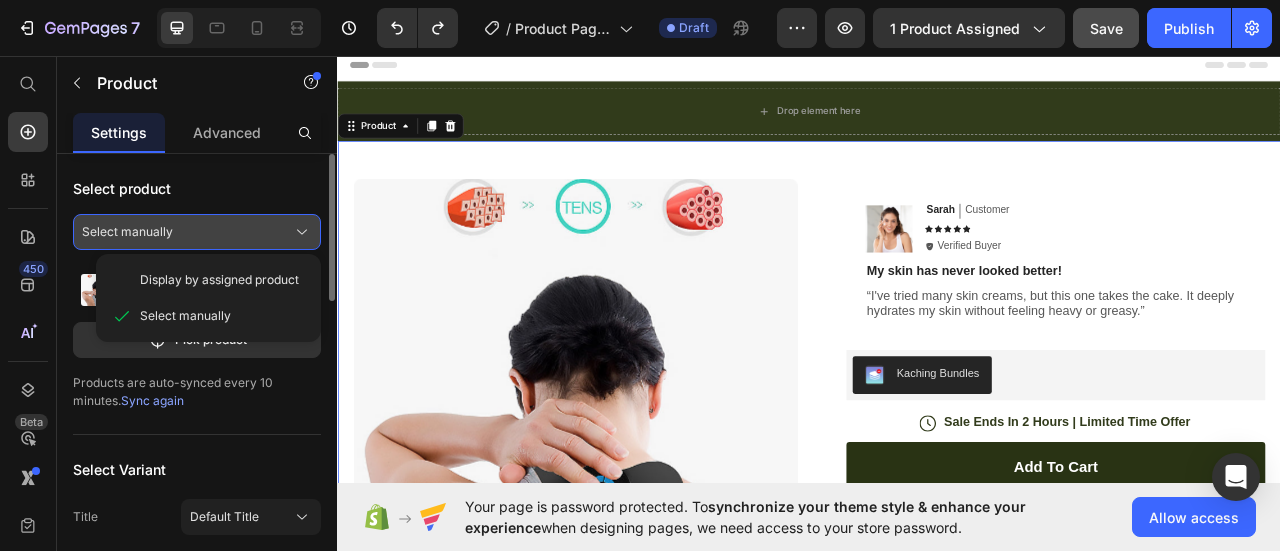click 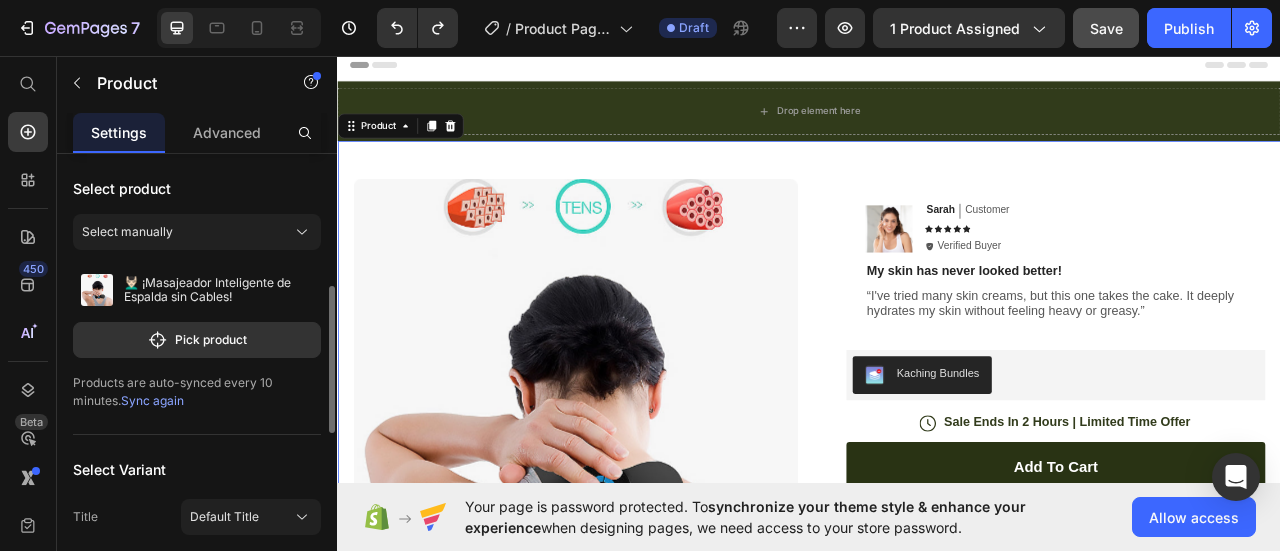 scroll, scrollTop: 200, scrollLeft: 0, axis: vertical 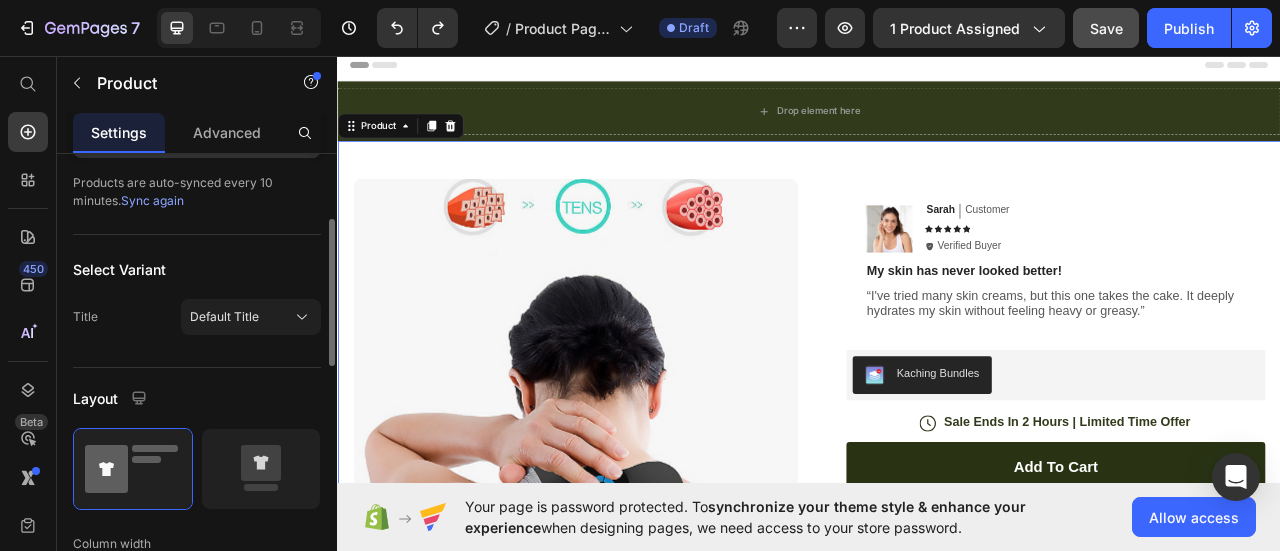 click 